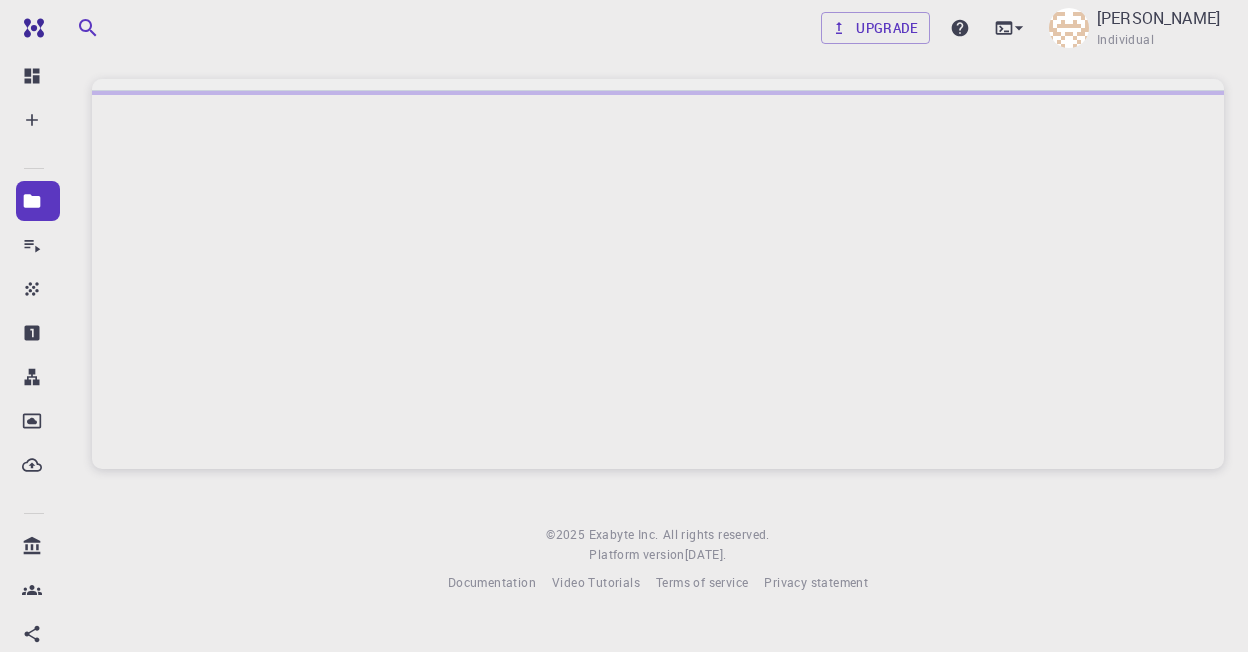 scroll, scrollTop: 0, scrollLeft: 0, axis: both 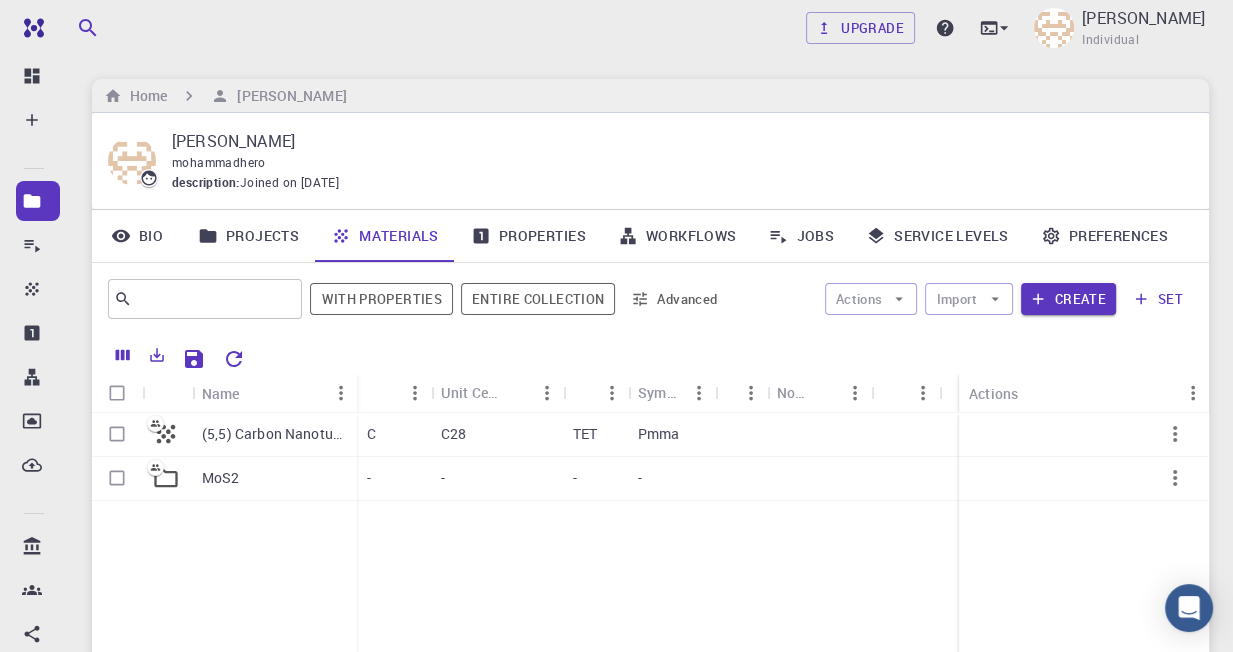 click on "Projects" at bounding box center [248, 236] 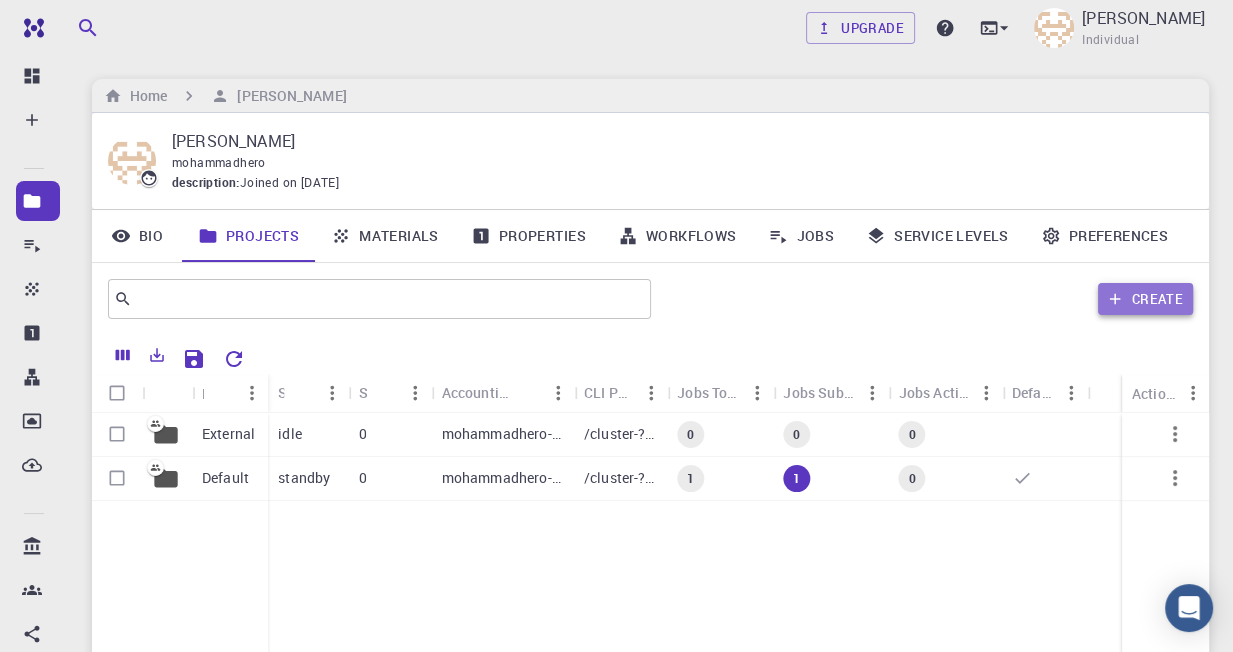 click on "Create" at bounding box center (1145, 299) 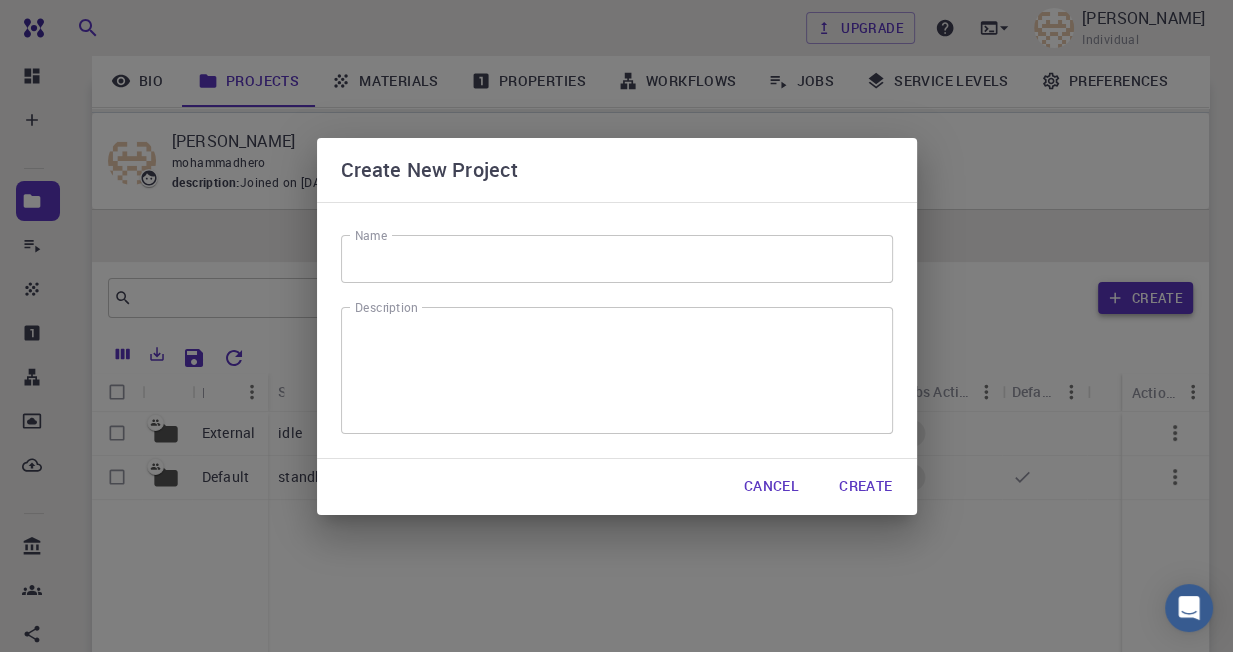 scroll, scrollTop: 262, scrollLeft: 0, axis: vertical 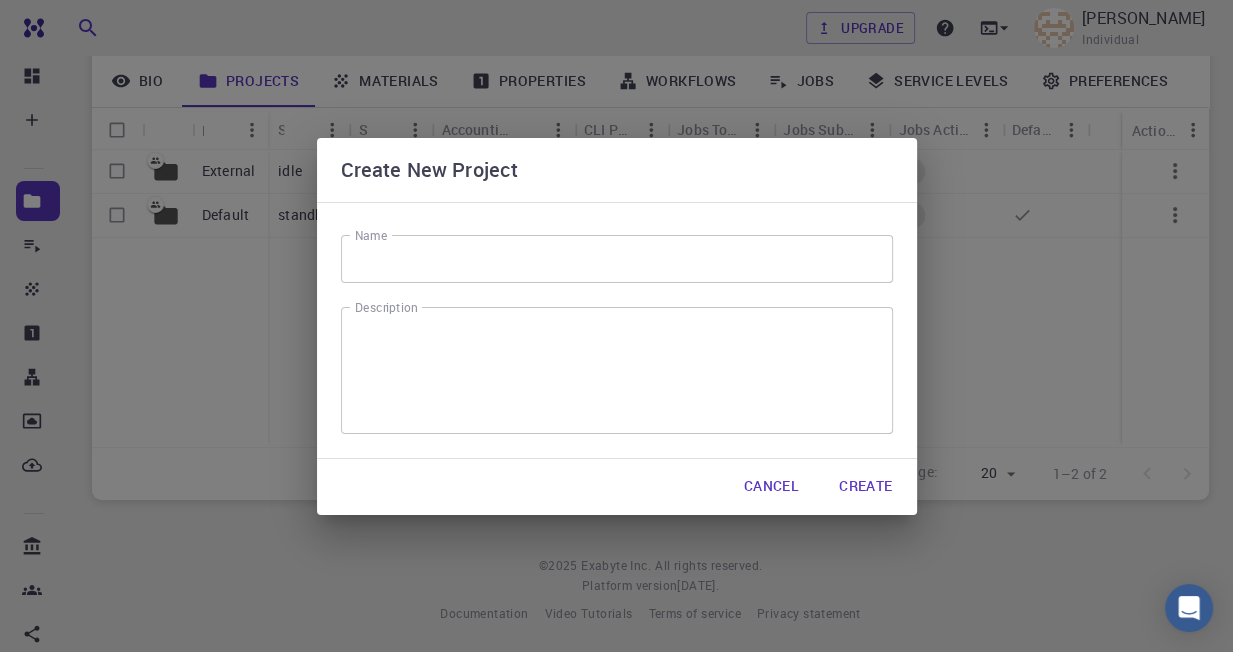 click on "Cancel" at bounding box center (771, 487) 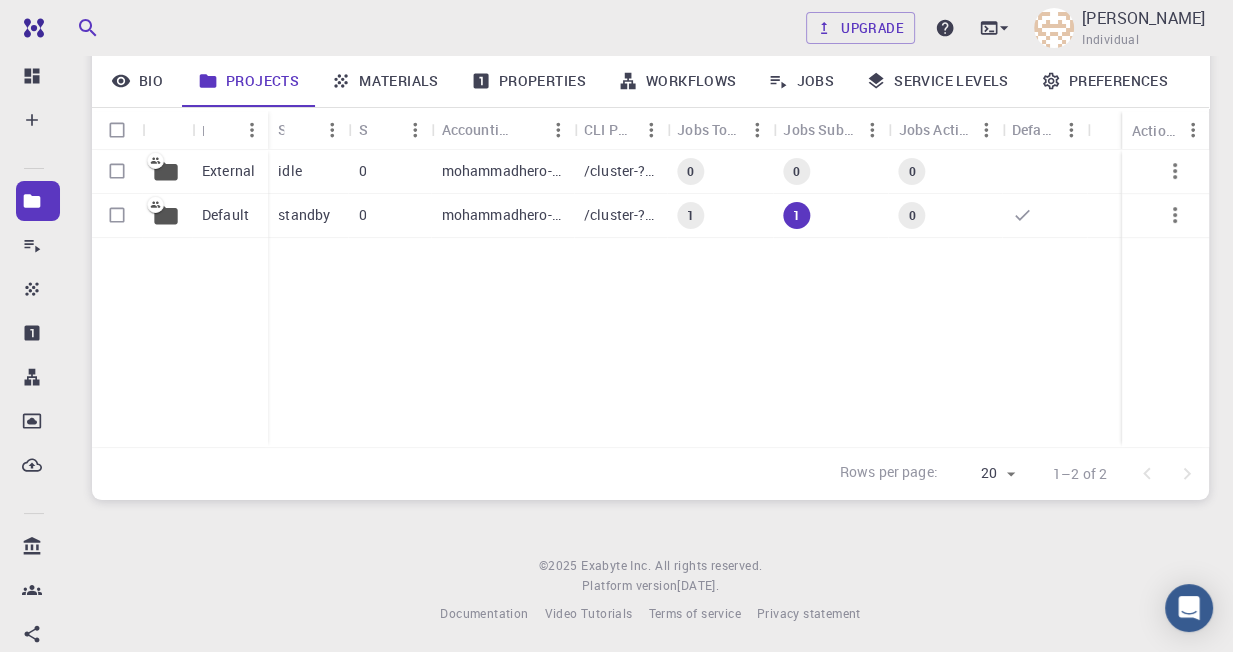 scroll, scrollTop: 261, scrollLeft: 0, axis: vertical 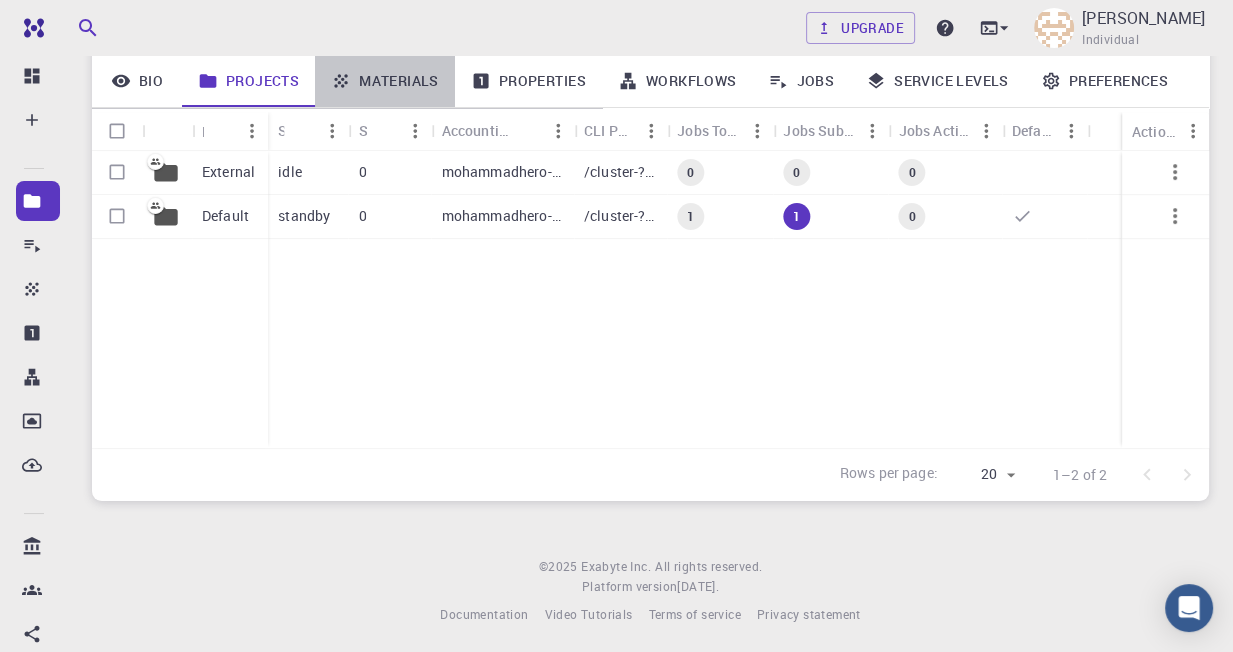 click on "Materials" at bounding box center (385, 81) 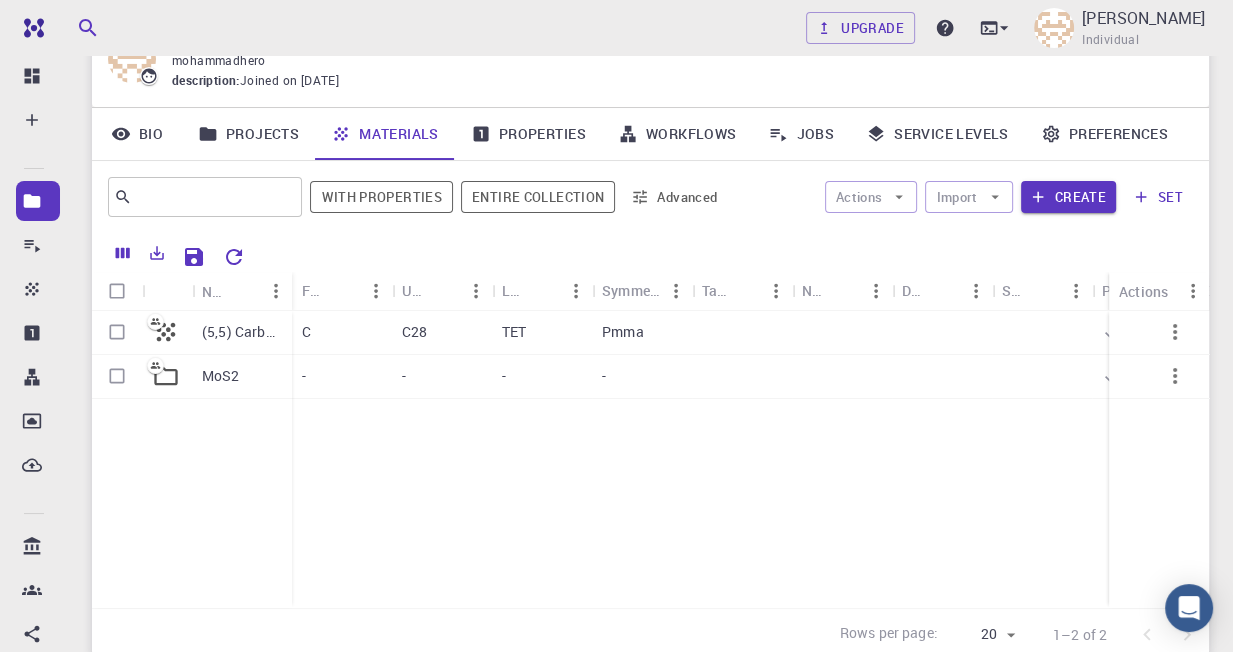 scroll, scrollTop: 100, scrollLeft: 0, axis: vertical 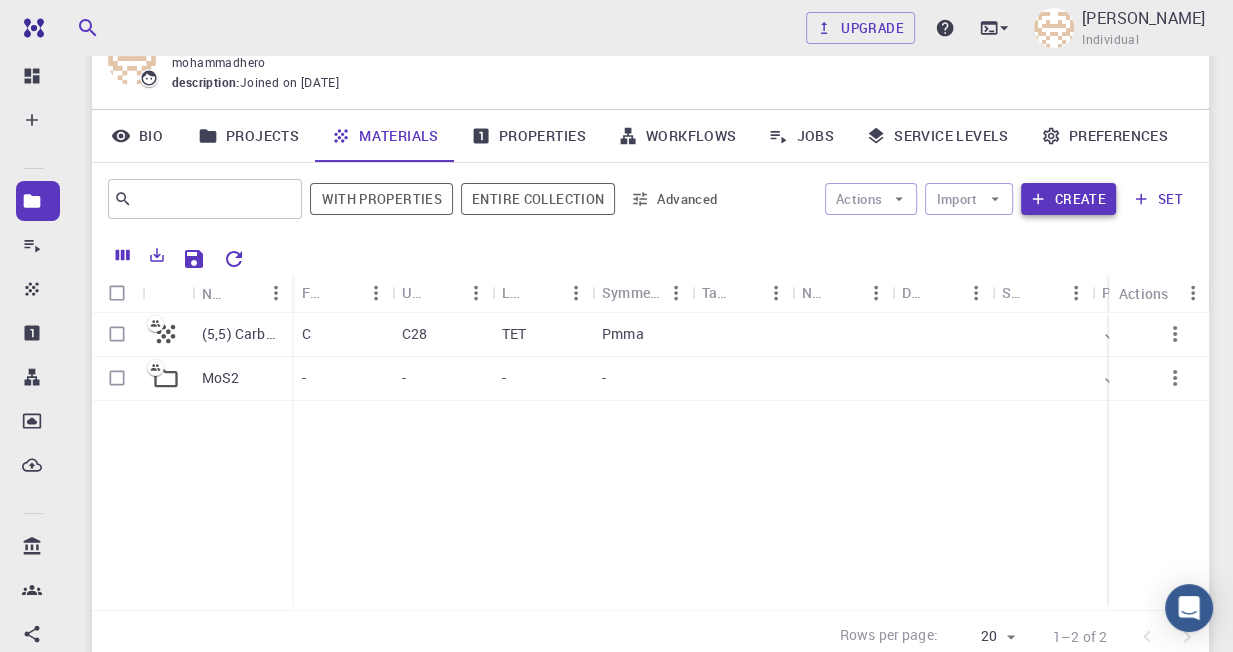 click on "Create" at bounding box center (1068, 199) 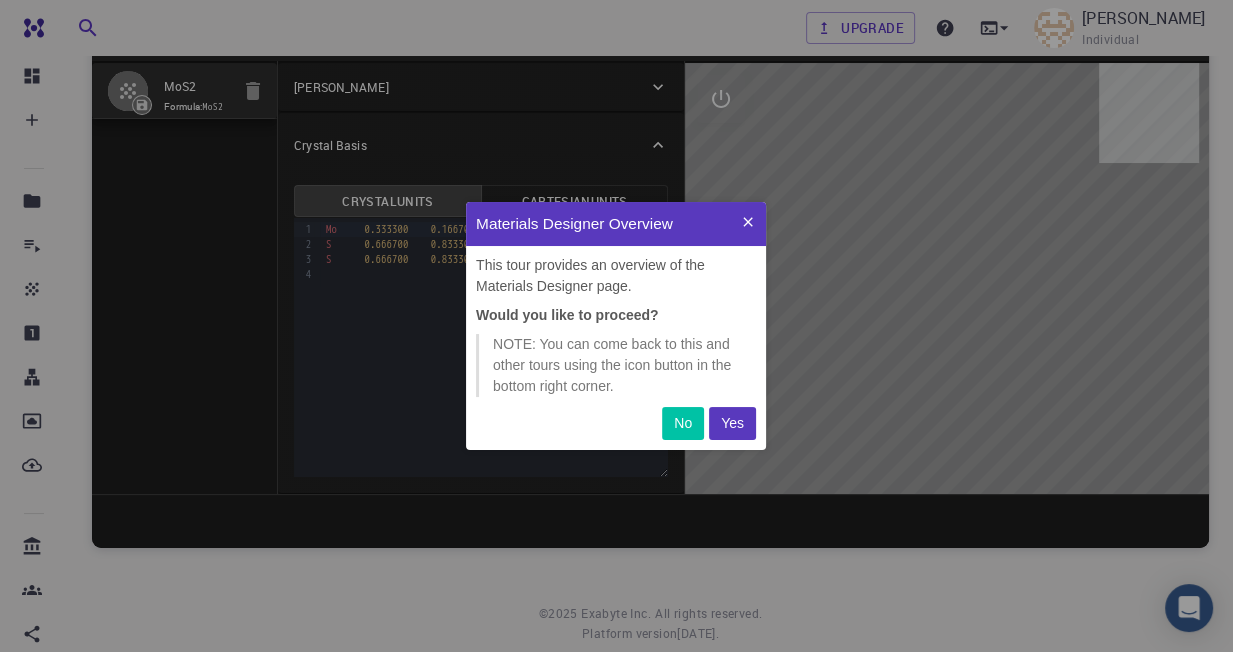 scroll, scrollTop: 0, scrollLeft: 0, axis: both 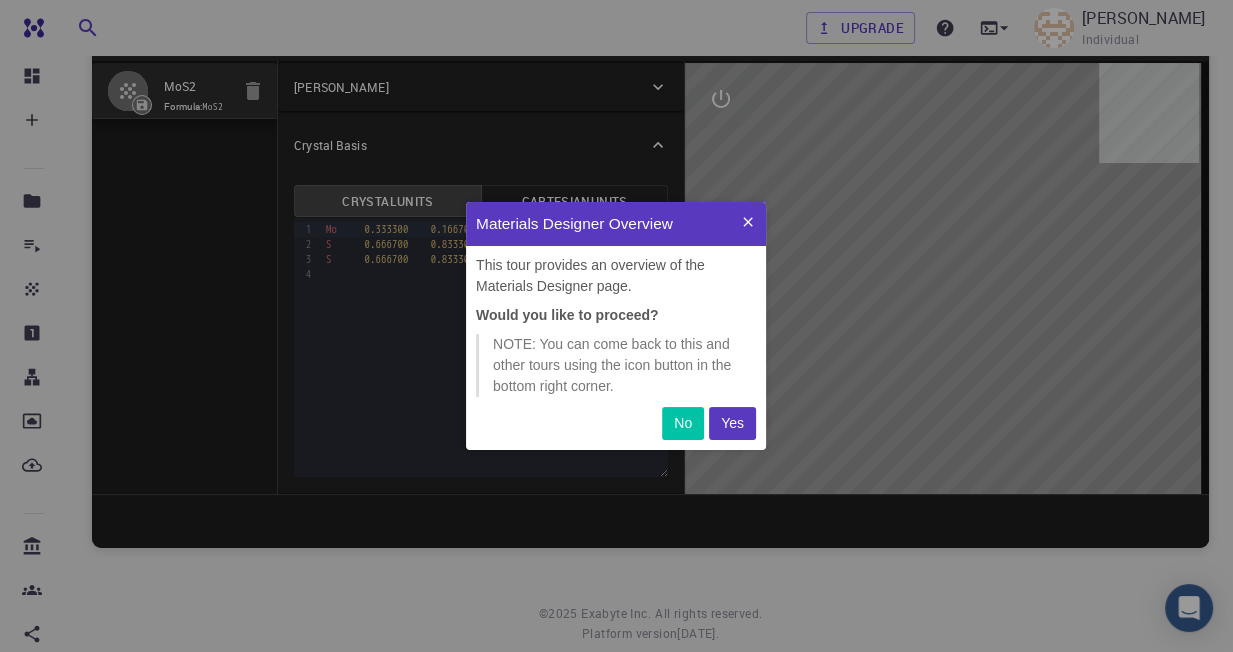 click on "No" at bounding box center [683, 423] 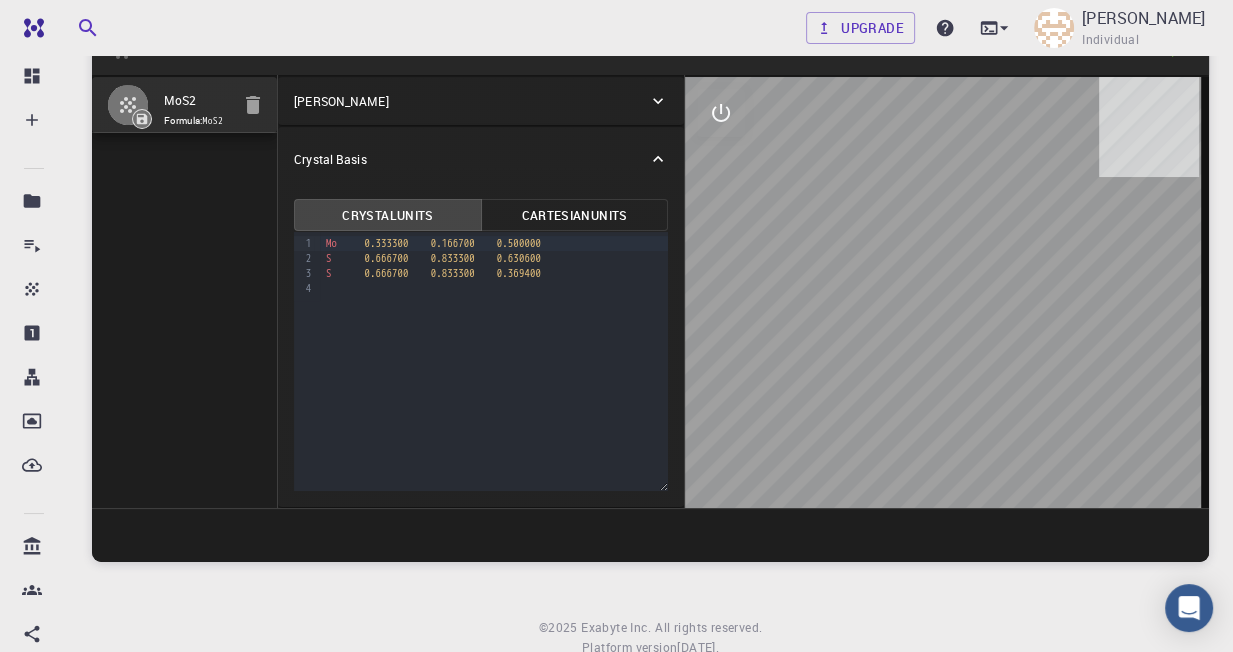 scroll, scrollTop: 0, scrollLeft: 0, axis: both 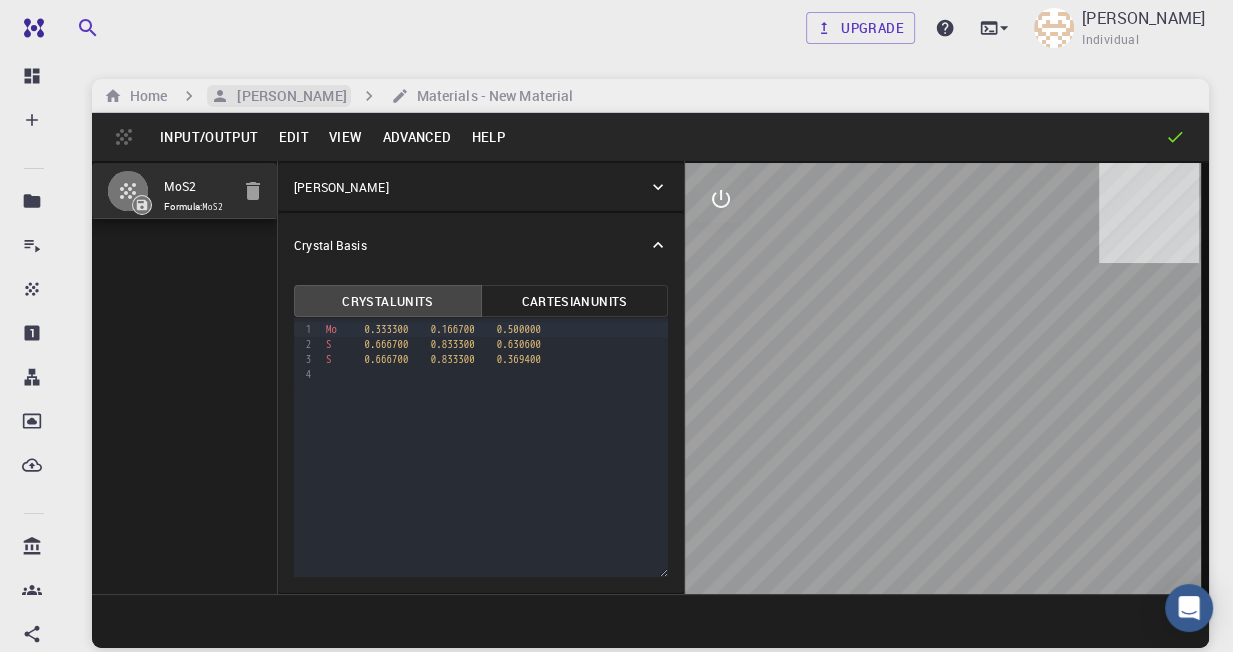 click on "[PERSON_NAME]" at bounding box center (287, 96) 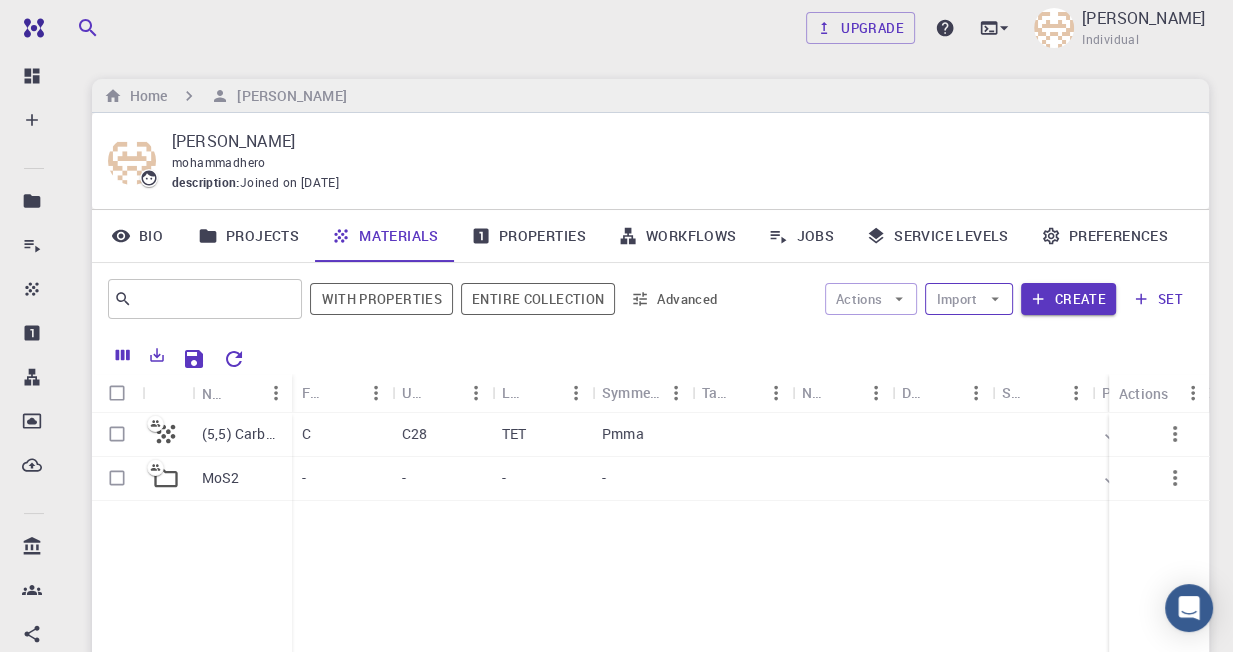 click 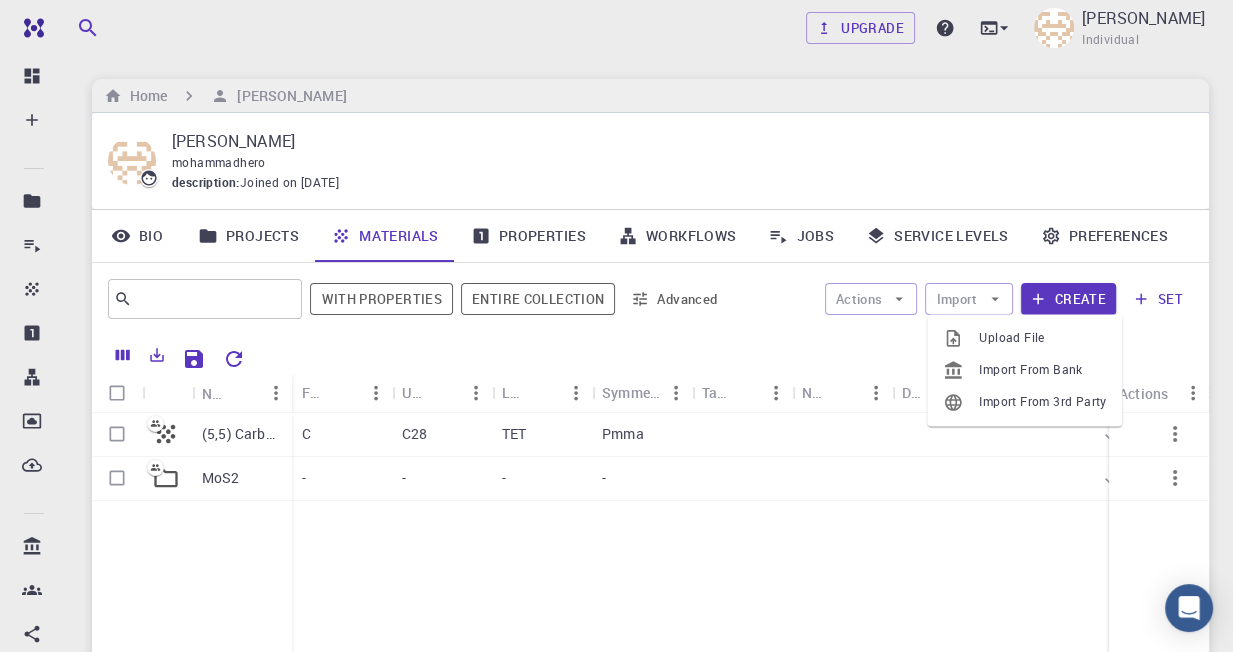 click on "Import From Bank" at bounding box center (1042, 370) 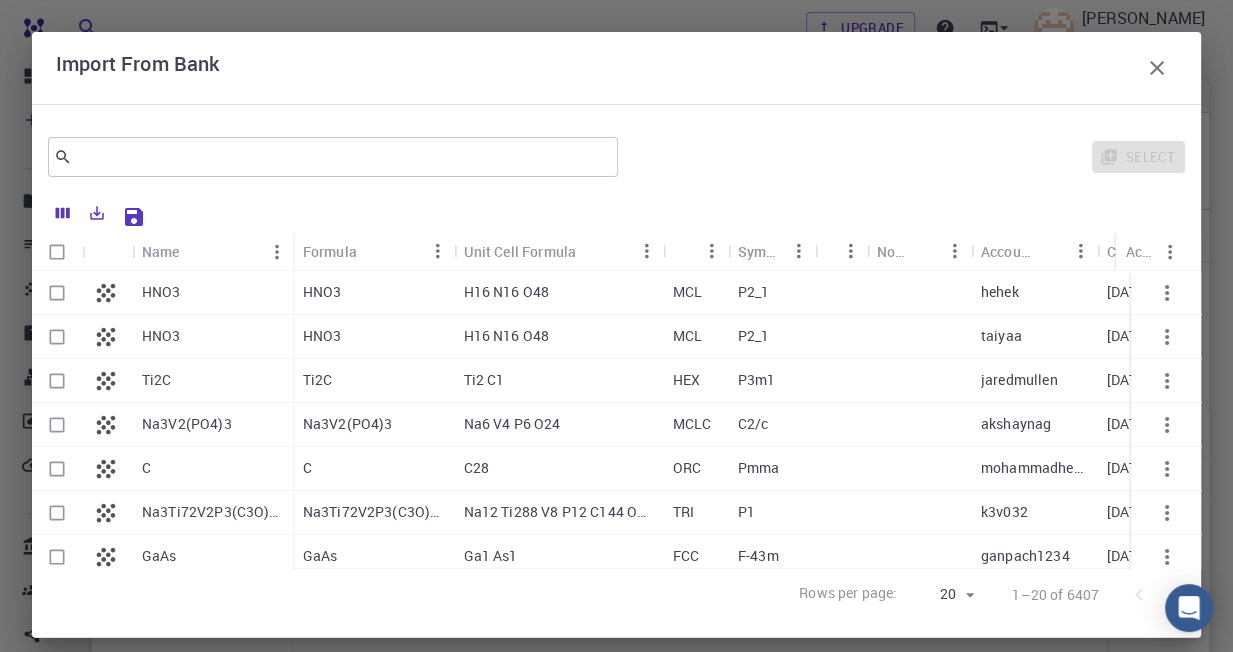 click on "​" at bounding box center (333, 157) 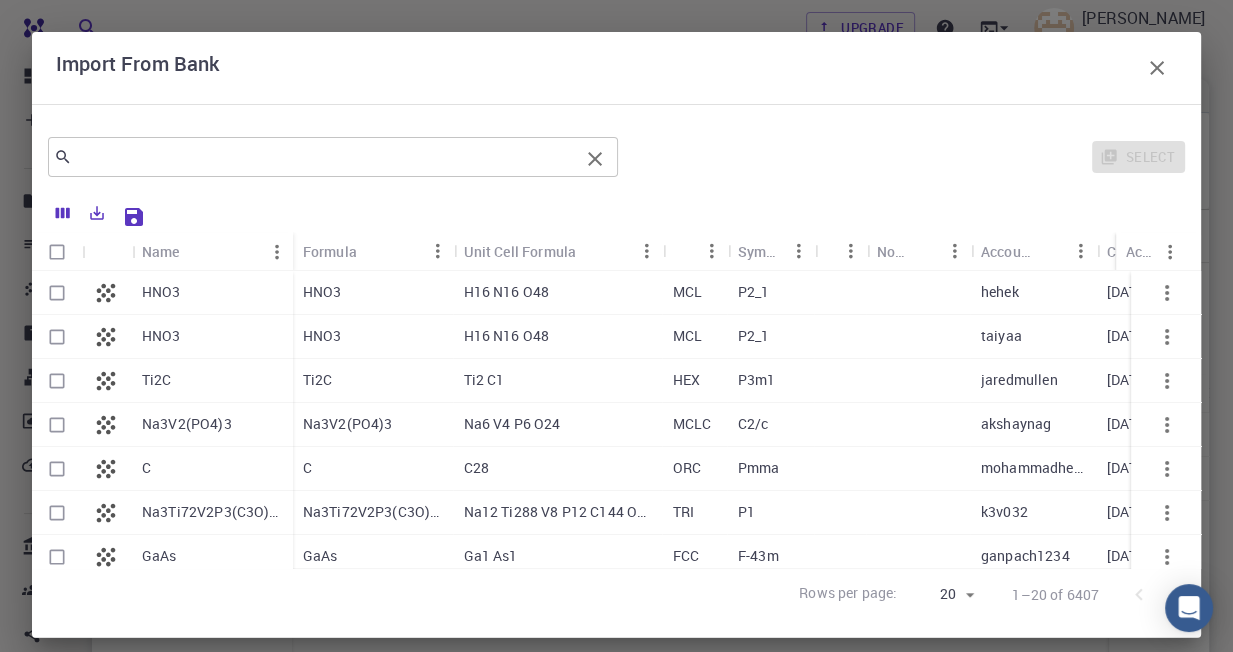 click on "​" at bounding box center (333, 157) 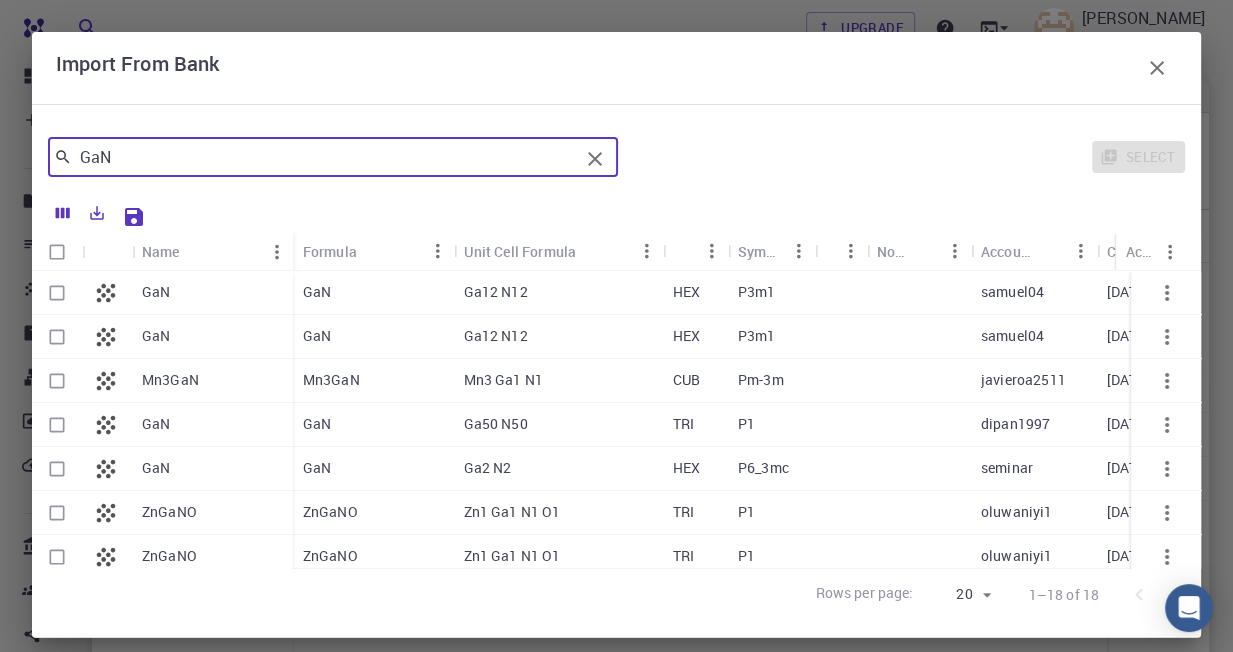 type on "GaN" 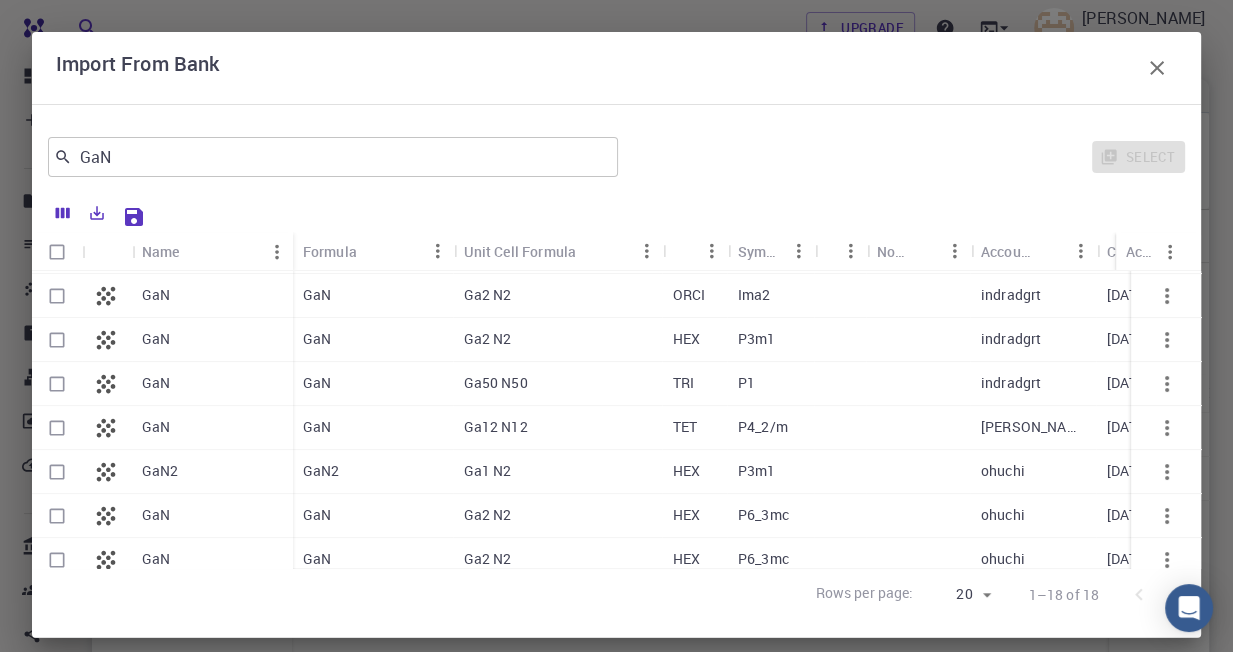 scroll, scrollTop: 509, scrollLeft: 0, axis: vertical 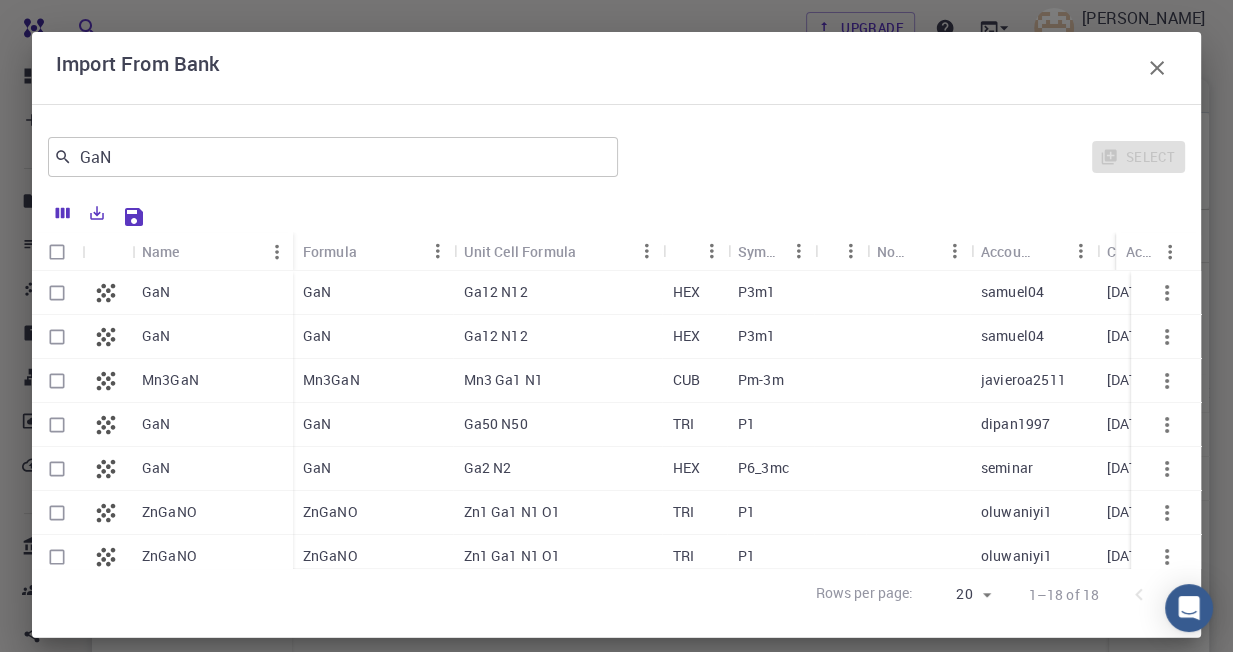 click on "Ga12 N12" at bounding box center (557, 293) 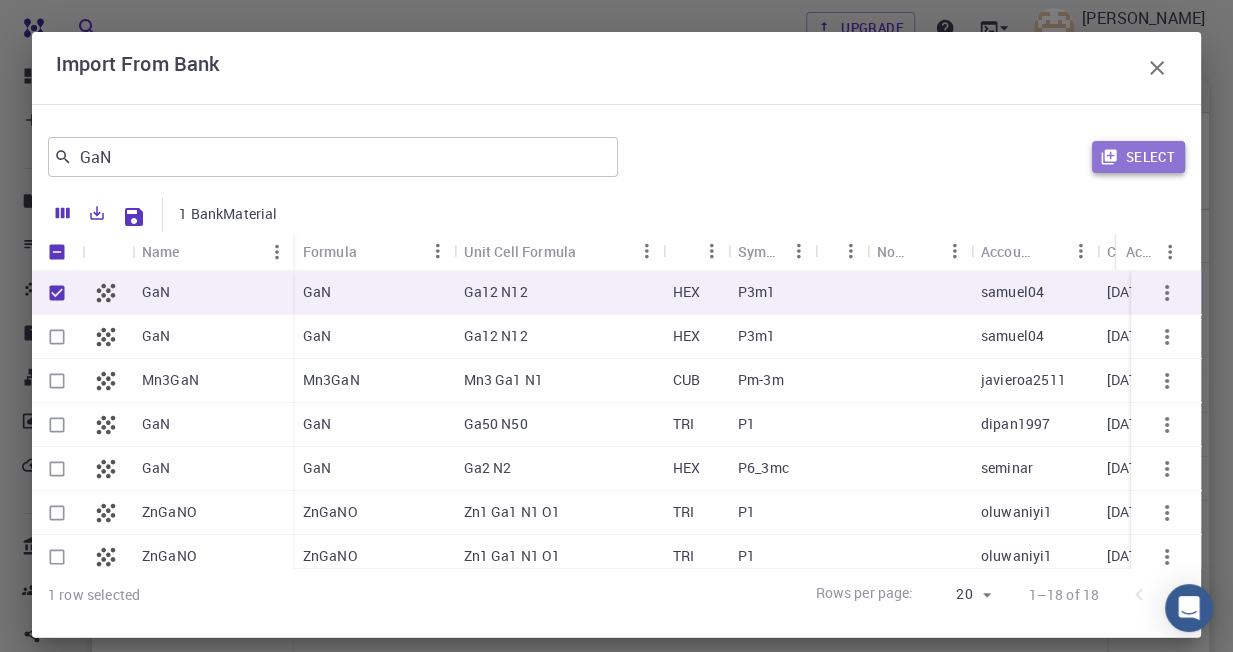 click 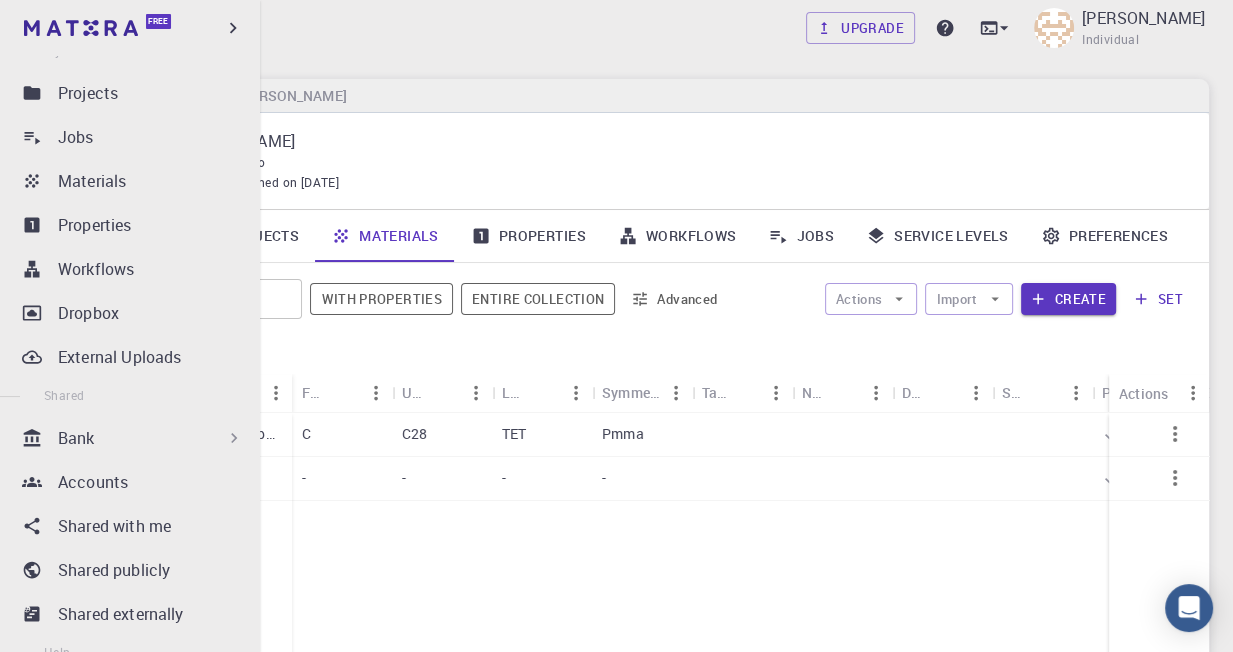 scroll, scrollTop: 109, scrollLeft: 0, axis: vertical 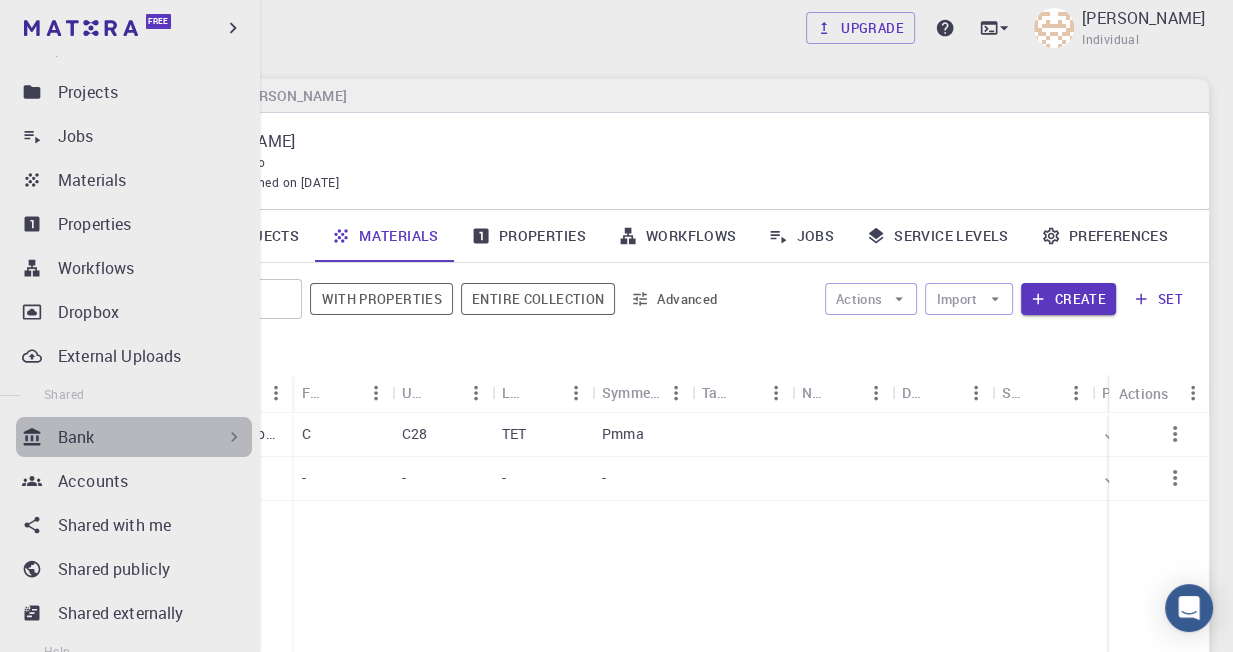 click 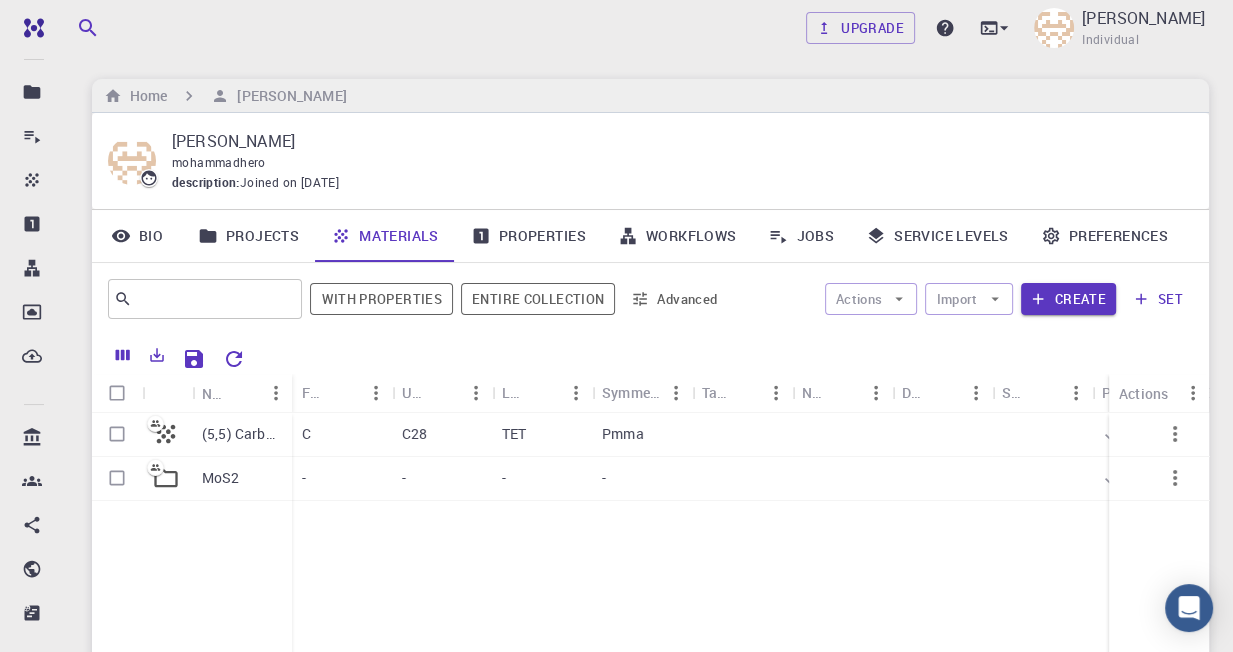 click on "Jobs" at bounding box center (801, 236) 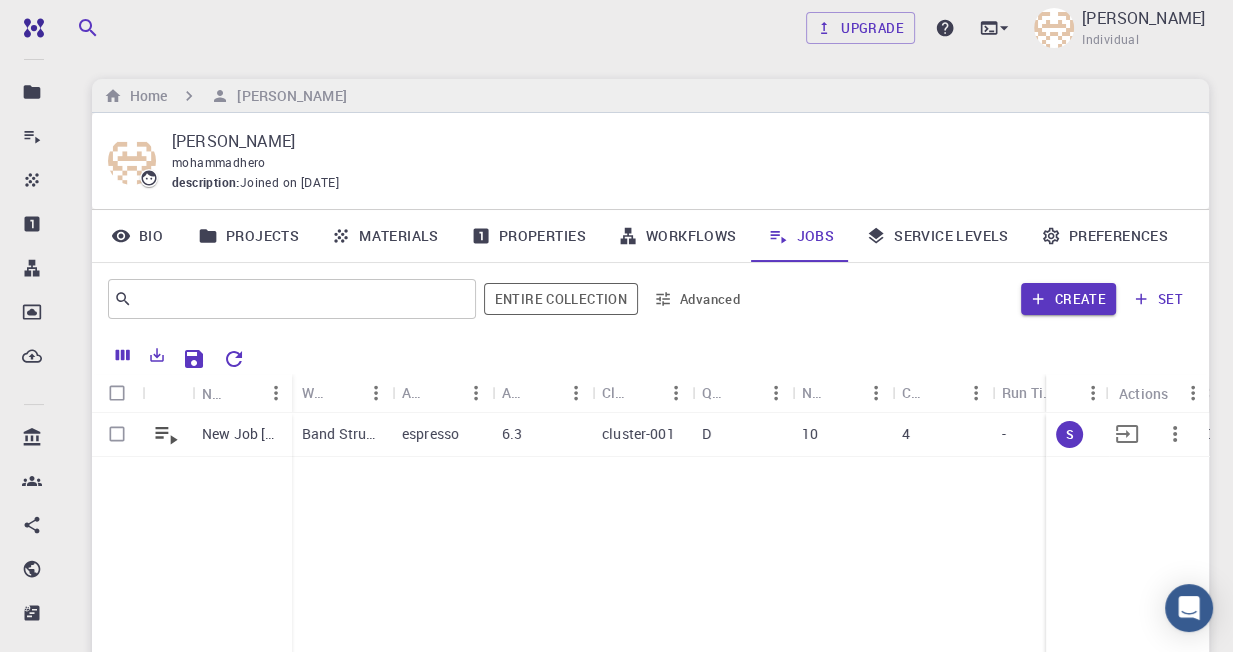 click 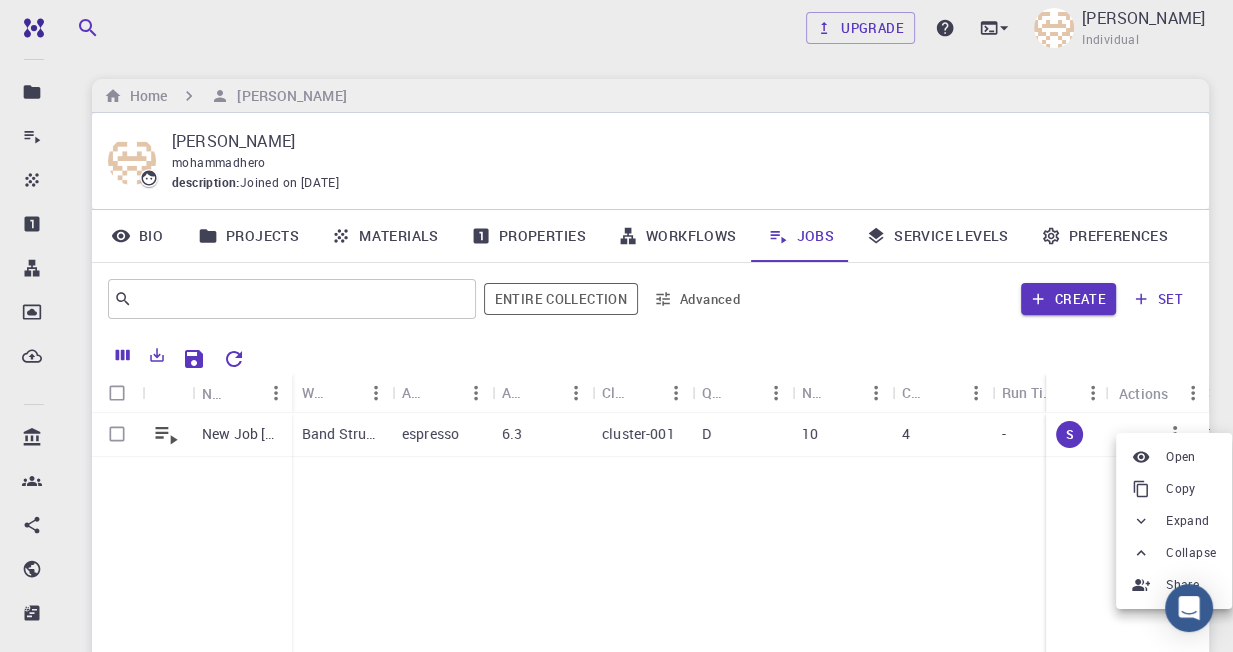 click at bounding box center [616, 326] 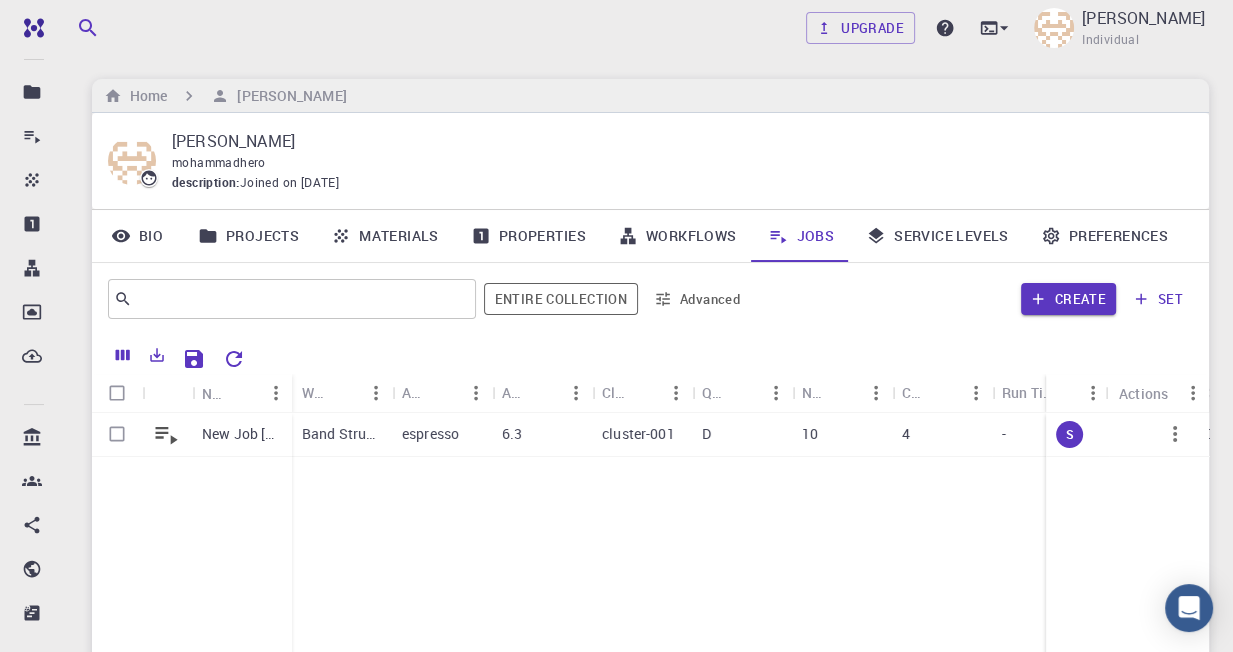 click on "Create" at bounding box center (1068, 299) 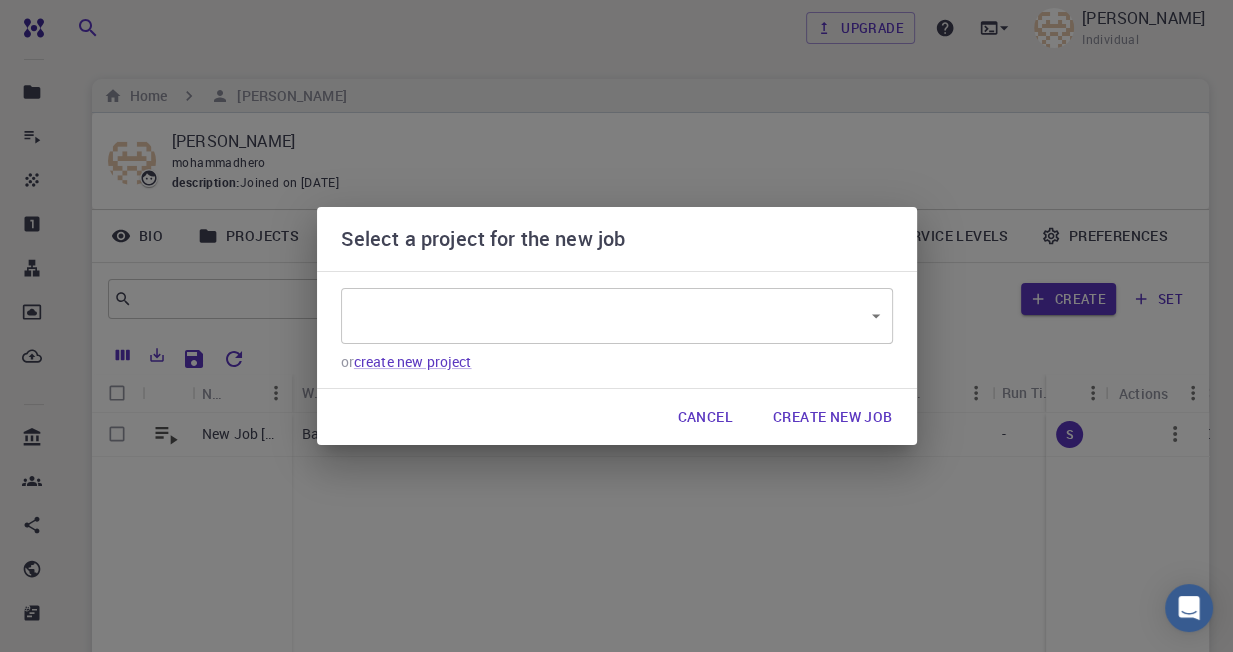 type on "p82kxTYgGqkBusEes" 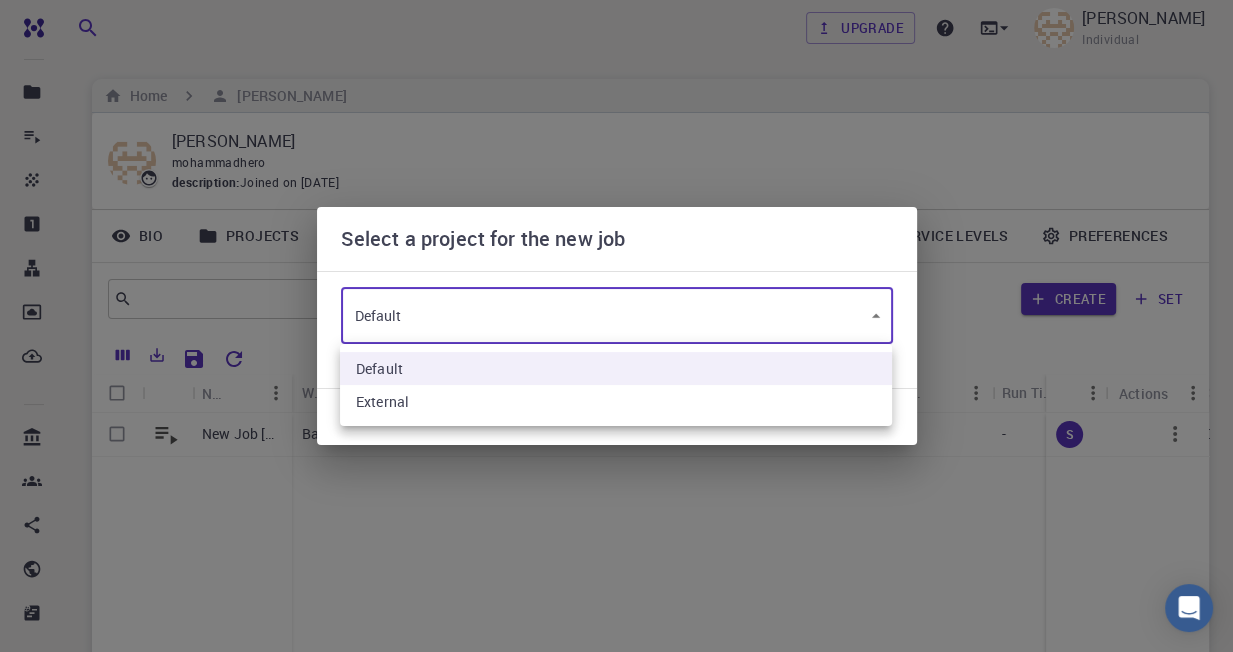 click on "Free Dashboard Create New Job New Material Create Material Upload File Import from Bank Import from 3rd Party New Workflow New Project Projects Jobs Materials Properties Workflows Dropbox External Uploads Bank Materials Workflows Accounts Shared with me Shared publicly Shared externally Documentation Contact Support Compute load: Low Upgrade Mohammad H. Amirkhani Individual Home Mohammad H. Amirkhani Mohammad H. Amirkhani mohammadhero description :   Joined on Jul 18, 2025 Bio Projects Materials Properties Workflows Jobs Service Levels Preferences ​ Entire collection Advanced Create set Name Workflow Name Application Application Version Cluster Queue Nodes Cores Run Time Wait Time Created Shared Public Ext+lnk Status Actions New Job Jul 20, 2025, 10:55 AM Band Structure + Density of States (clone) espresso 6.3 cluster-001 D 10 4 - 07-20-2025 10:58 S Rows per page: 20 20 1–1 of 1 ©  2025   Exabyte Inc.   All rights reserved. Platform version  2025.6.26 . Documentation
​" at bounding box center (616, 459) 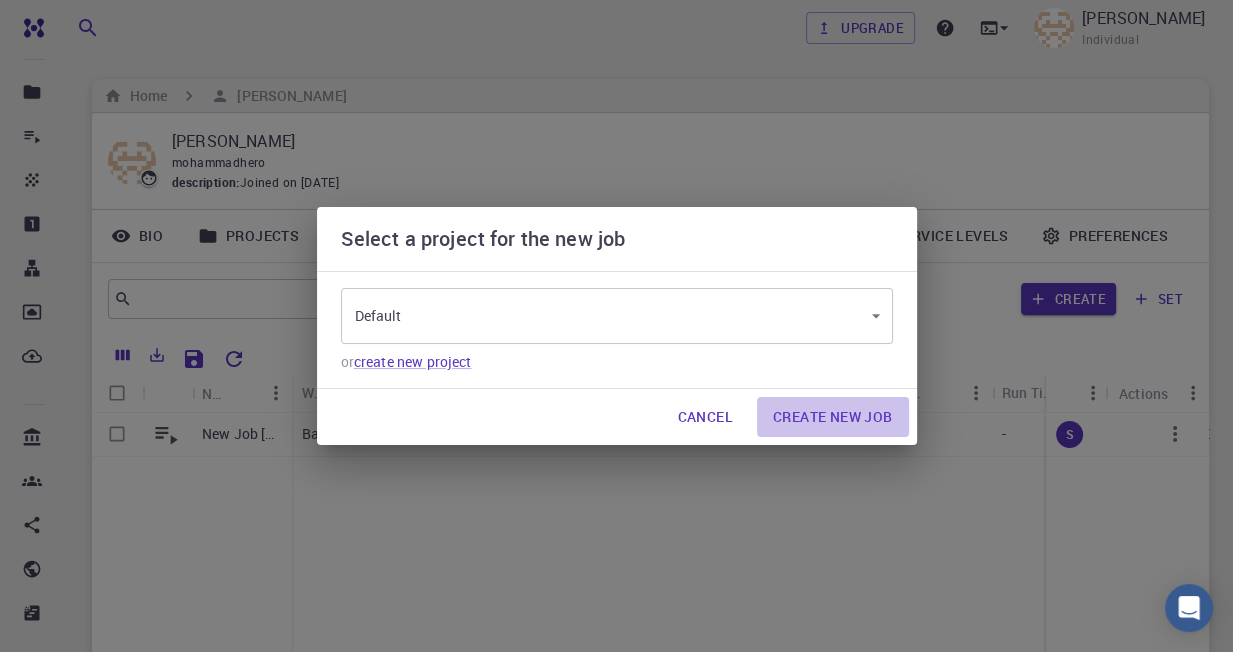 click on "Create New Job" at bounding box center [833, 417] 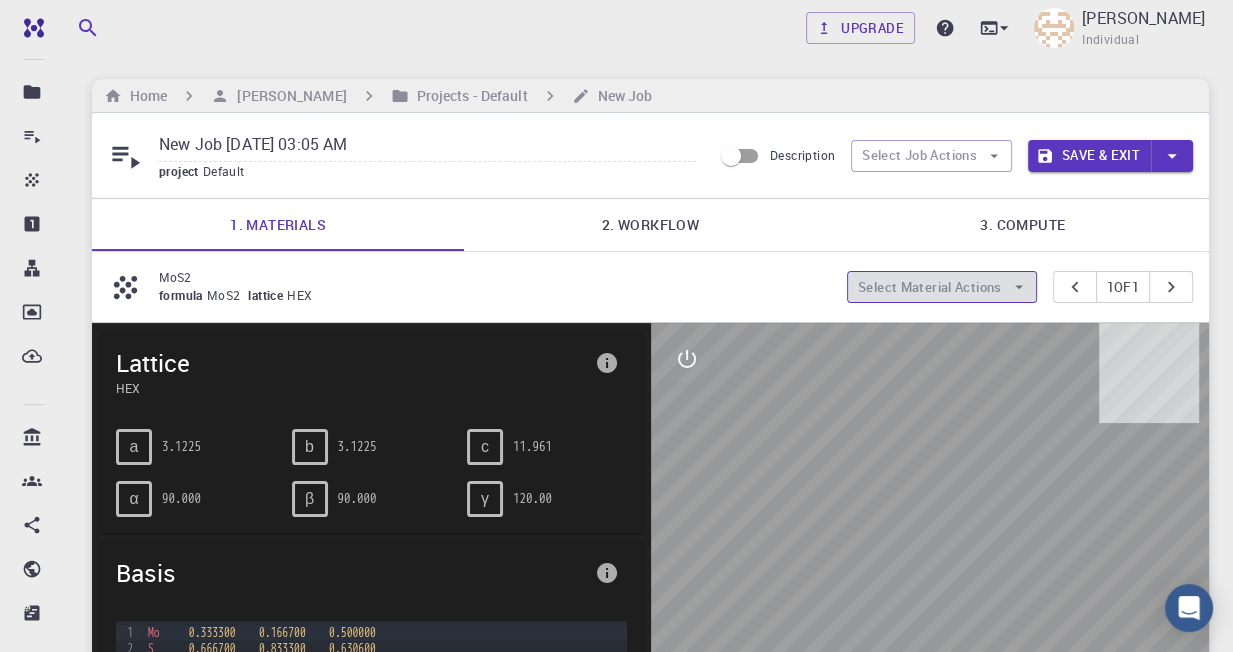 click on "Select Material Actions" at bounding box center [942, 287] 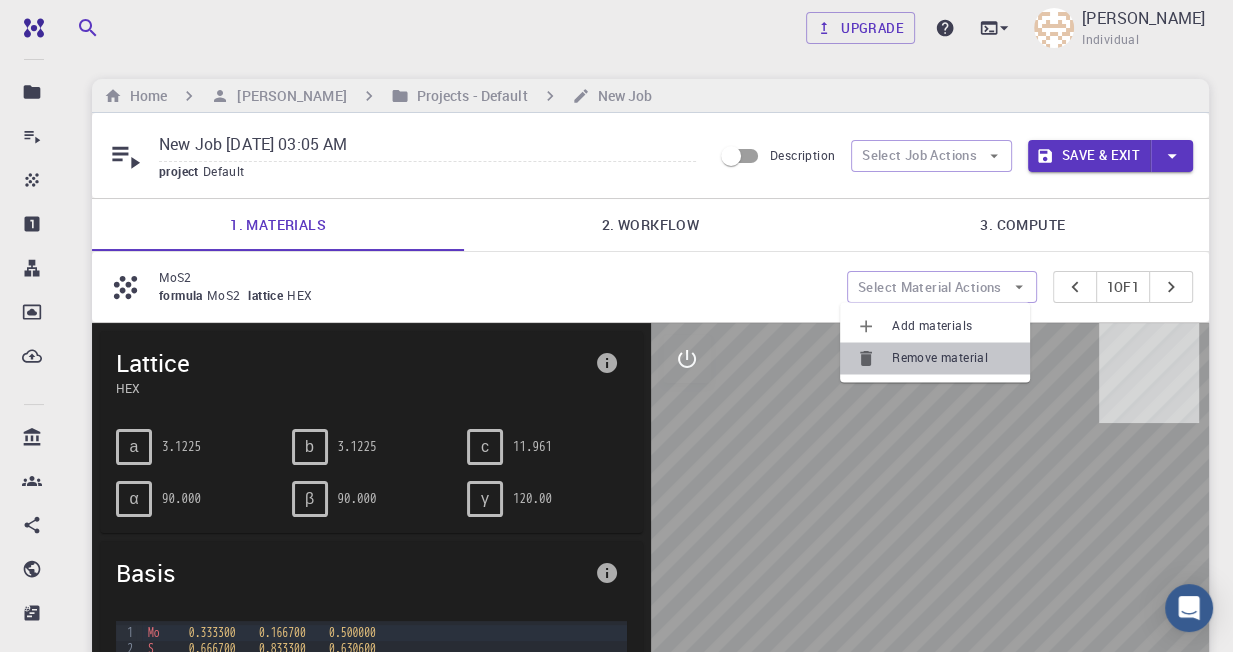 click on "Remove material" at bounding box center (953, 358) 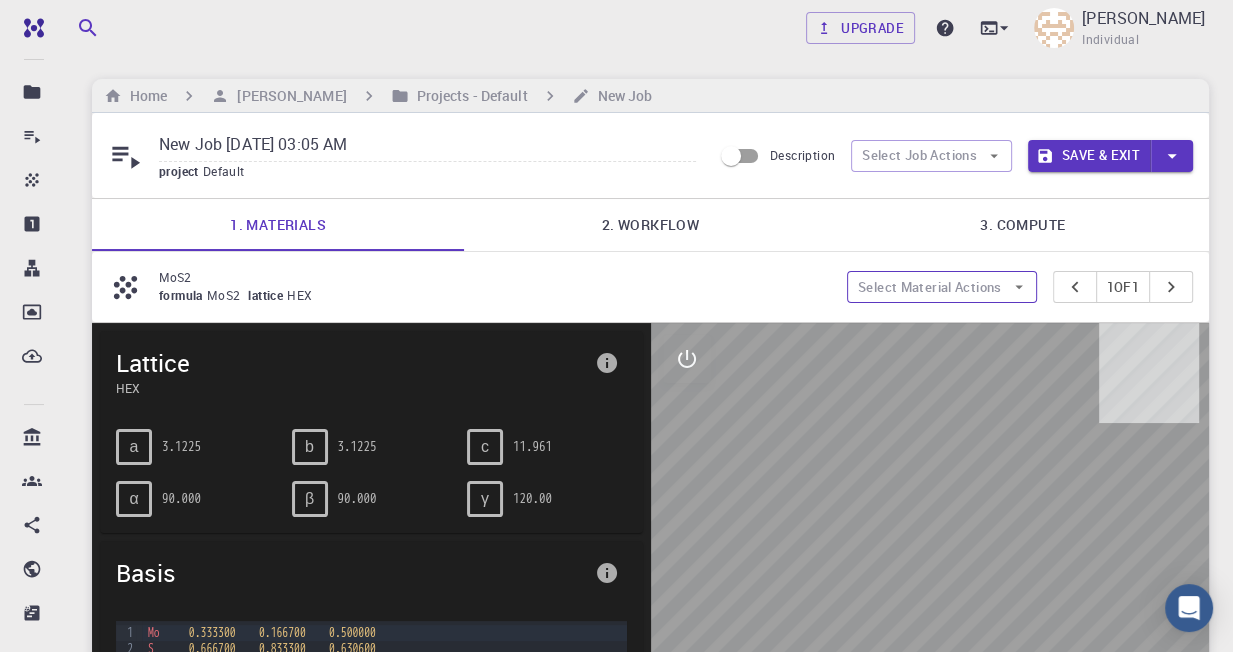 click on "Select Material Actions" at bounding box center [942, 287] 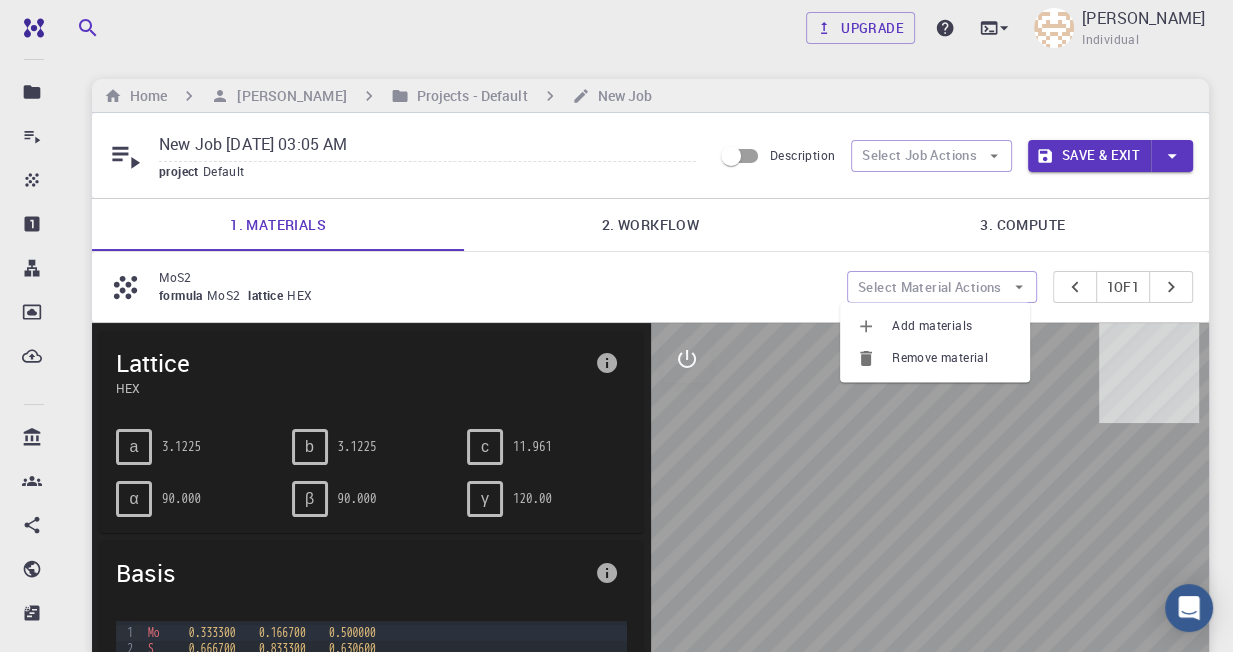 click on "Add materials" at bounding box center [953, 326] 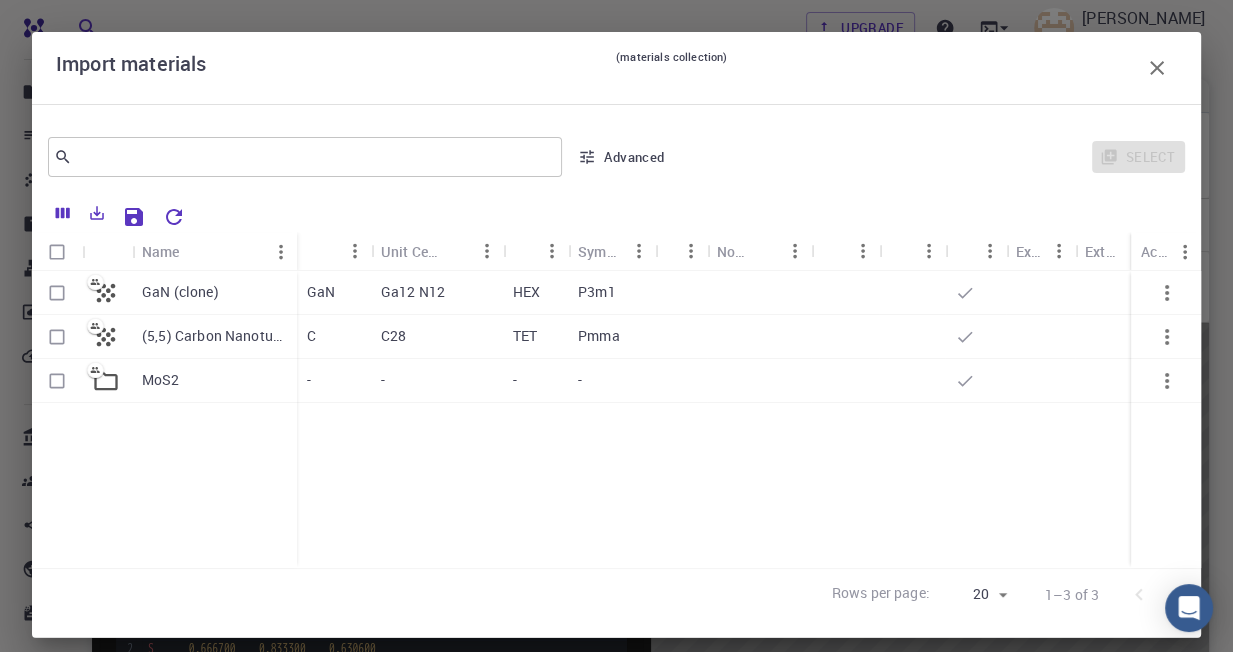 click on "GaN (clone)" at bounding box center (214, 293) 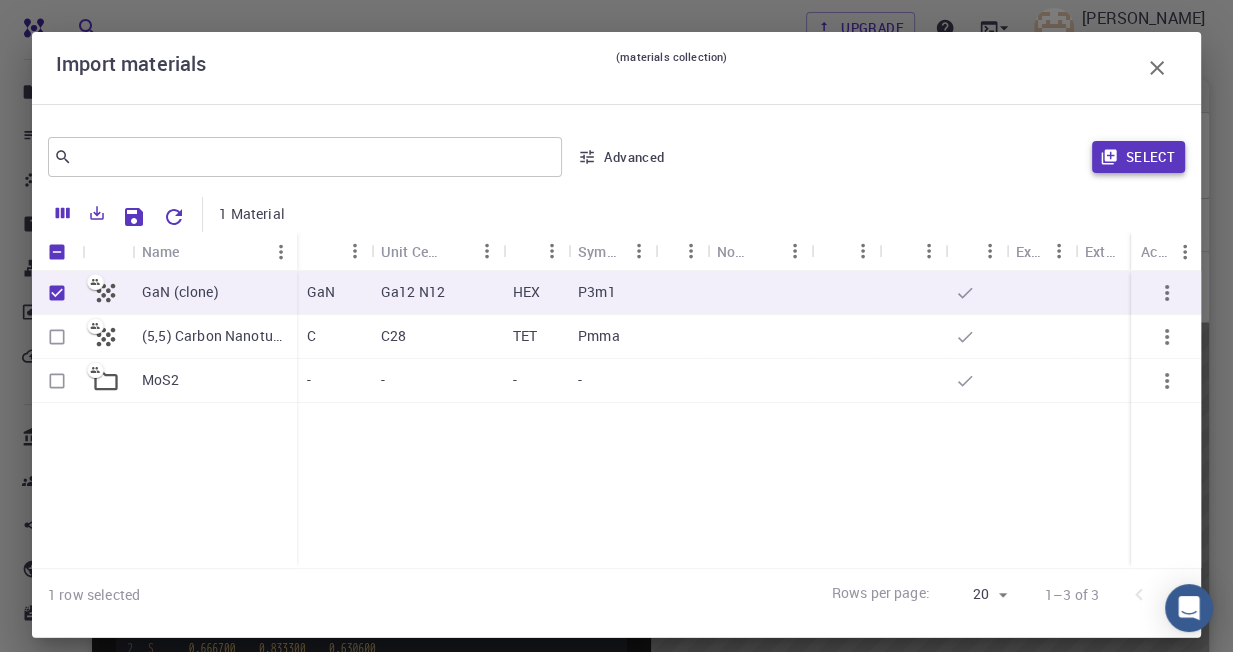 click on "Select" at bounding box center [1138, 157] 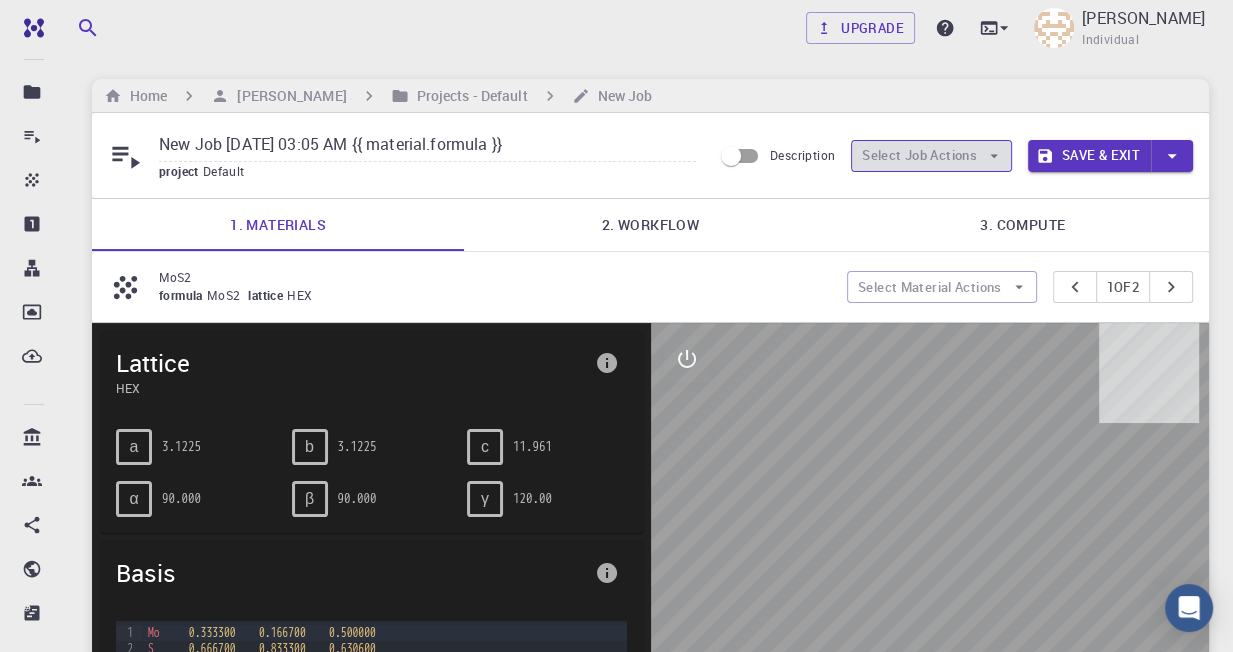 click on "Select Job Actions" at bounding box center [931, 156] 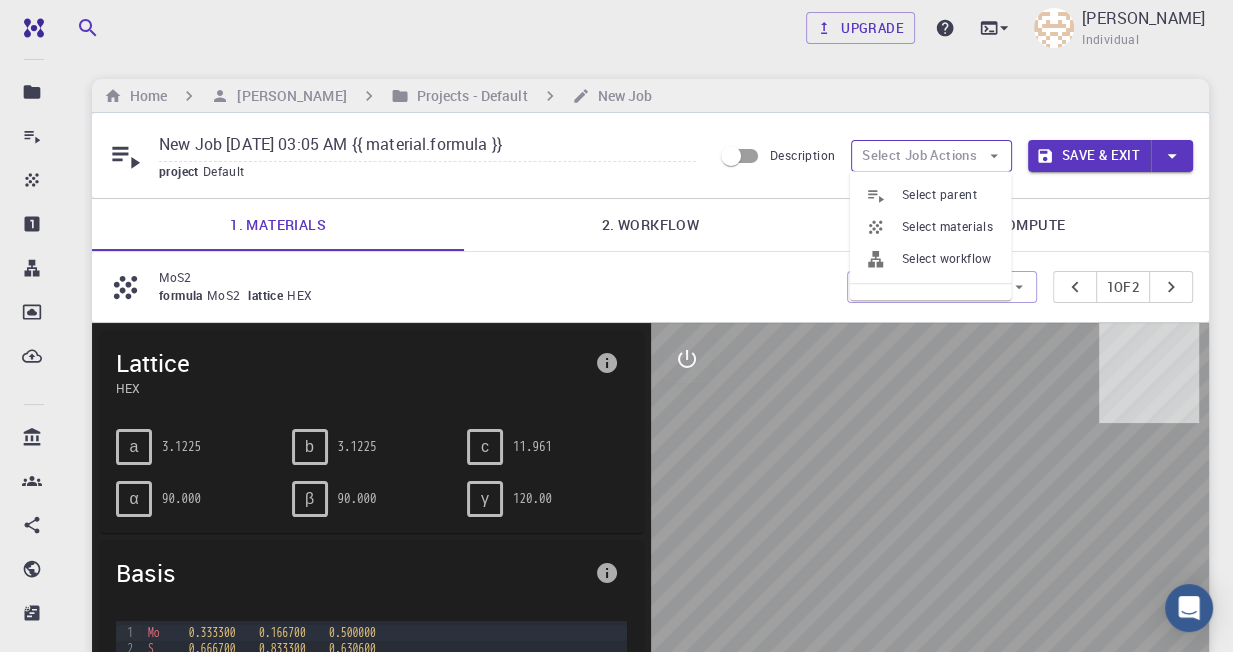 click on "Select Job Actions" at bounding box center (931, 156) 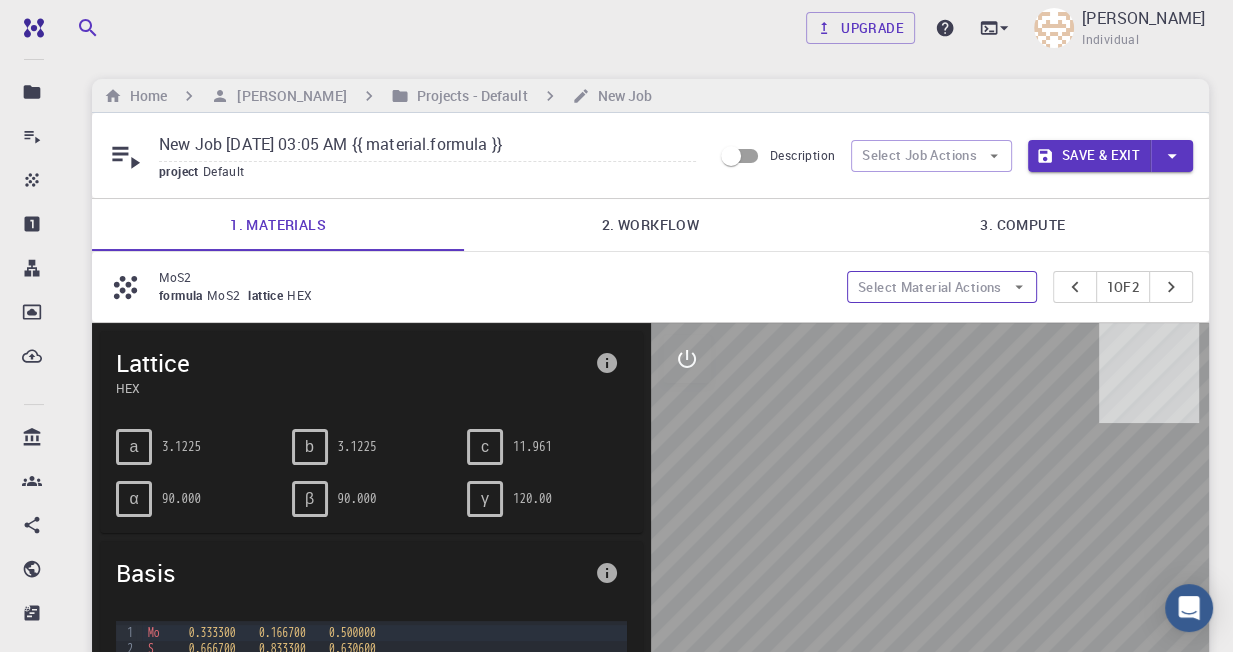 click on "Select Material Actions" at bounding box center (942, 287) 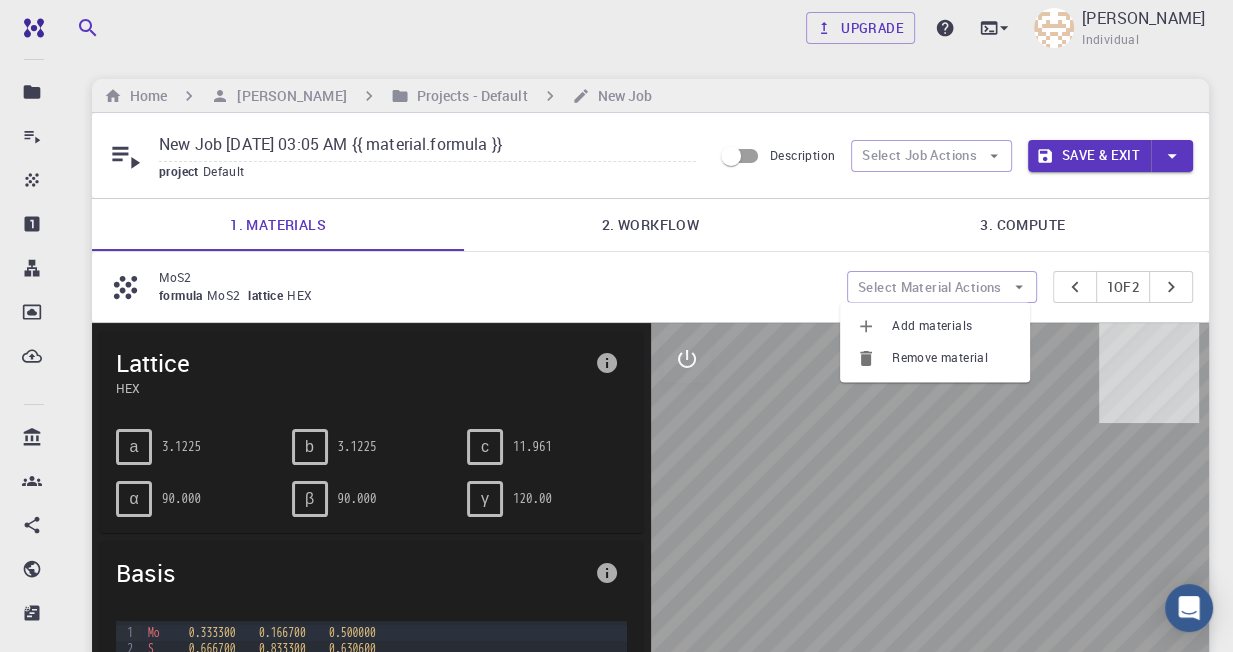 click on "Remove material" at bounding box center [953, 358] 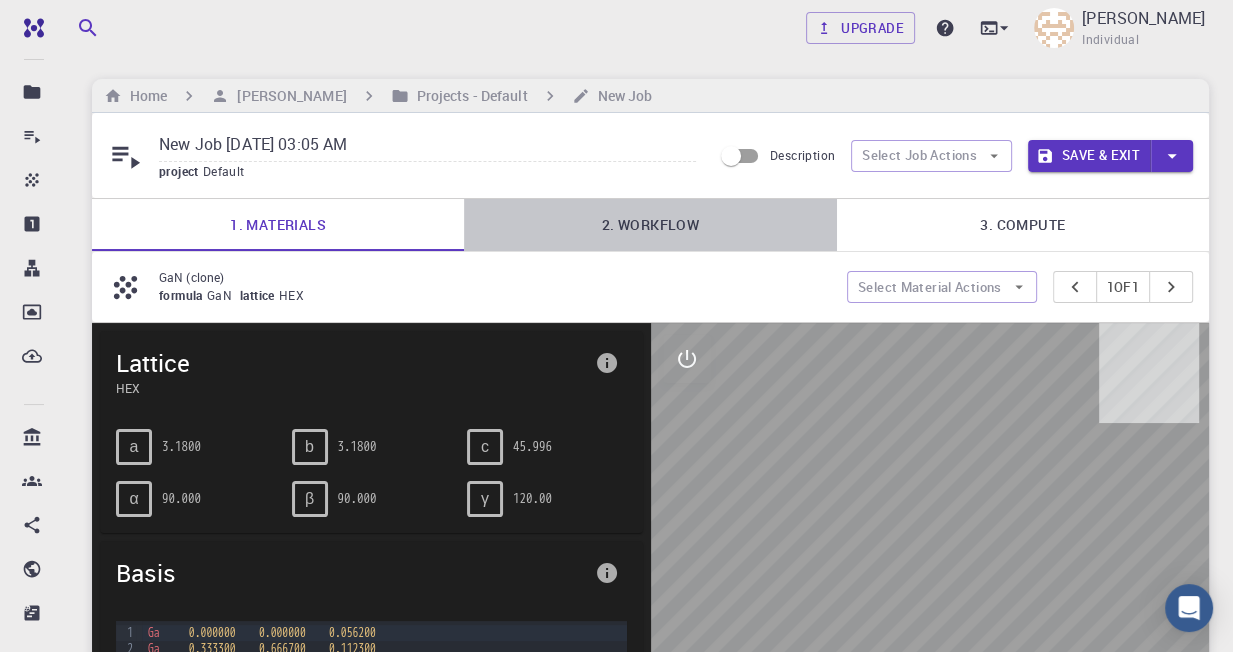 click on "2. Workflow" at bounding box center [650, 225] 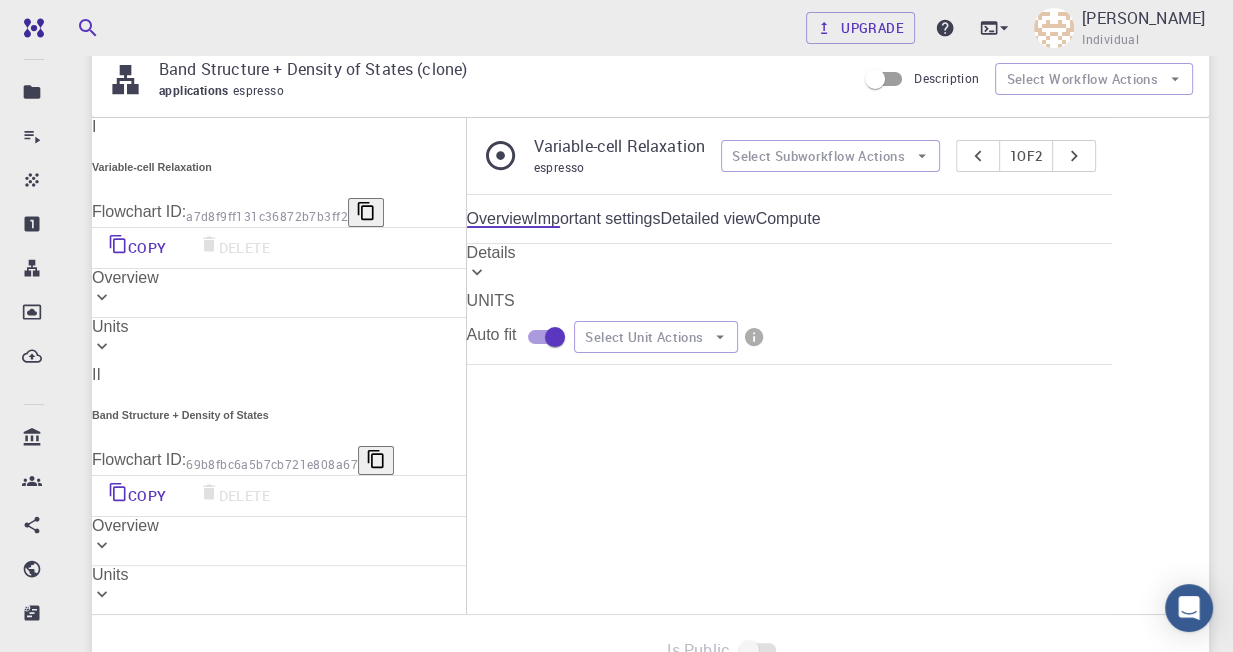 scroll, scrollTop: 212, scrollLeft: 0, axis: vertical 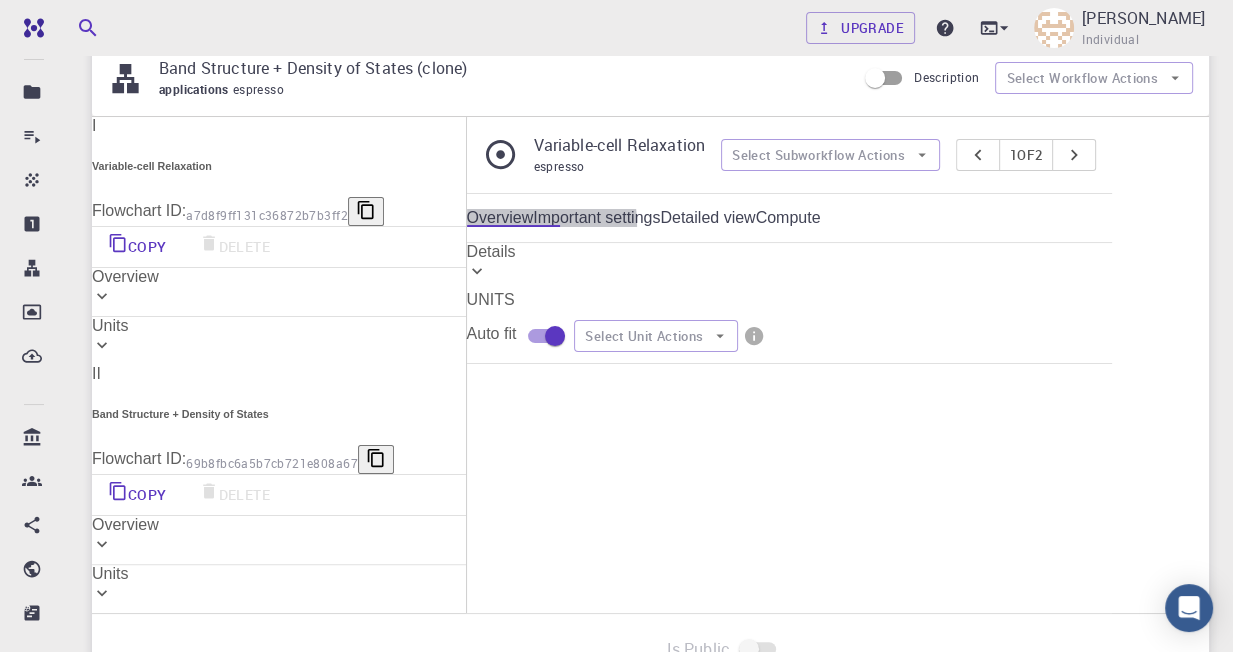 click on "Important settings" at bounding box center [596, 218] 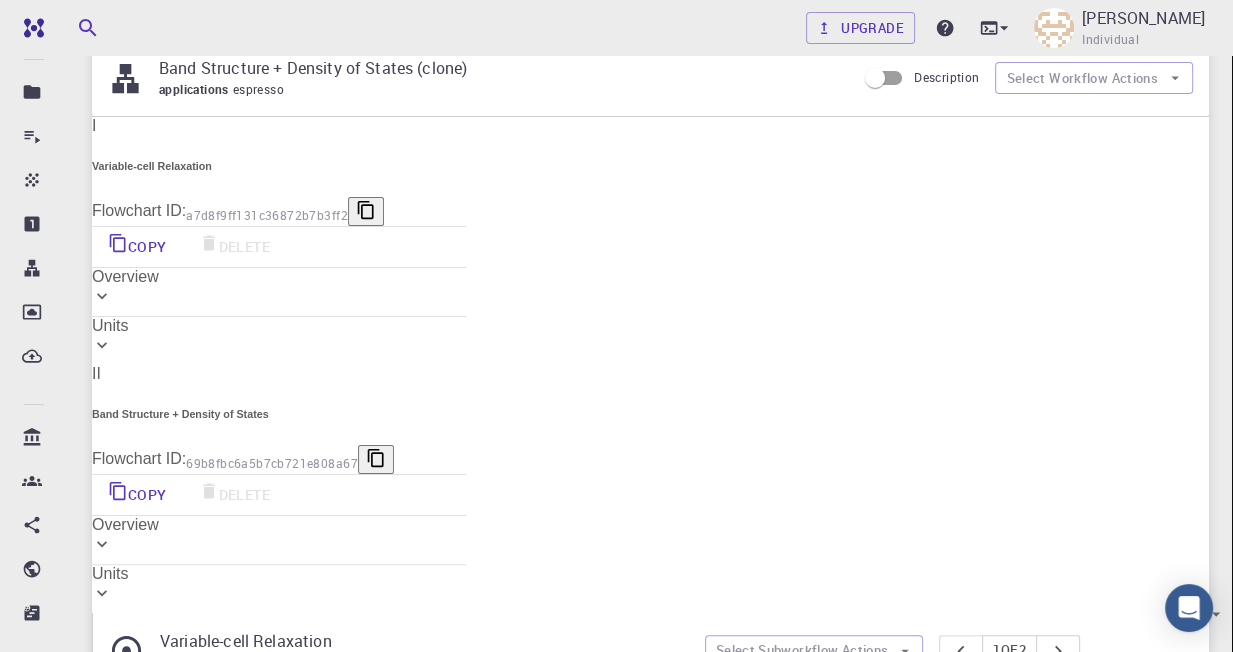 click on "Overview" at bounding box center [126, 714] 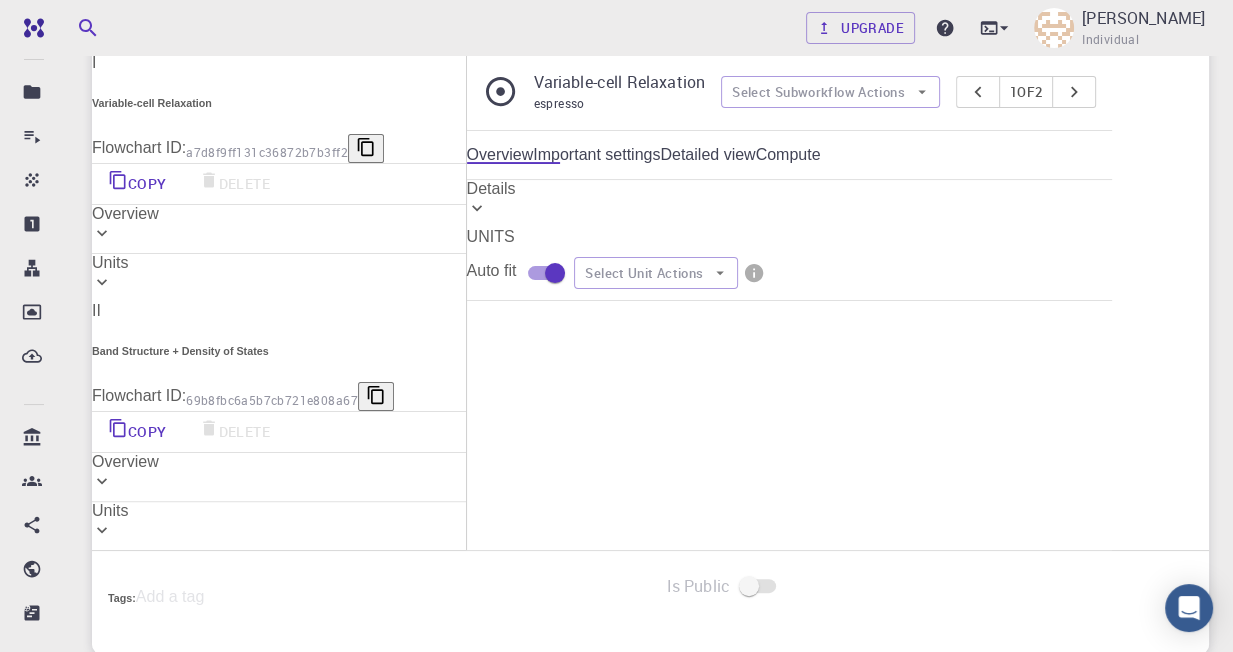 scroll, scrollTop: 269, scrollLeft: 0, axis: vertical 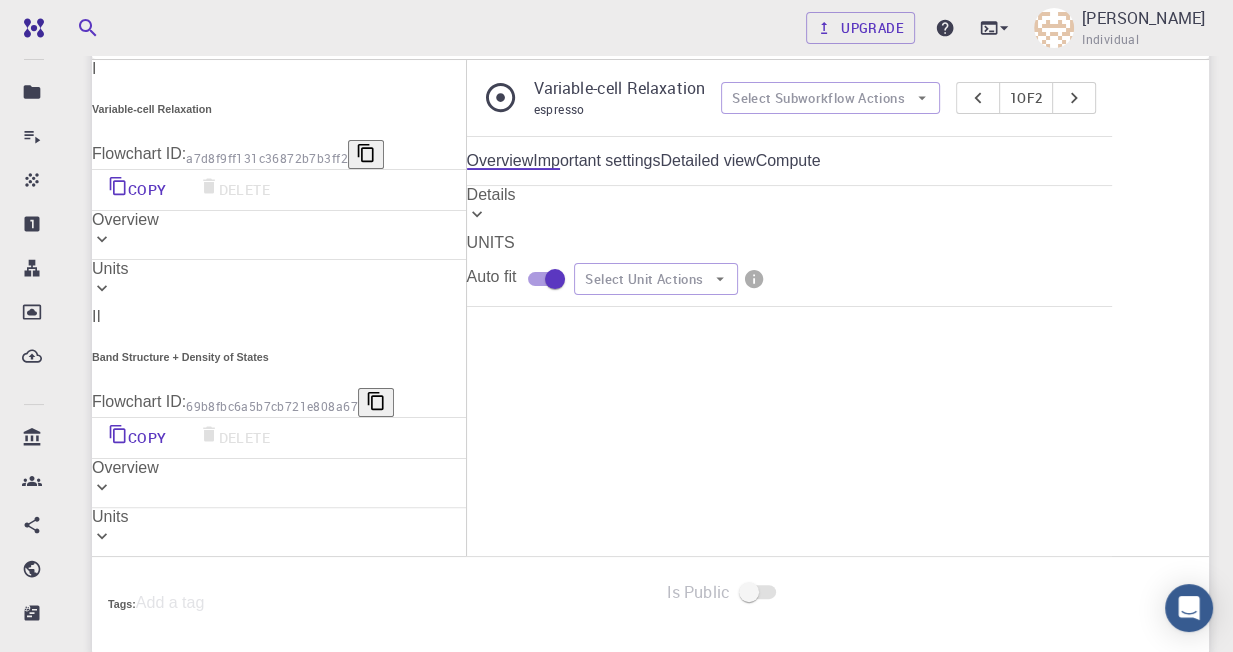 click on "Important settings" at bounding box center (596, 161) 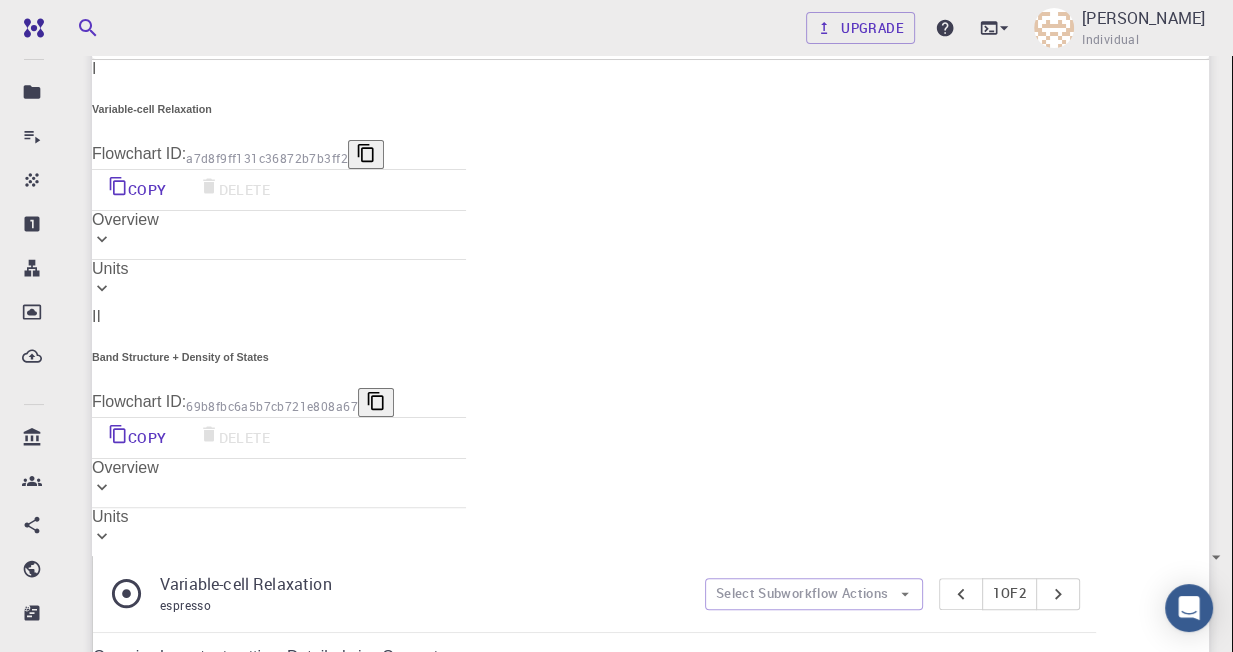 scroll, scrollTop: 0, scrollLeft: 0, axis: both 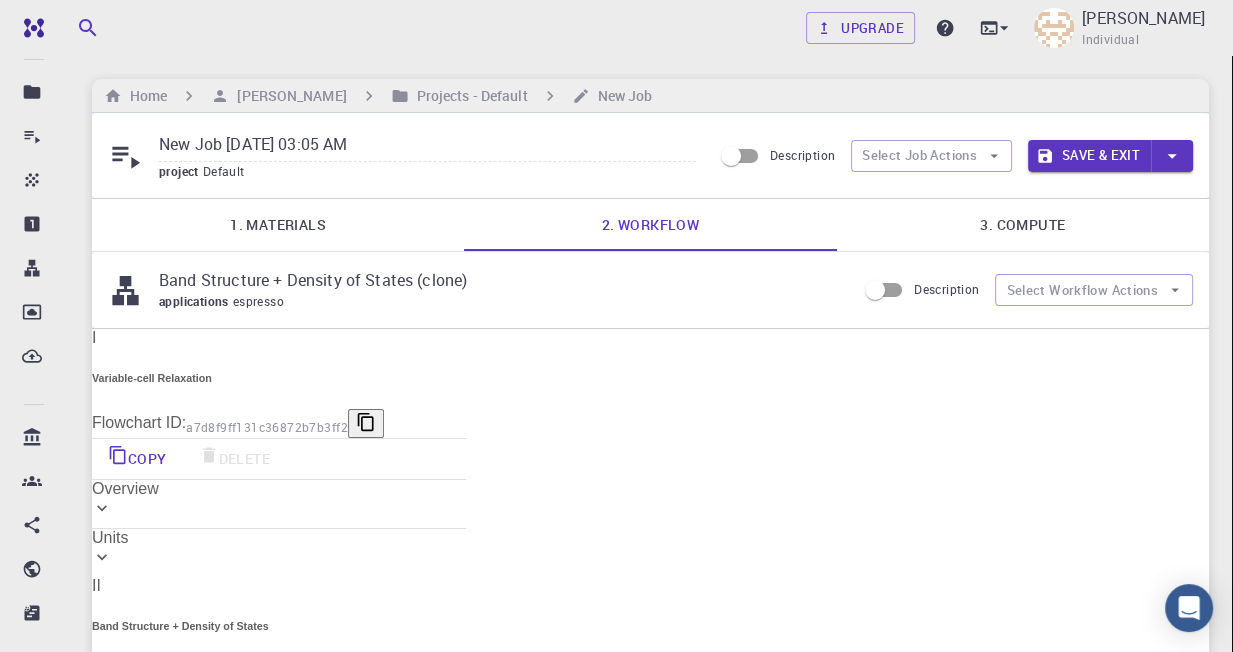 click on "3. Compute" at bounding box center (1023, 225) 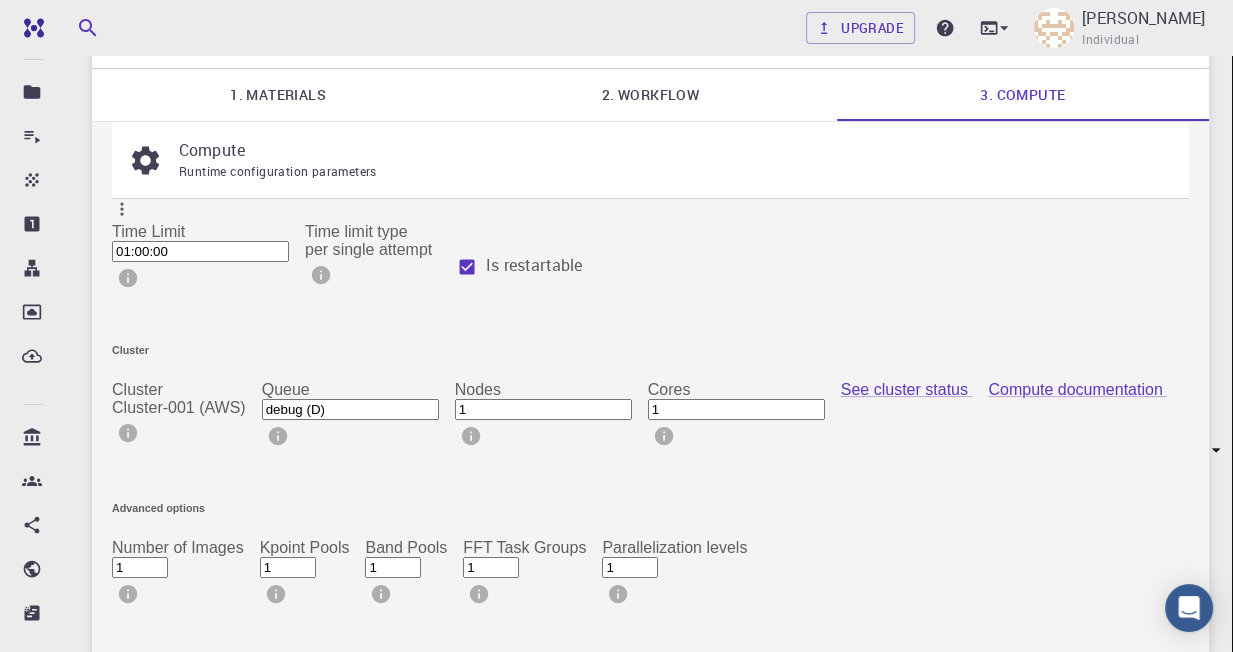 scroll, scrollTop: 0, scrollLeft: 0, axis: both 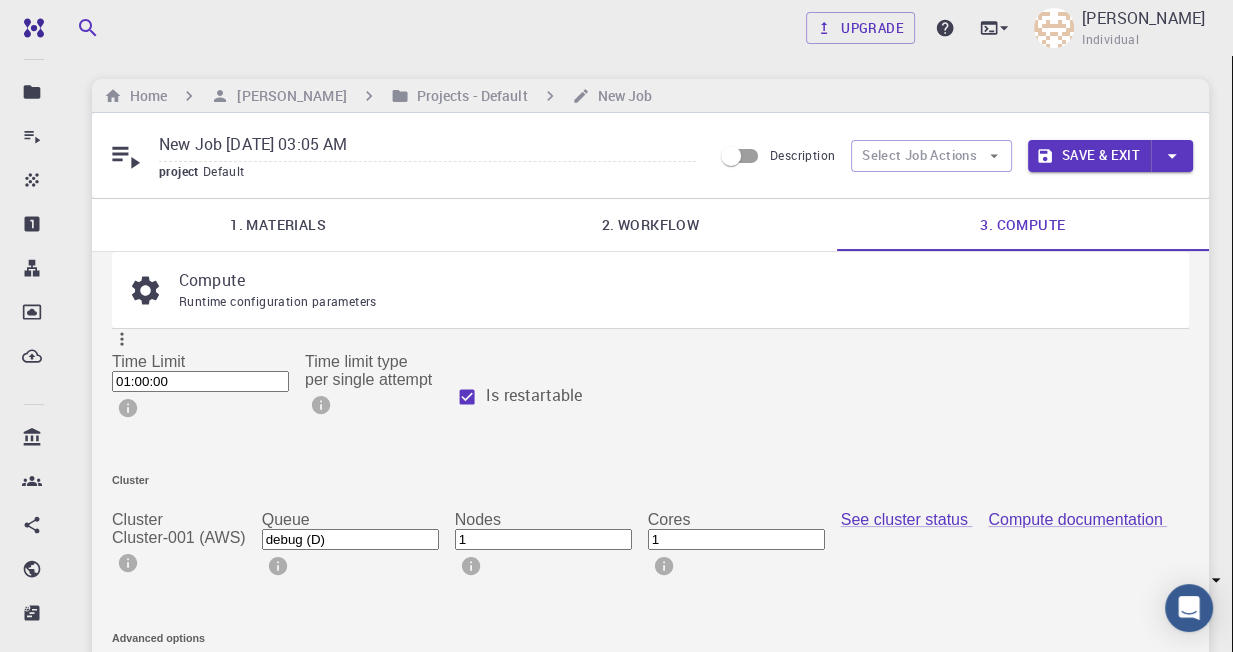 click on "Save & Exit" at bounding box center (1089, 156) 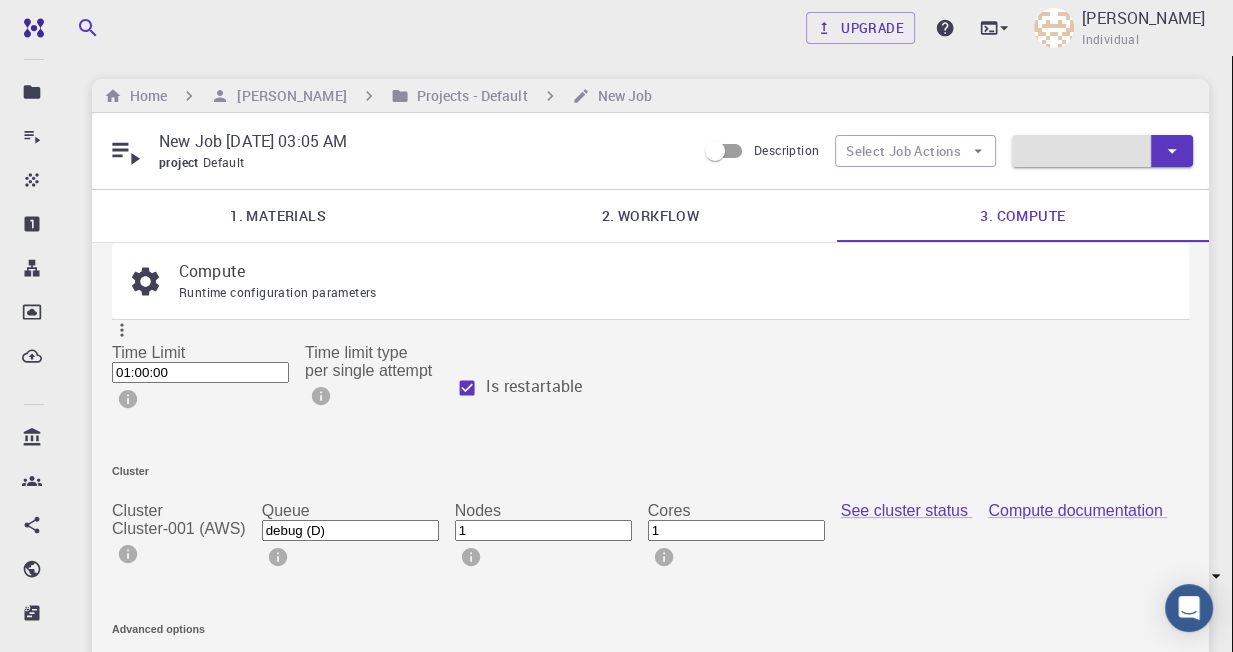 click on "Save & Exit" at bounding box center (1102, 151) 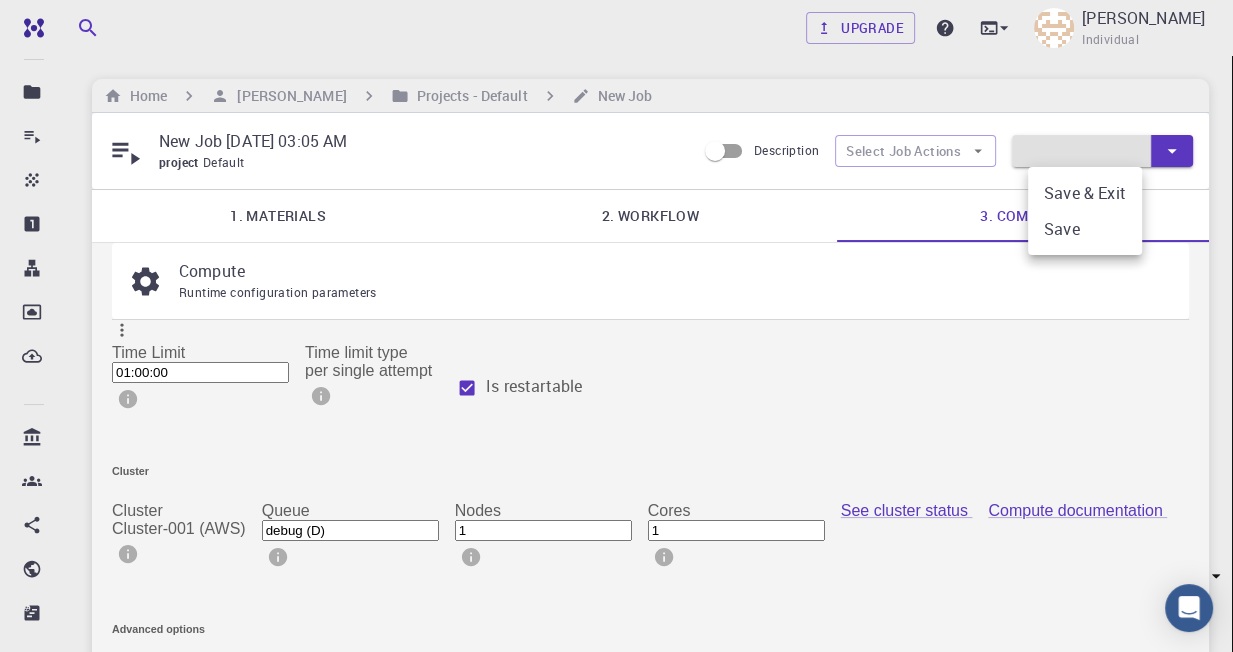 click on "Save & Exit" at bounding box center [1085, 193] 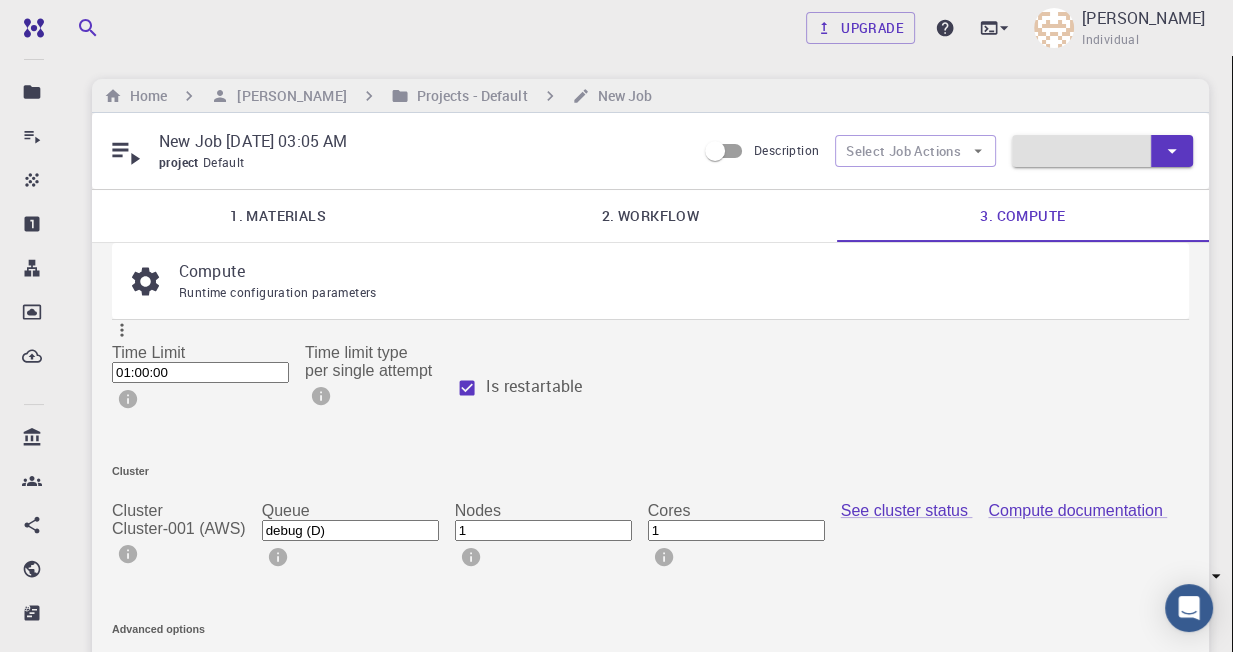 click on "Save & Exit" at bounding box center (1102, 151) 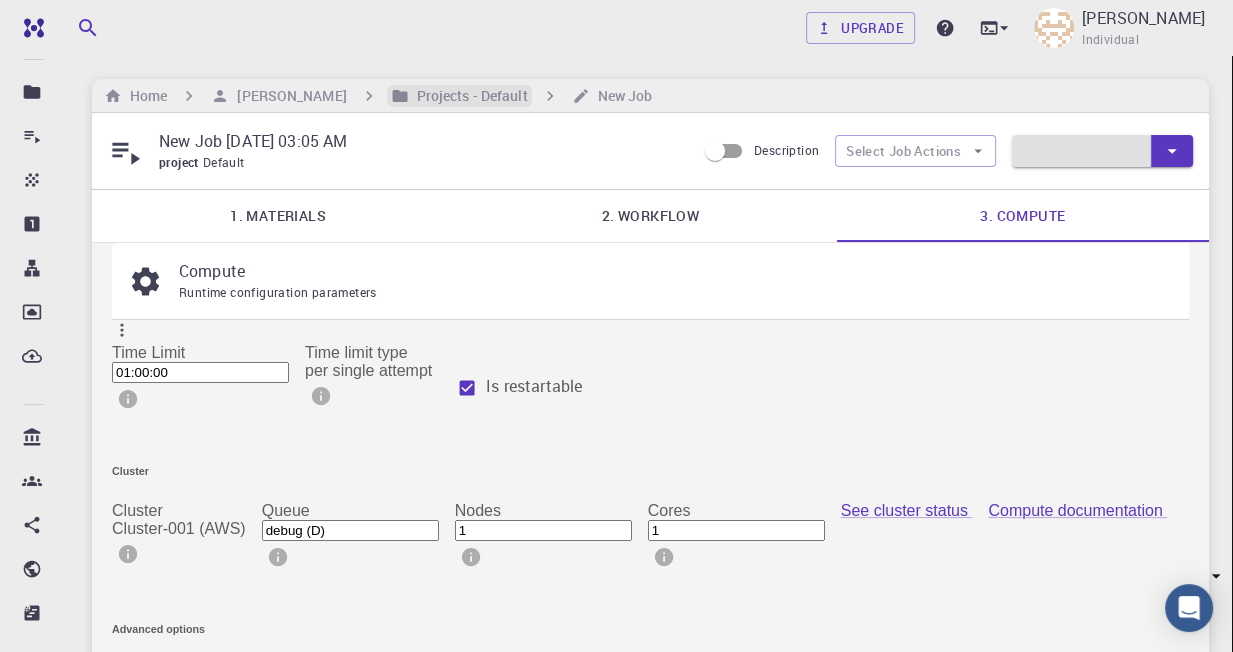 click on "Projects - Default" at bounding box center (468, 96) 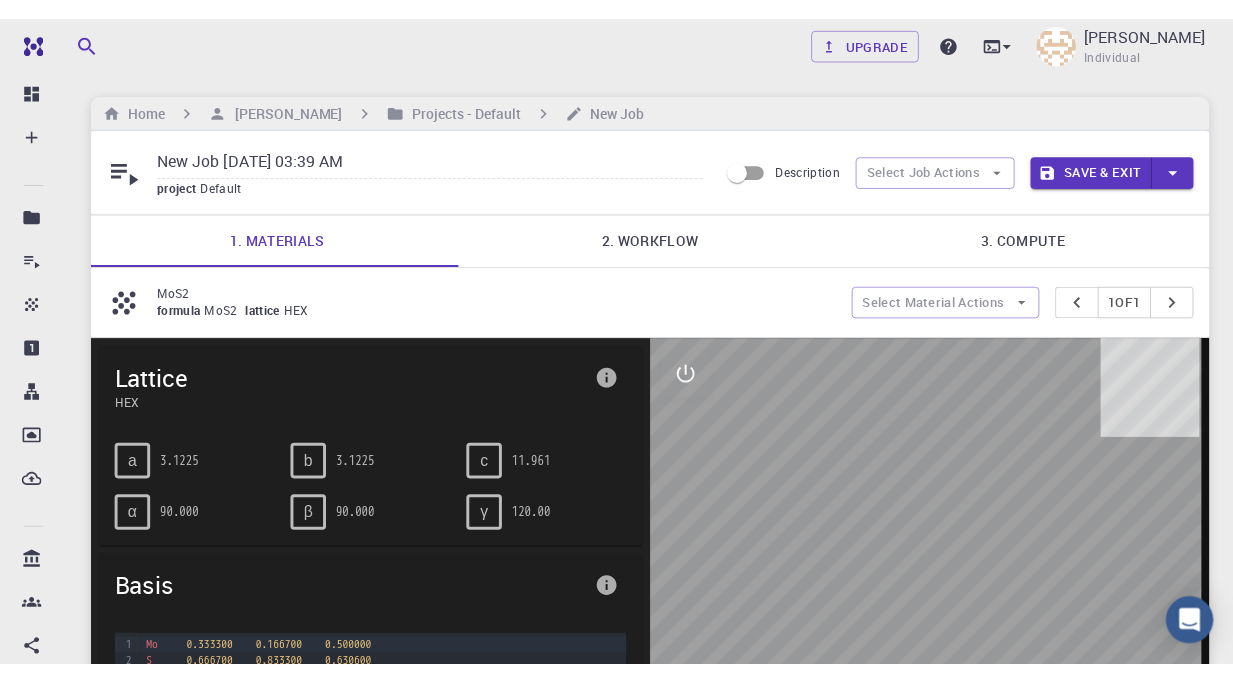 scroll, scrollTop: 0, scrollLeft: 0, axis: both 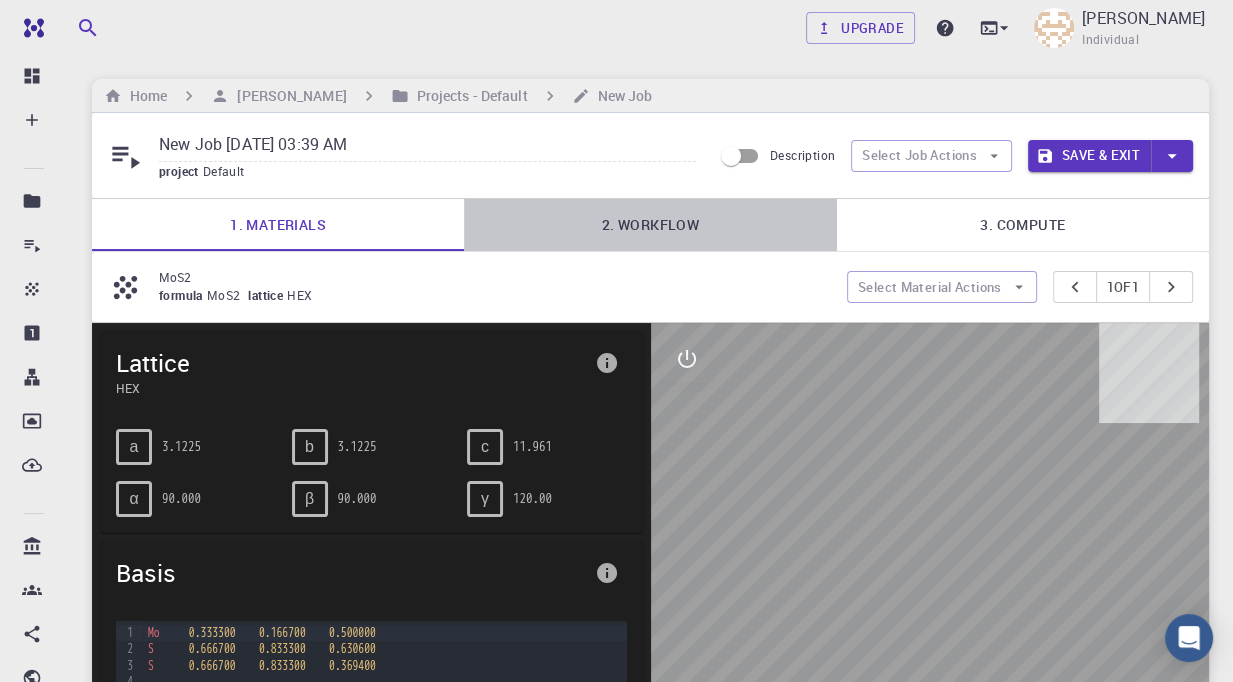 click on "2. Workflow" at bounding box center (650, 225) 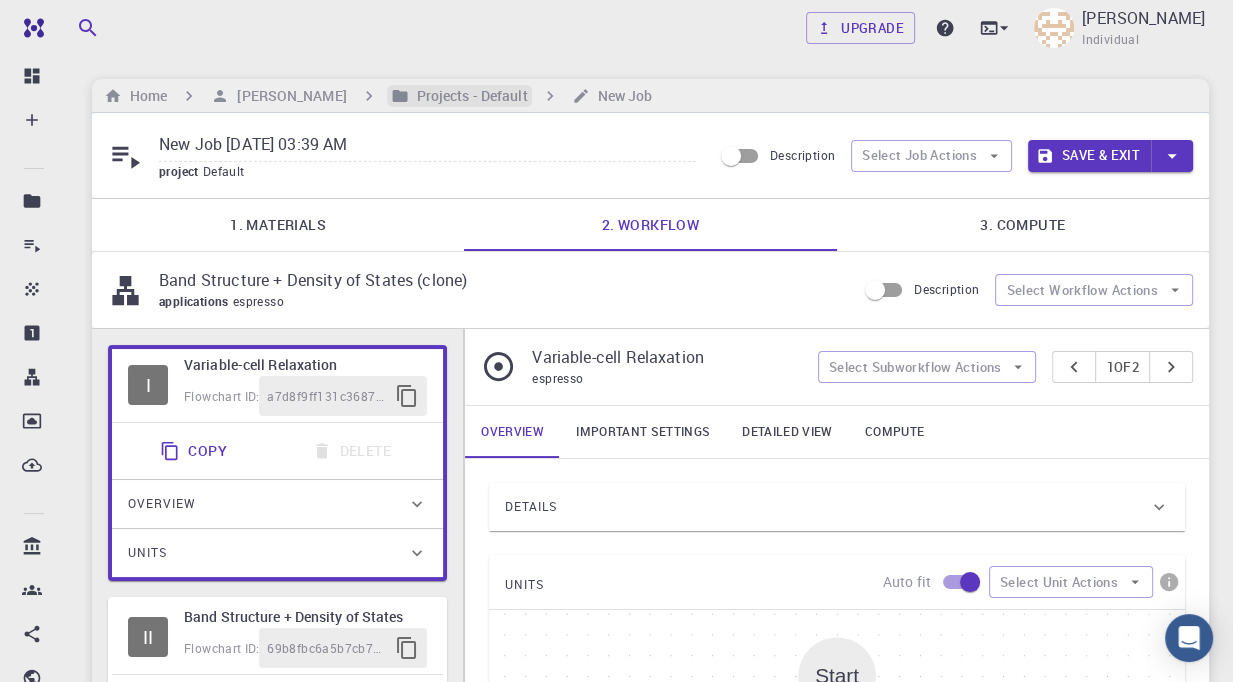 click on "Projects - Default" at bounding box center (468, 96) 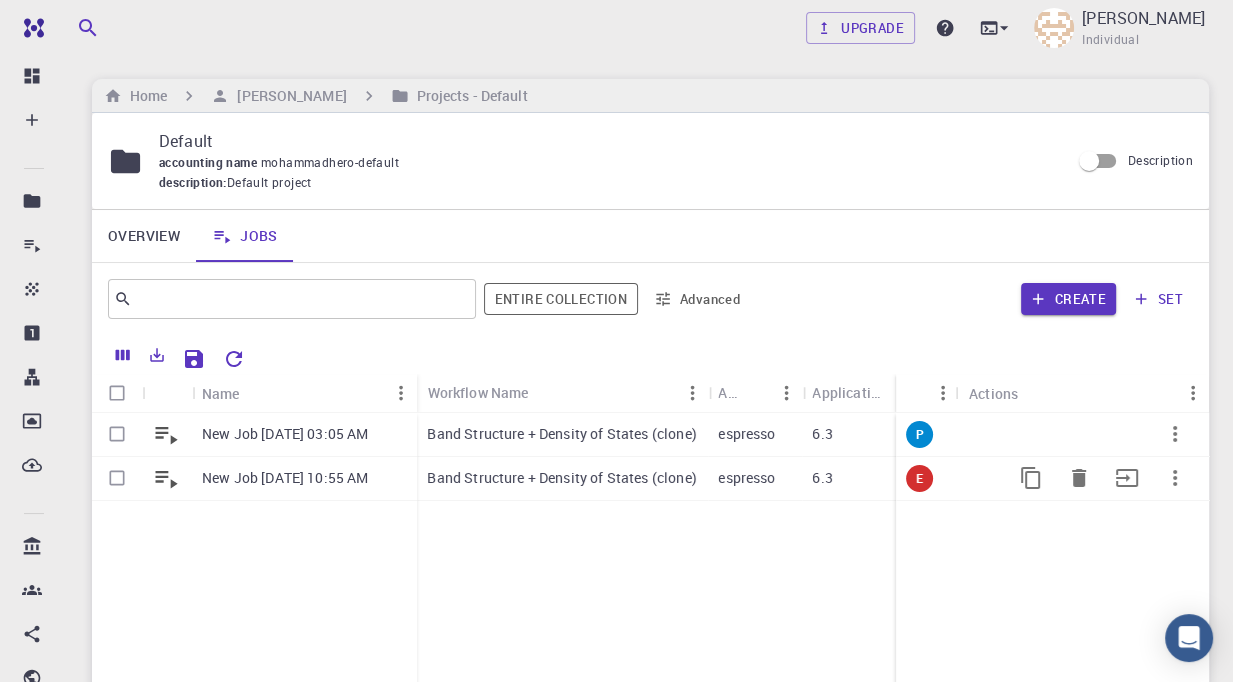 click at bounding box center [117, 478] 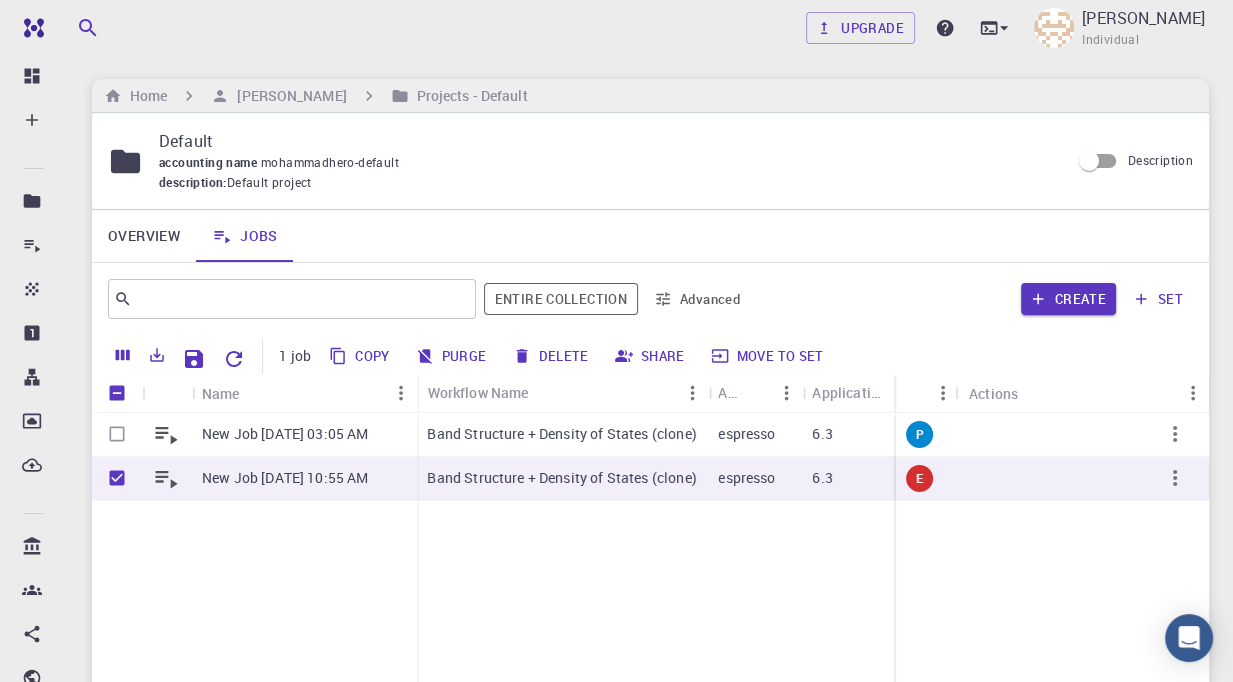 click on "Delete" at bounding box center [552, 356] 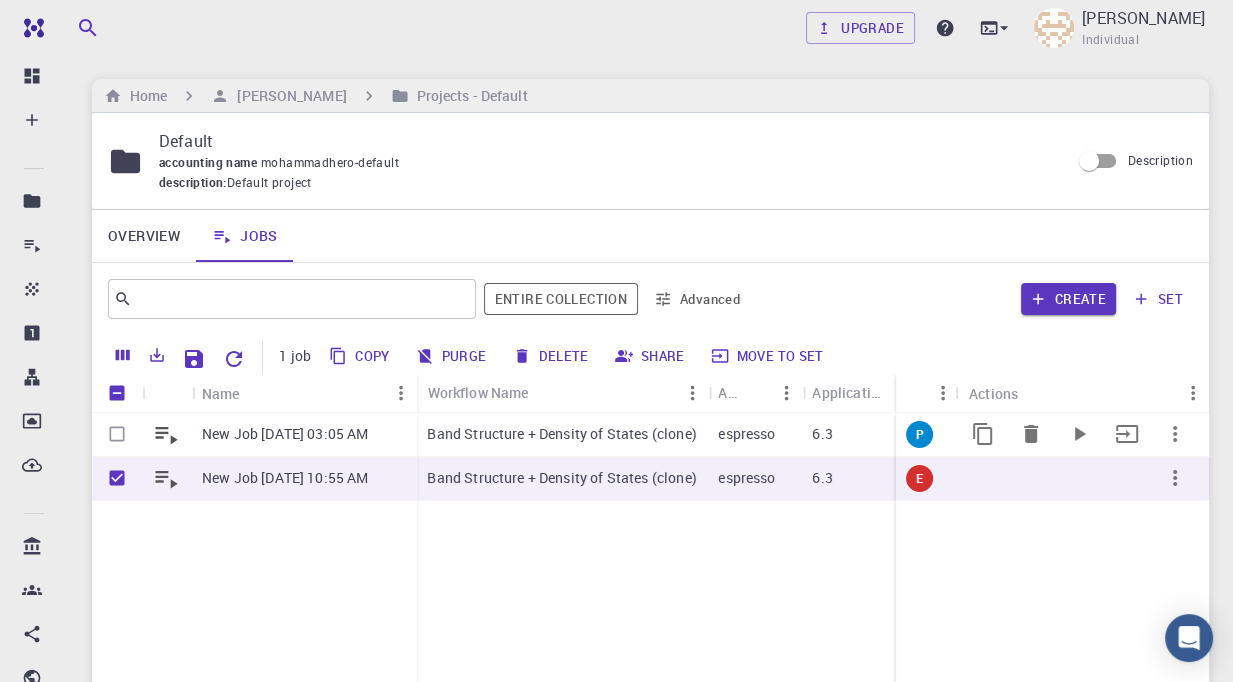 checkbox on "false" 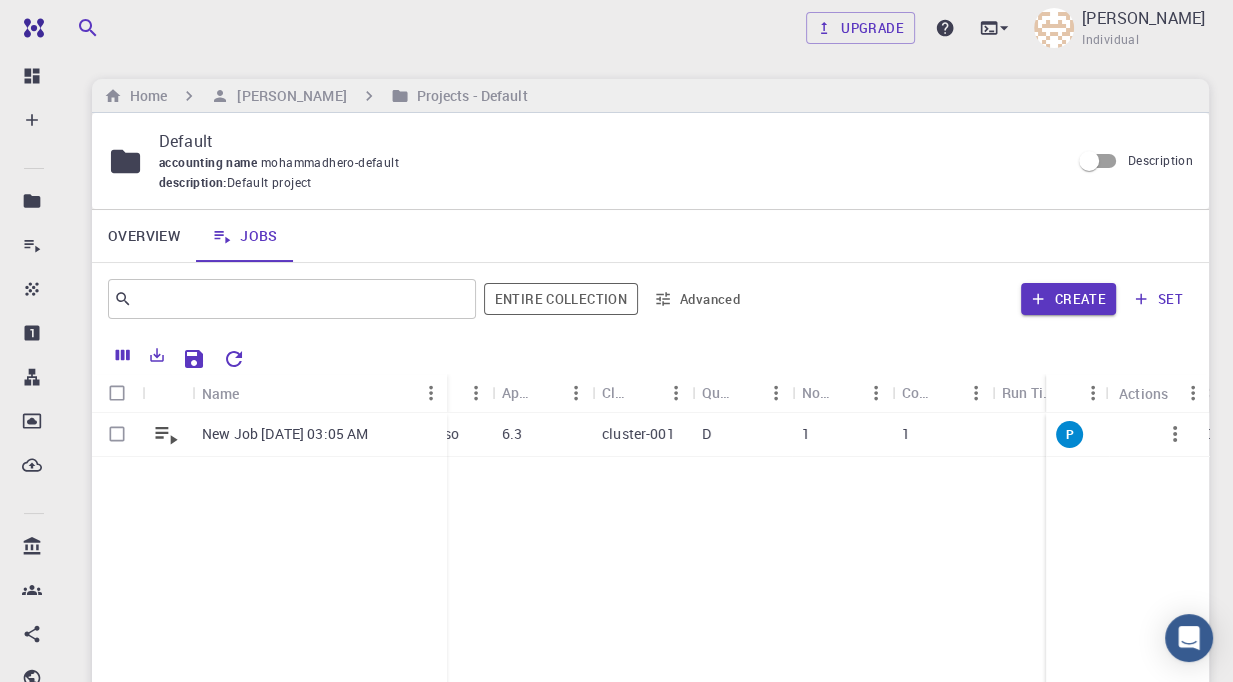 drag, startPoint x: 290, startPoint y: 384, endPoint x: 444, endPoint y: 394, distance: 154.32434 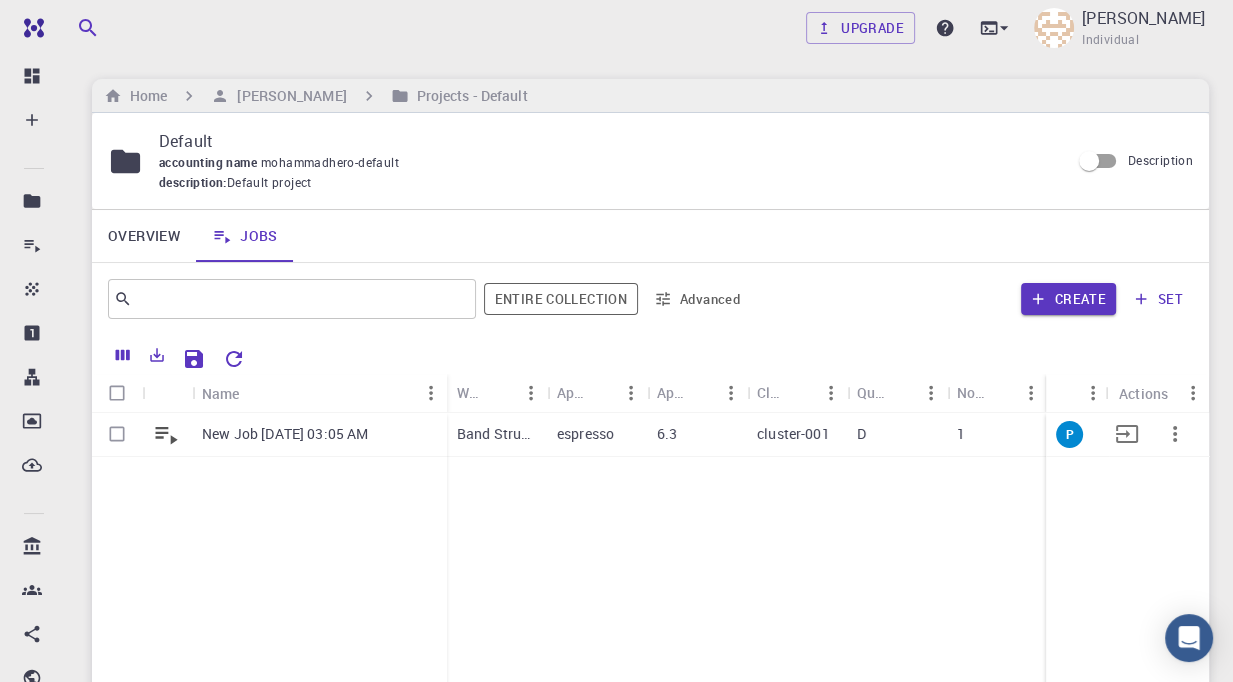click on "6.3" at bounding box center [697, 435] 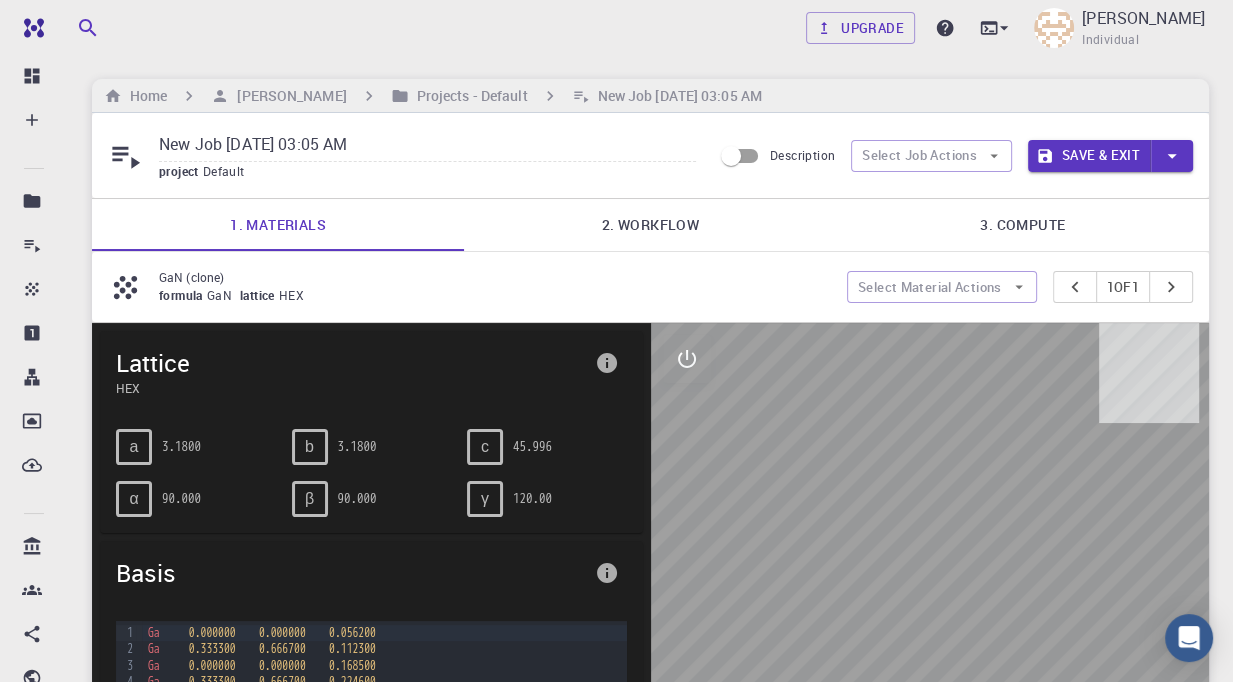 click on "2. Workflow" at bounding box center [650, 225] 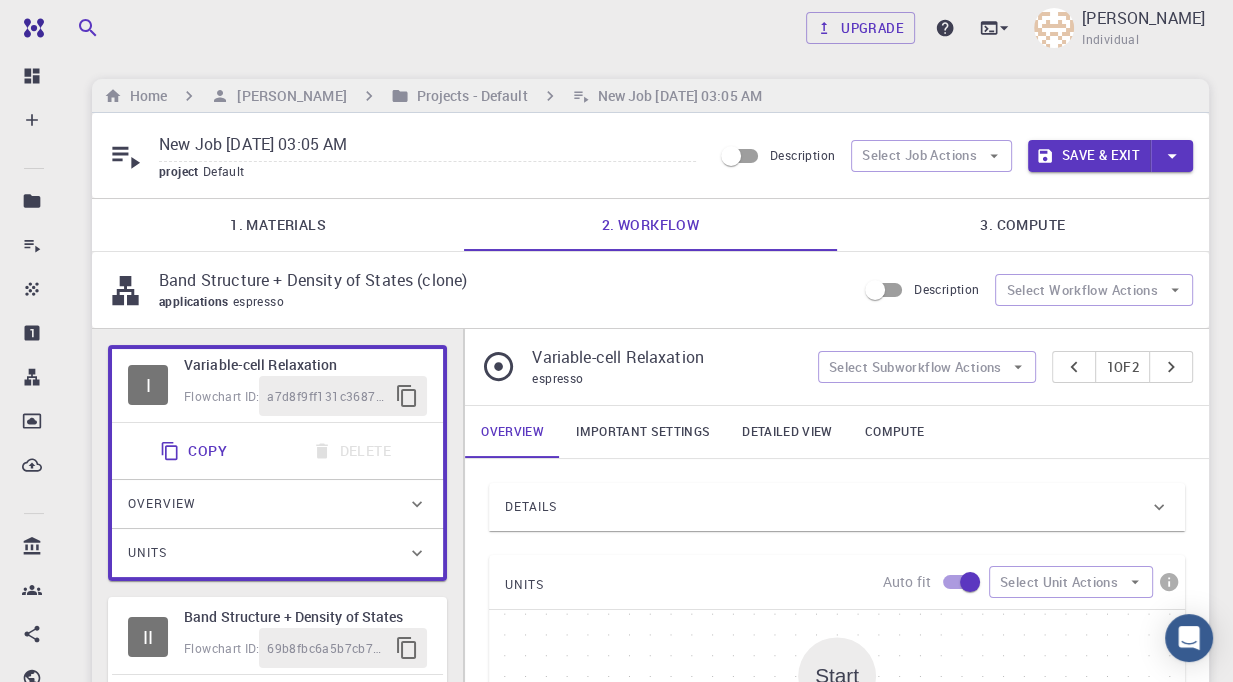 click on "3. Compute" at bounding box center (1023, 225) 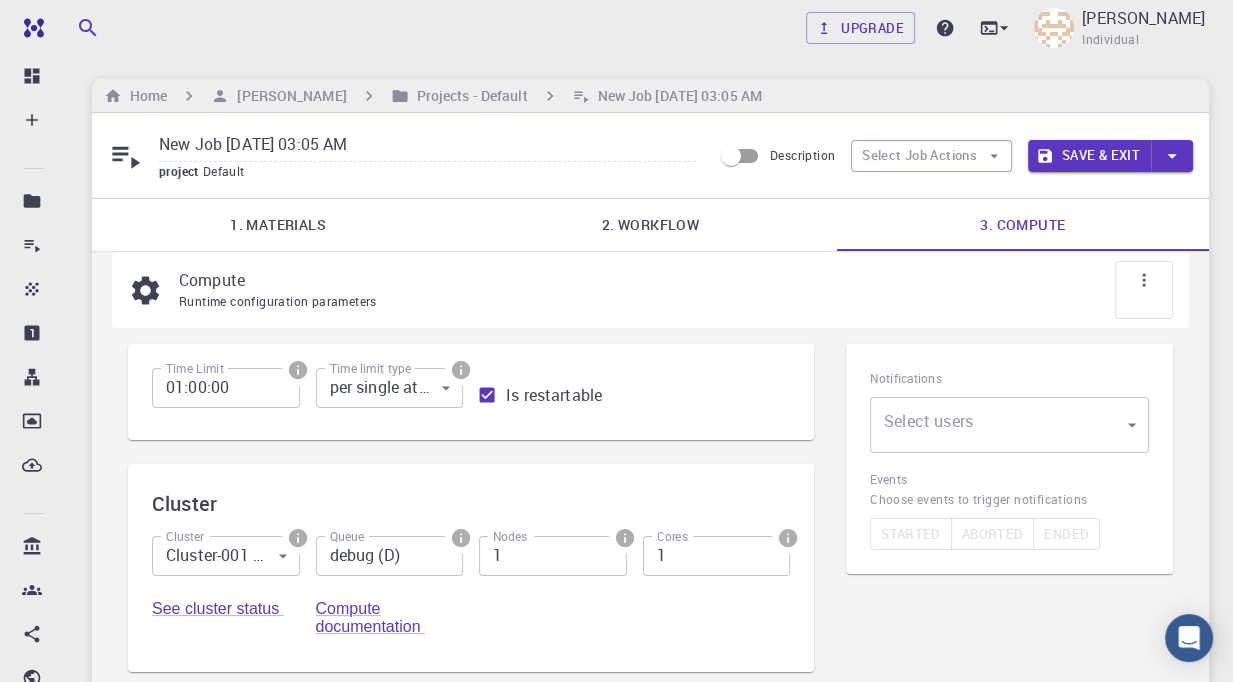 click 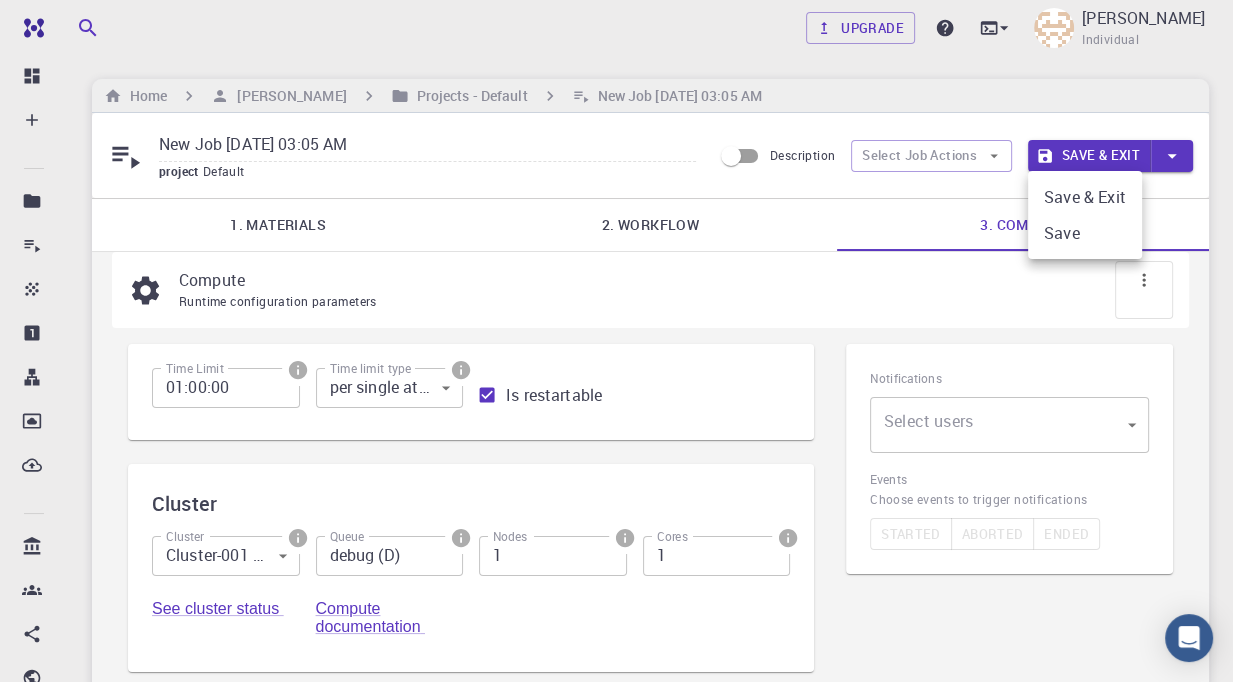 click on "Save & Exit" at bounding box center [1085, 197] 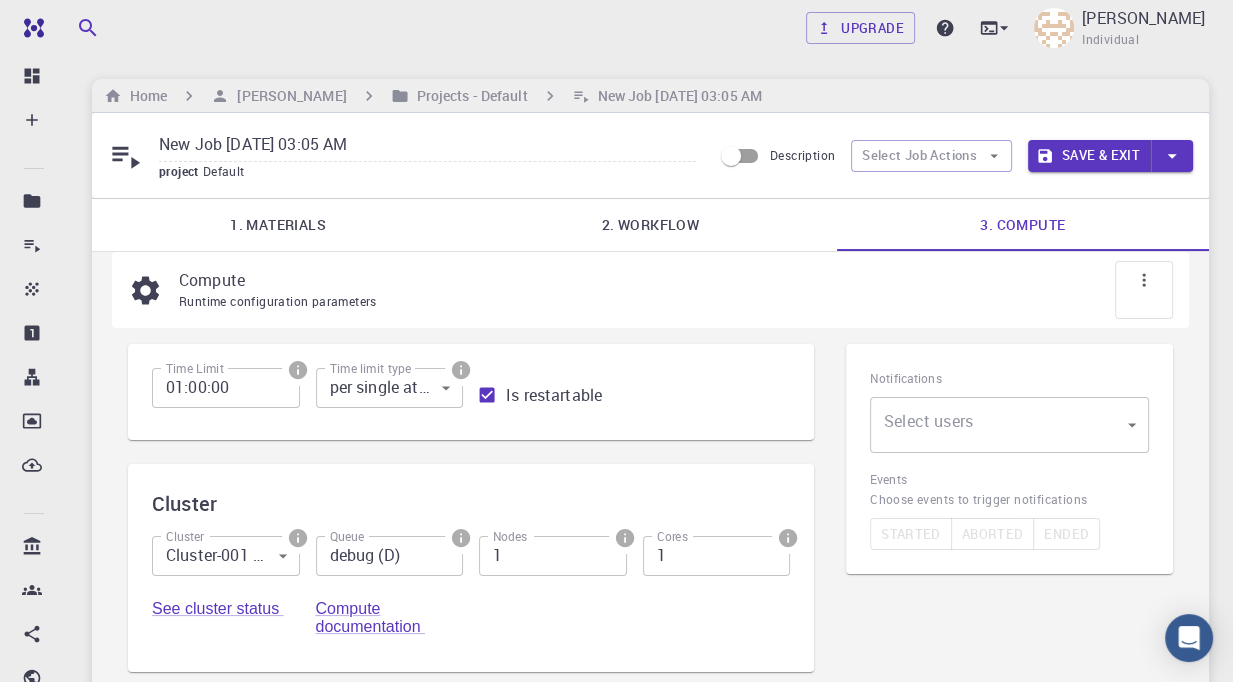 click on "Save & Exit" at bounding box center [1089, 156] 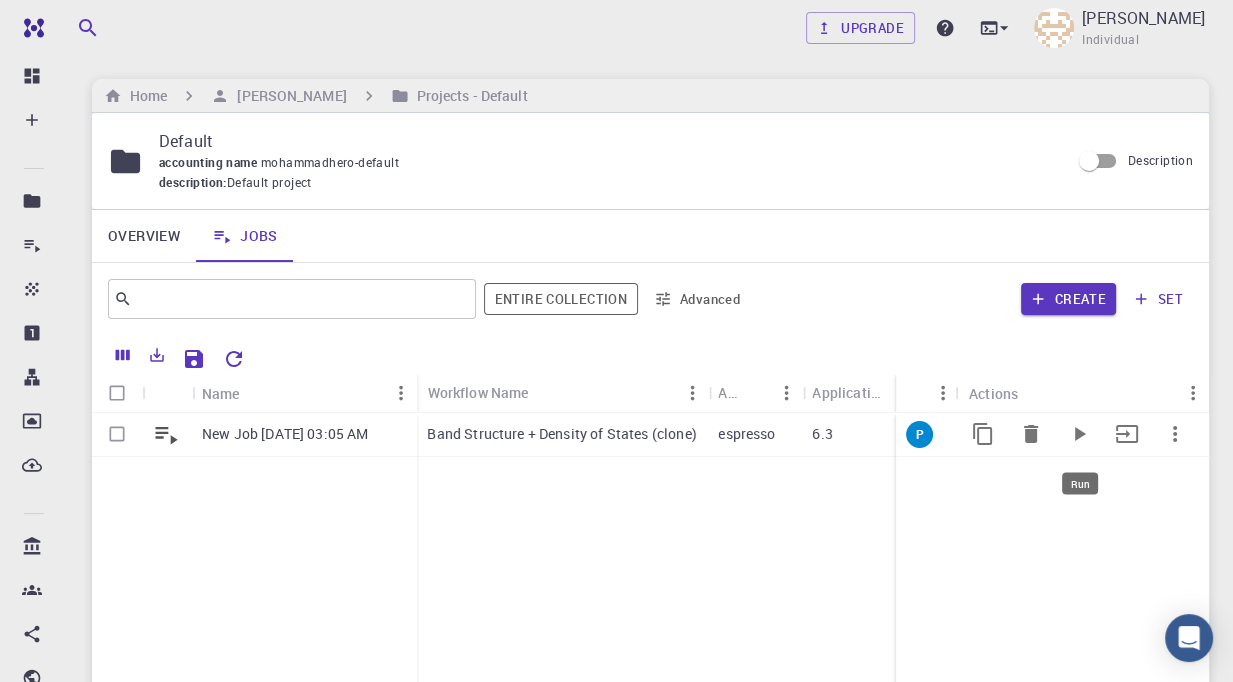 click 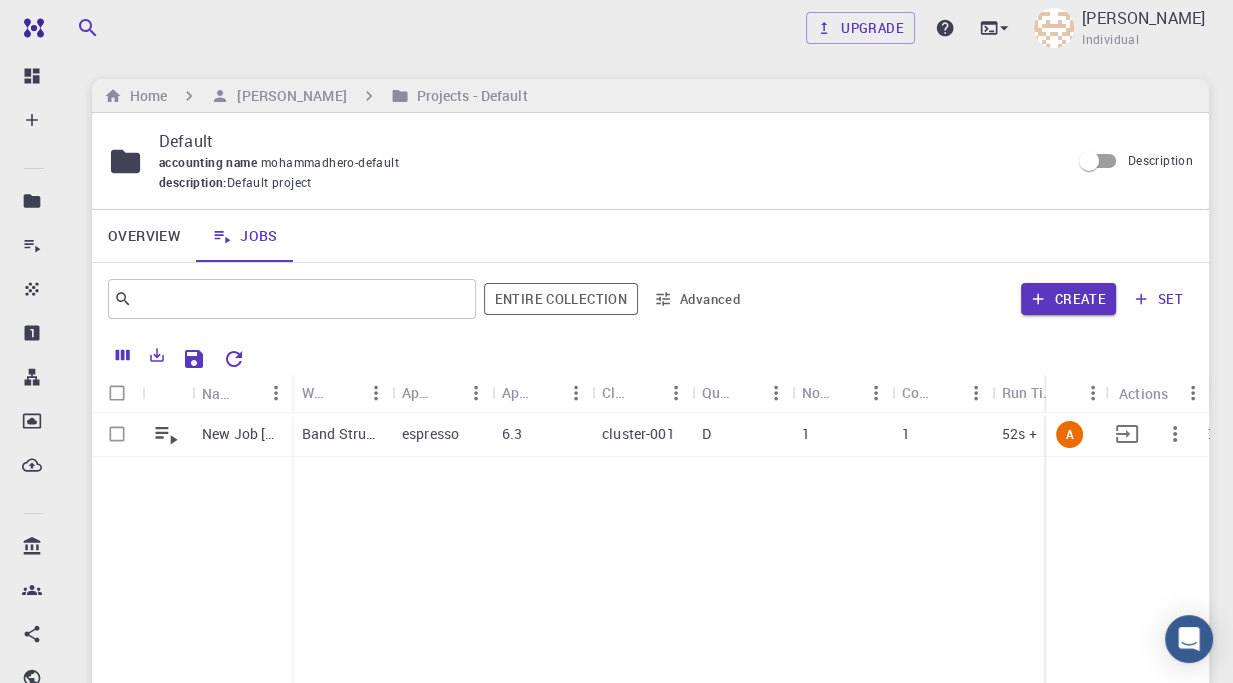 click on "6.3" at bounding box center [542, 435] 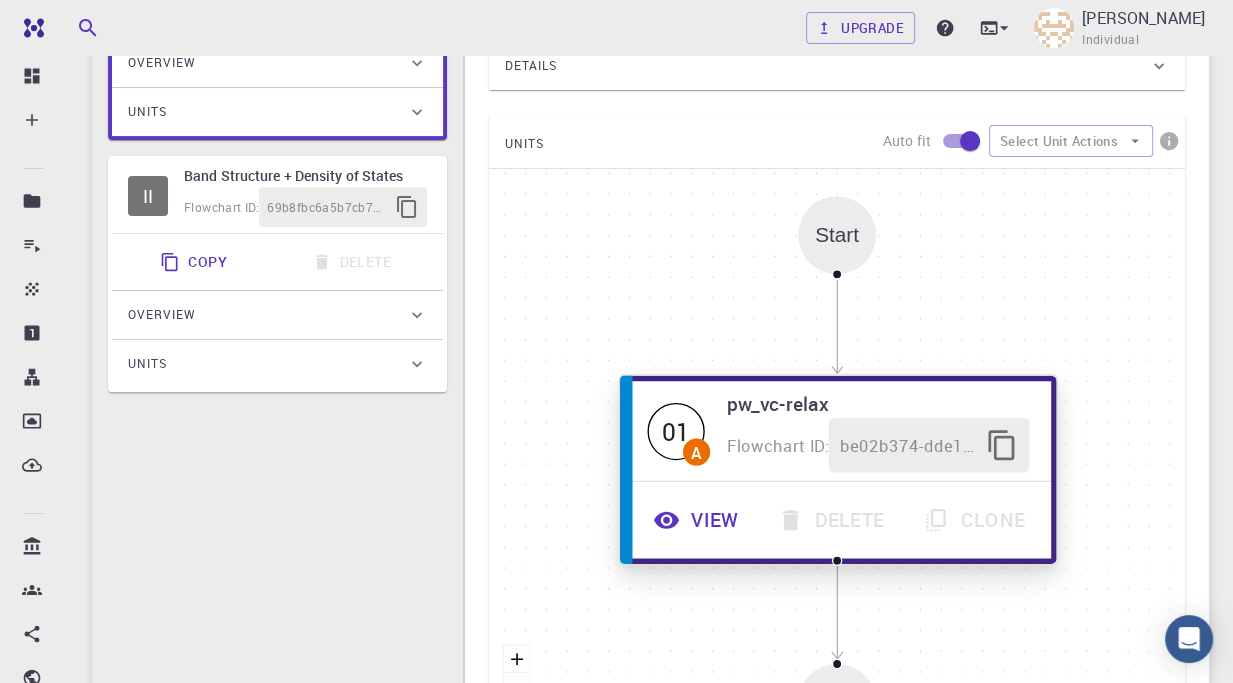scroll, scrollTop: 435, scrollLeft: 0, axis: vertical 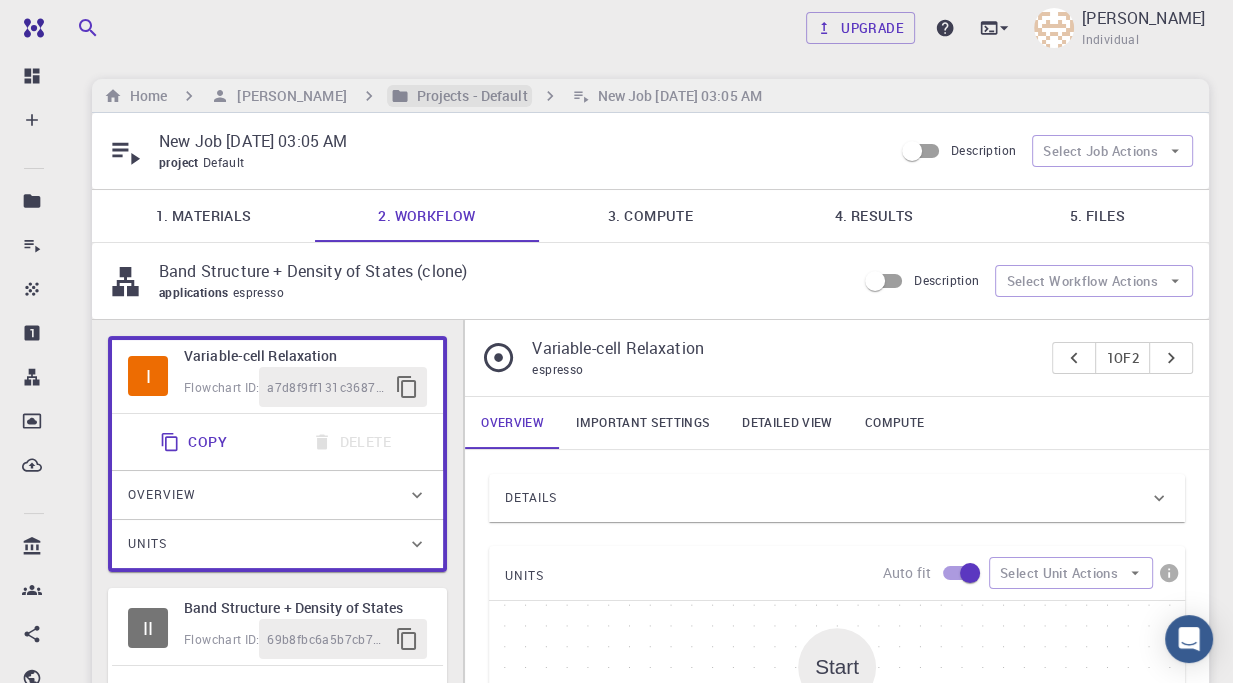 click on "Projects - Default" at bounding box center (468, 96) 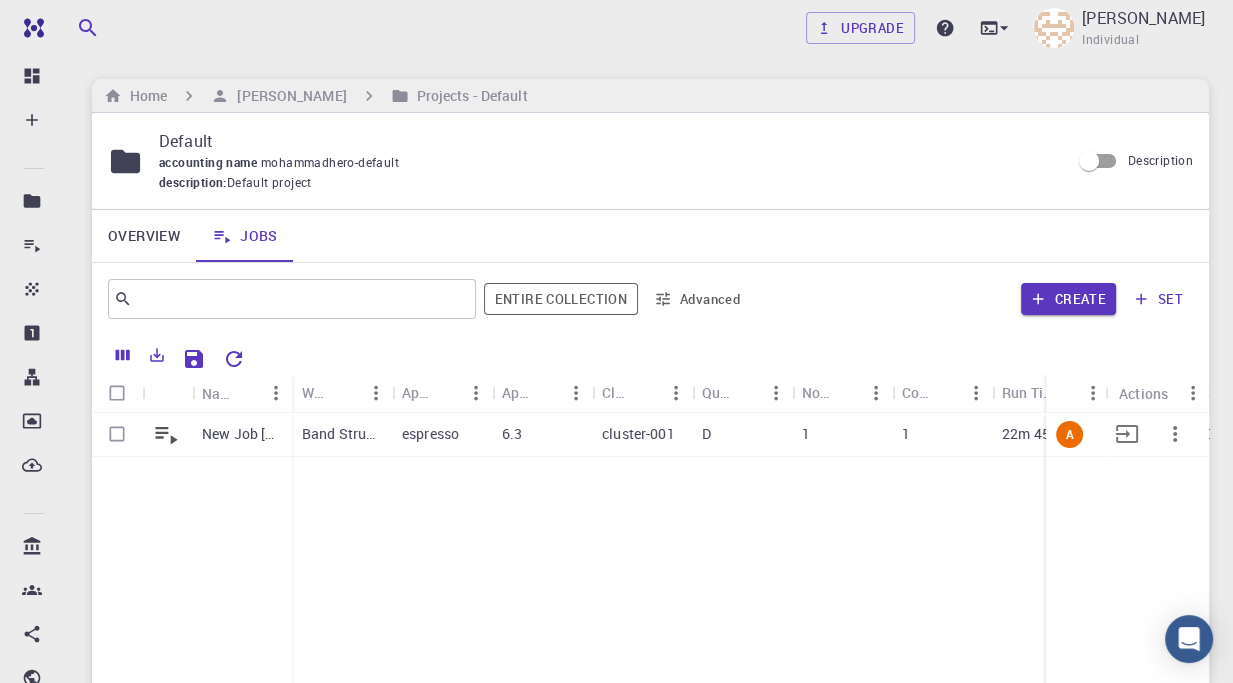 click on "1" at bounding box center (942, 435) 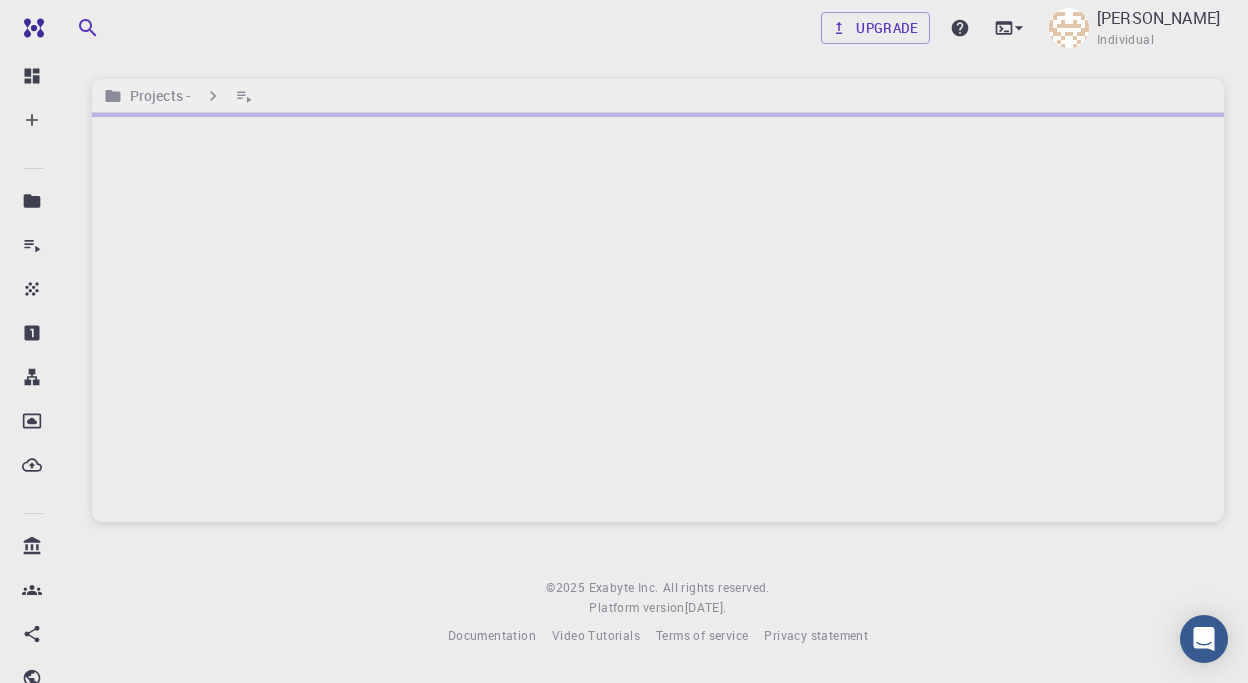 scroll, scrollTop: 0, scrollLeft: 0, axis: both 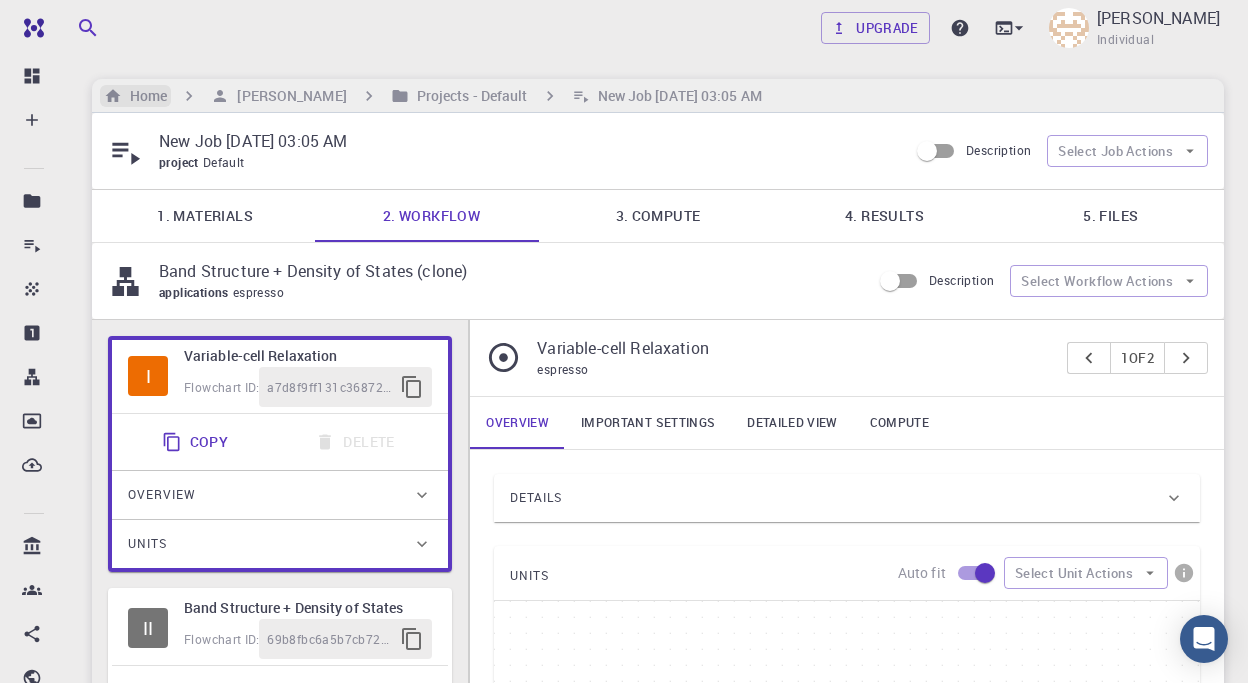 type on "/export/share/pseudo/ga/gga/pbe/gbrv/1.4/us/ga_pbe_gbrv_1.4.upf" 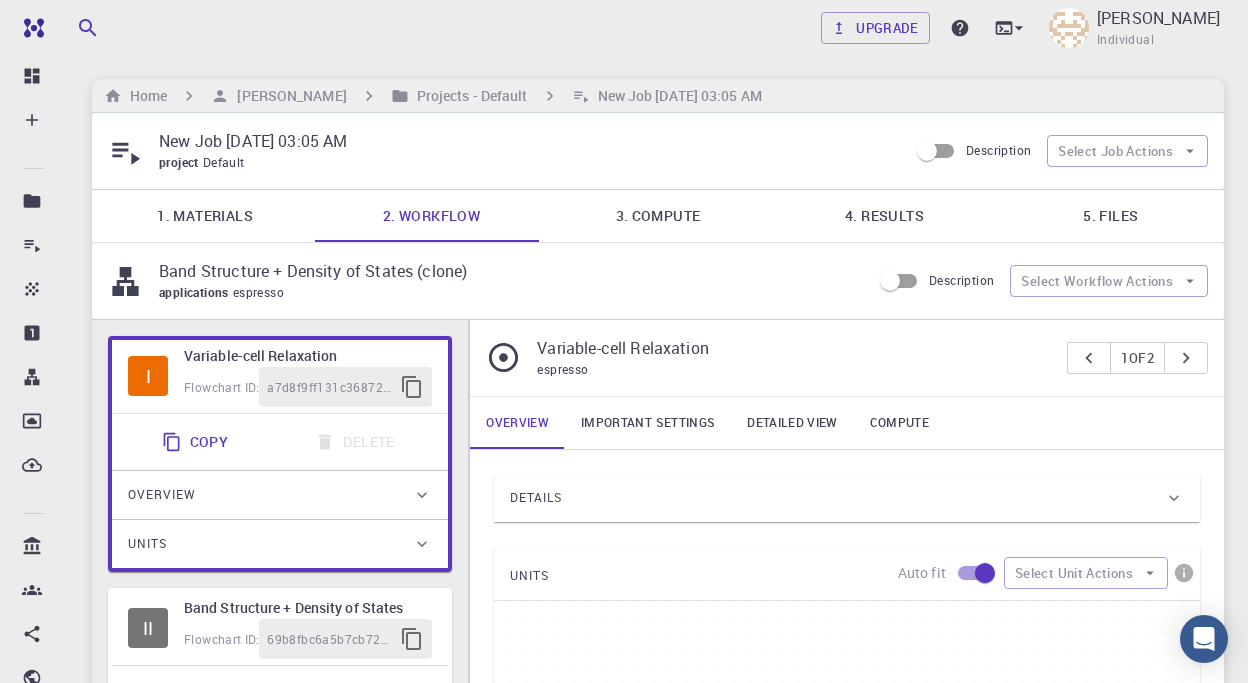 type on "/export/share/pseudo/ga/gga/pbe/gbrv/1.4/us/ga_pbe_gbrv_1.4.upf" 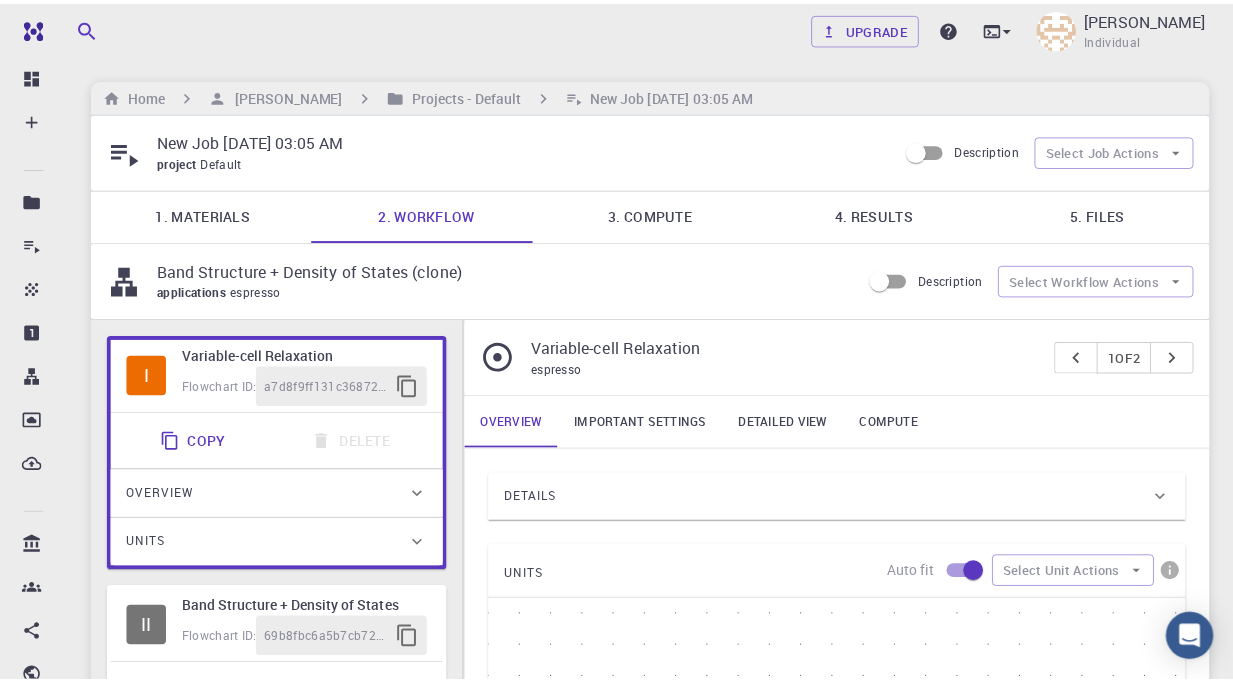 scroll, scrollTop: 0, scrollLeft: 0, axis: both 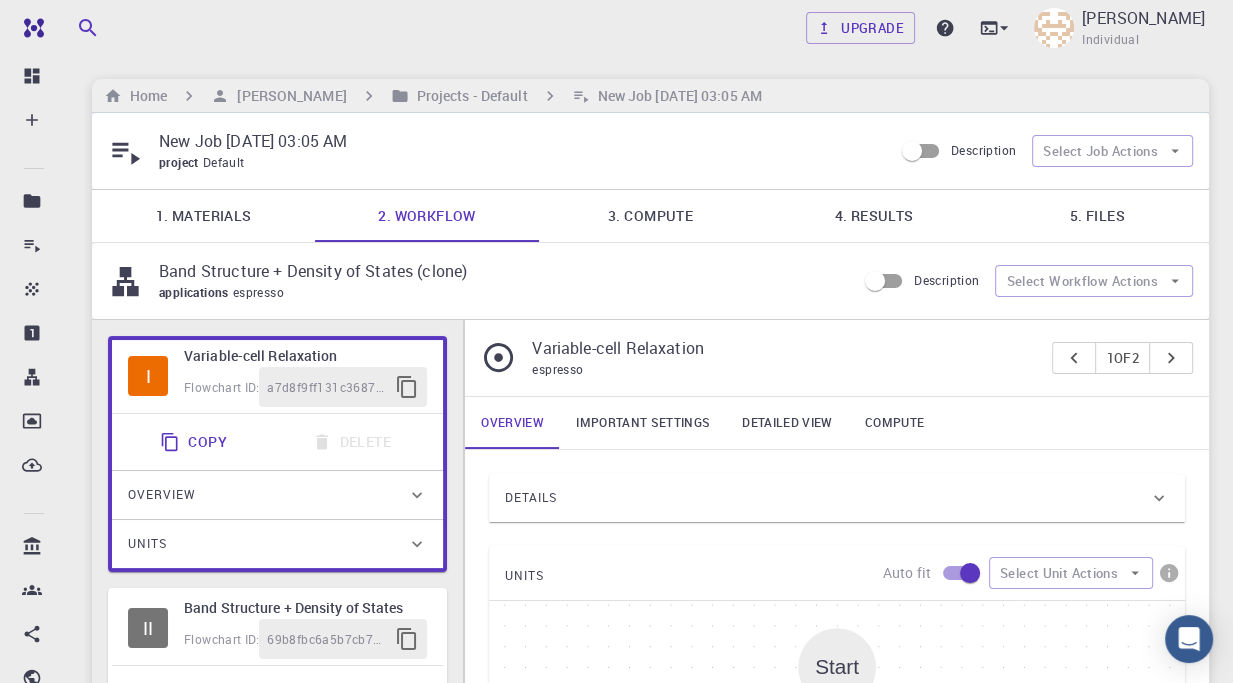 click on "Detailed view" at bounding box center (787, 423) 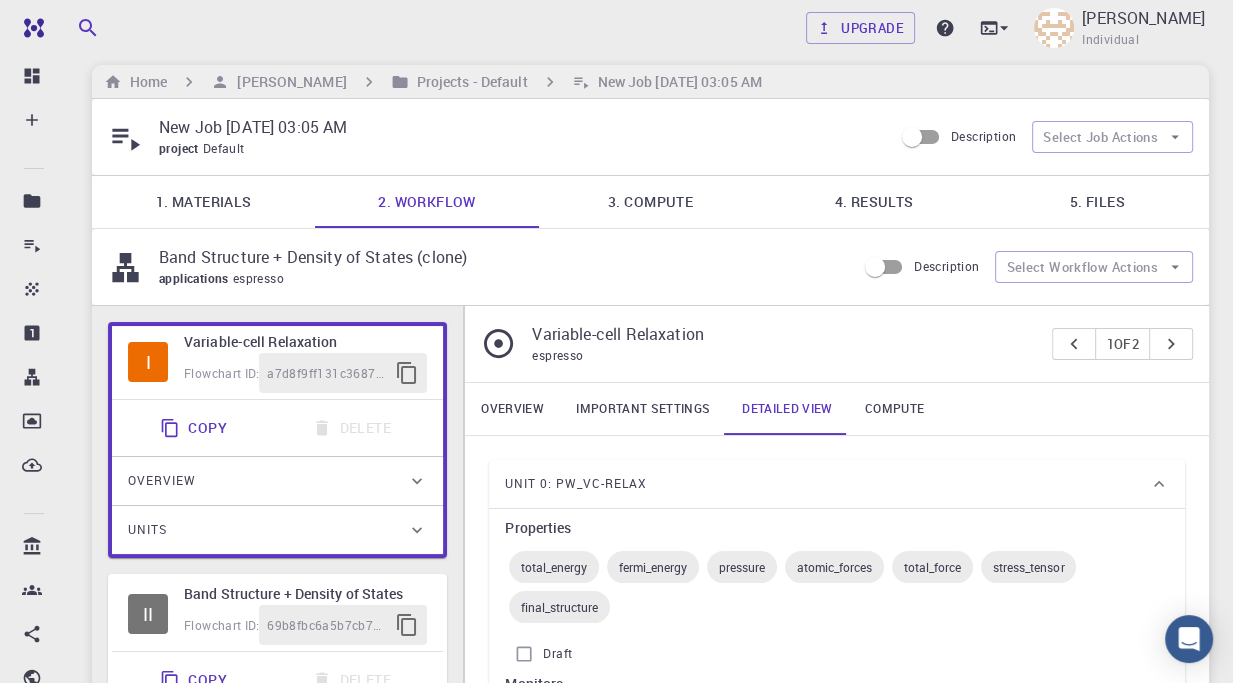 scroll, scrollTop: 13, scrollLeft: 0, axis: vertical 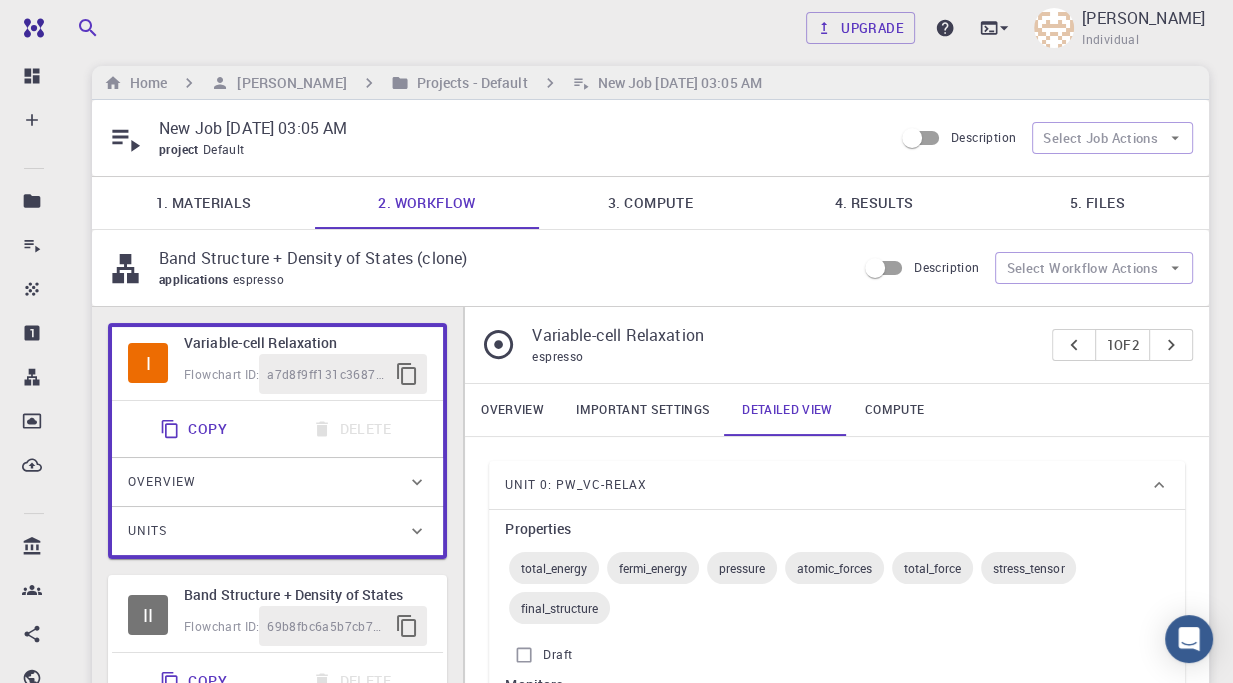 click on "Overview" at bounding box center [512, 410] 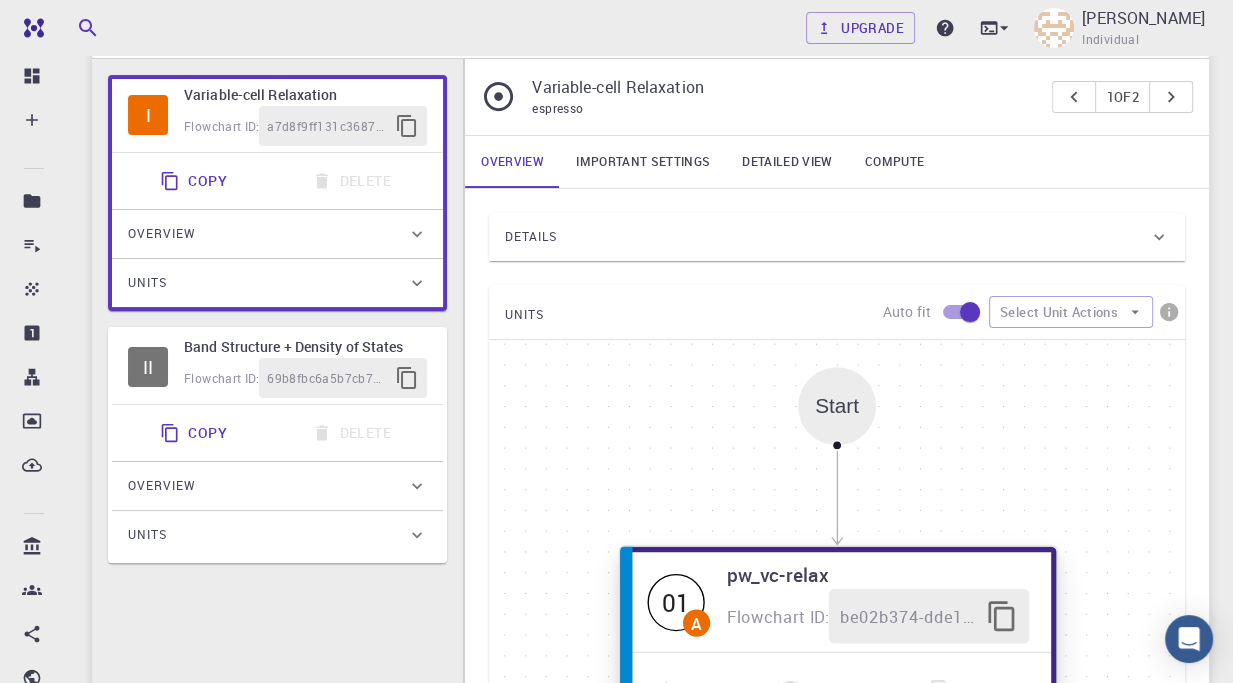 drag, startPoint x: 644, startPoint y: 436, endPoint x: 652, endPoint y: 553, distance: 117.273186 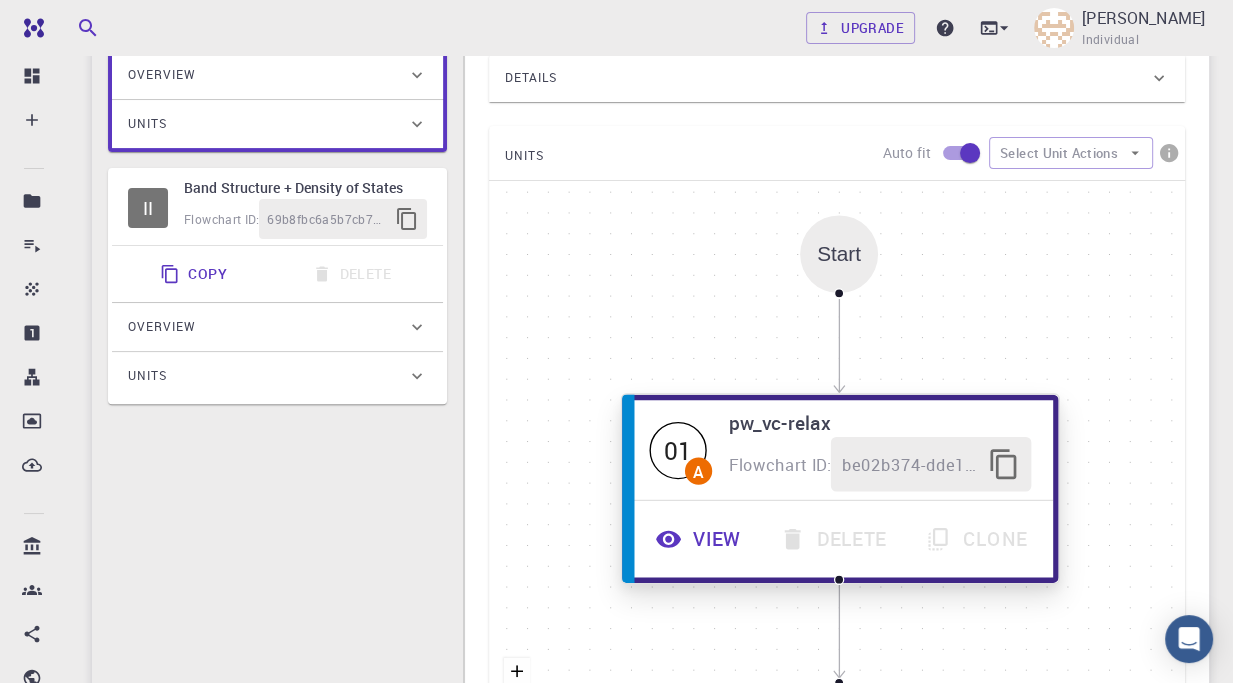 scroll, scrollTop: 472, scrollLeft: 0, axis: vertical 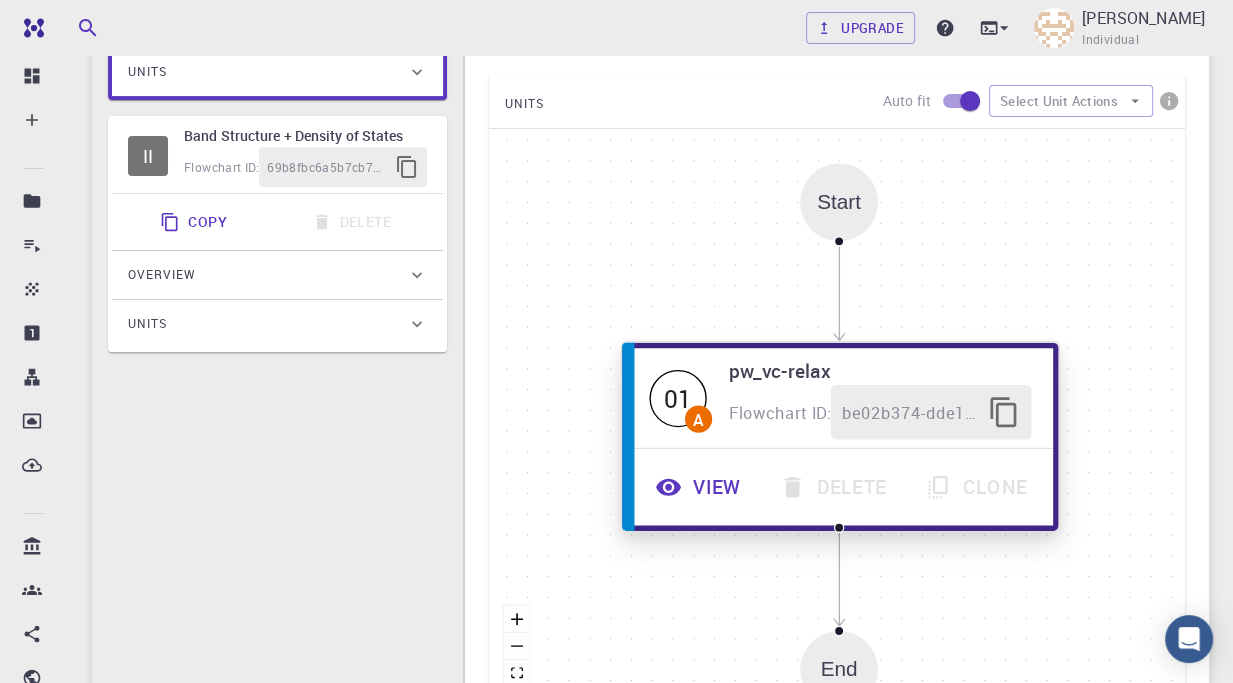 click on "View" at bounding box center [701, 487] 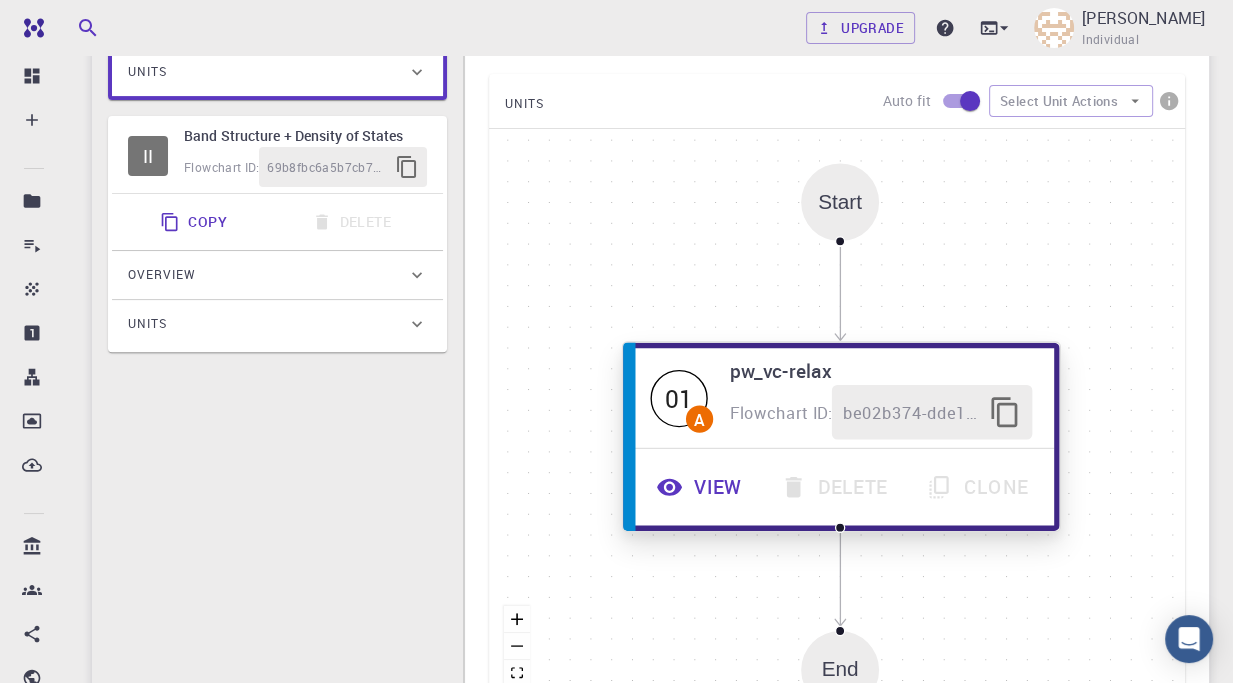 click on "View" at bounding box center (702, 487) 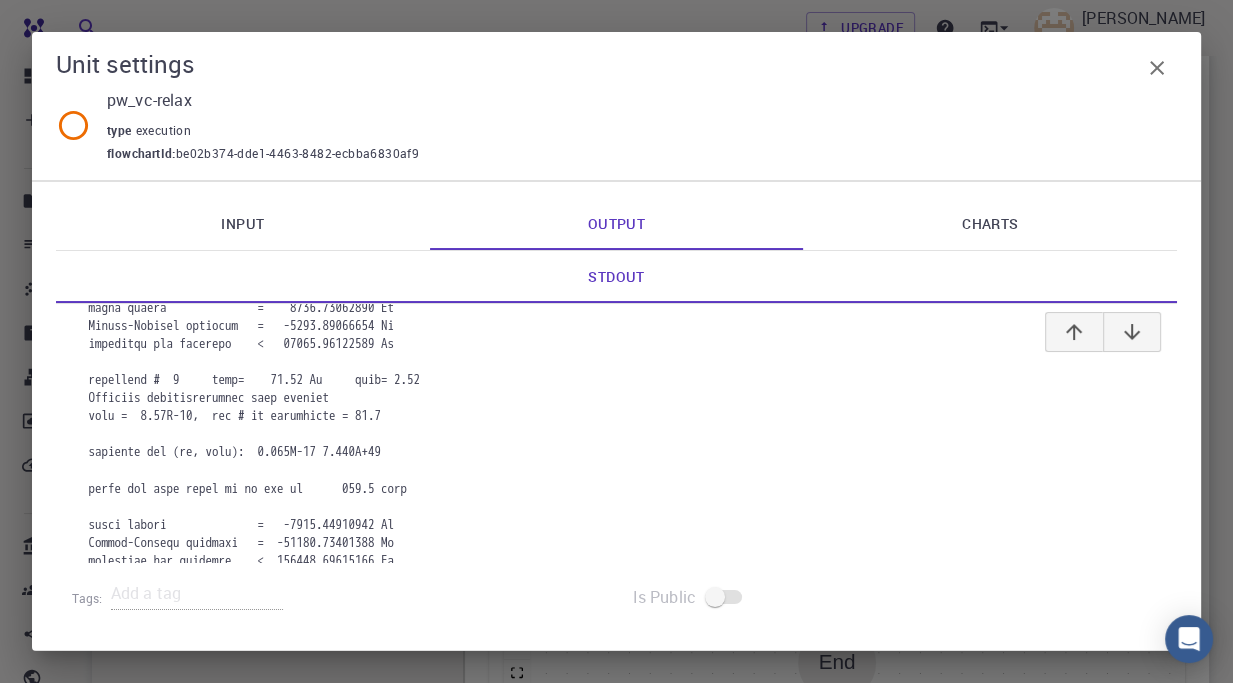 scroll, scrollTop: 7625, scrollLeft: 0, axis: vertical 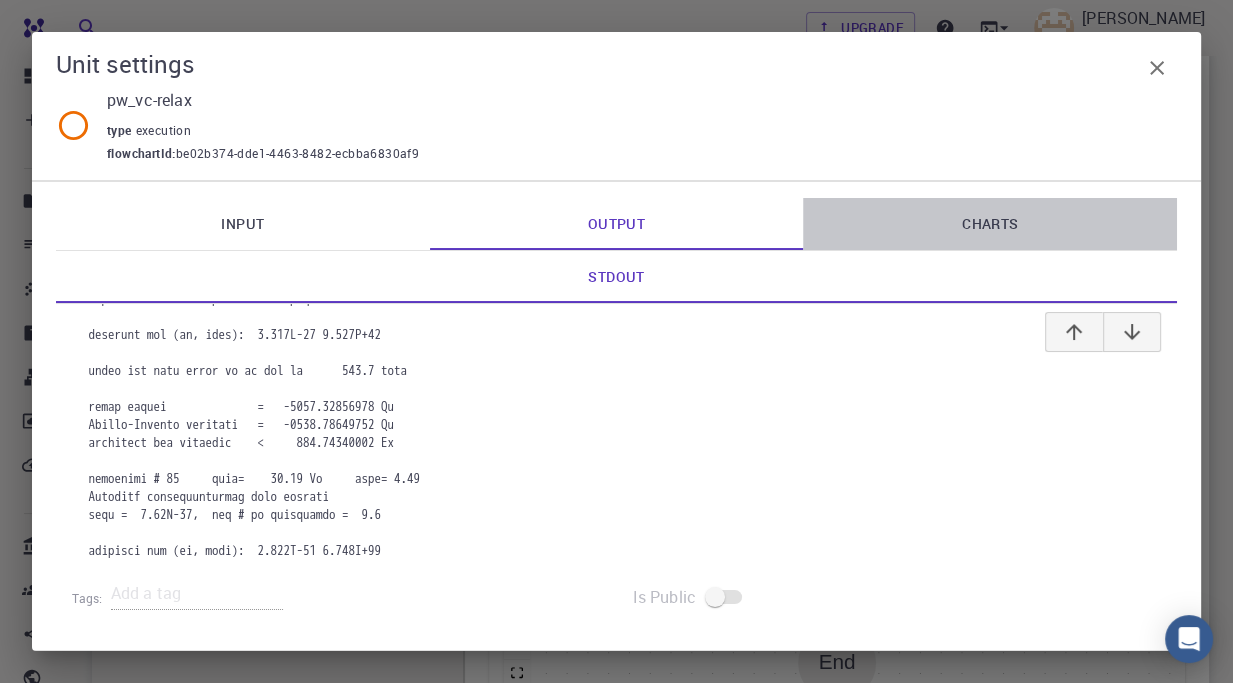 click on "Charts" at bounding box center (990, 224) 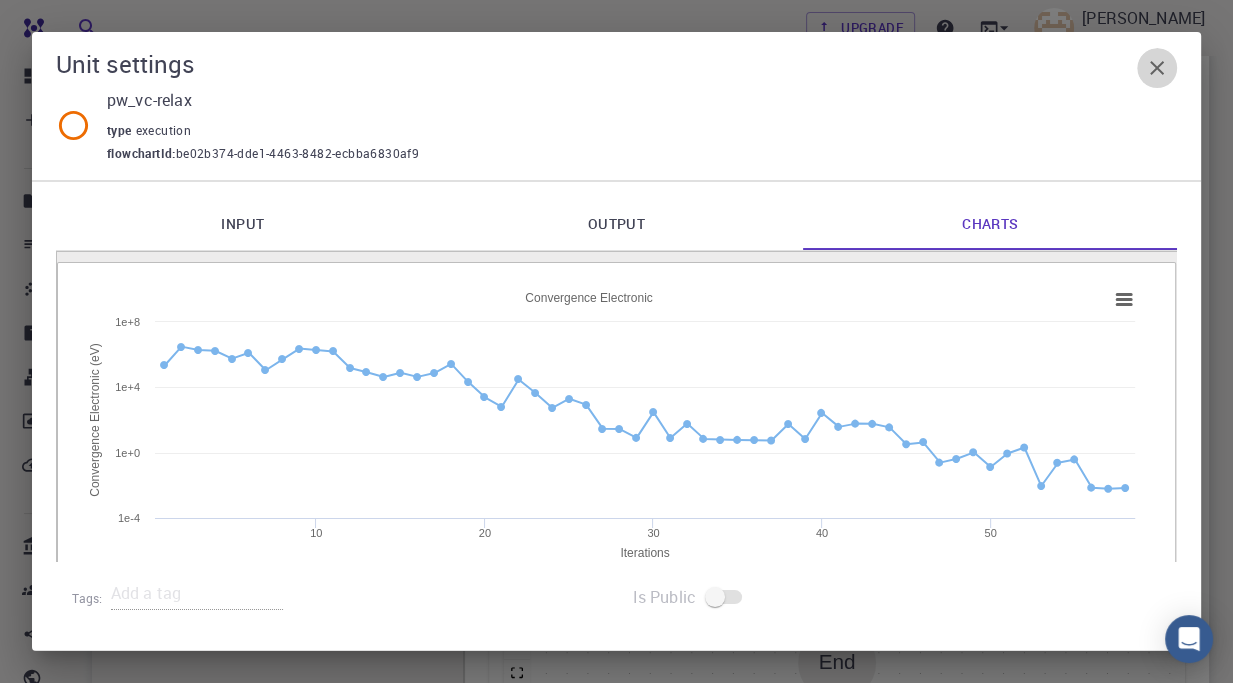 click 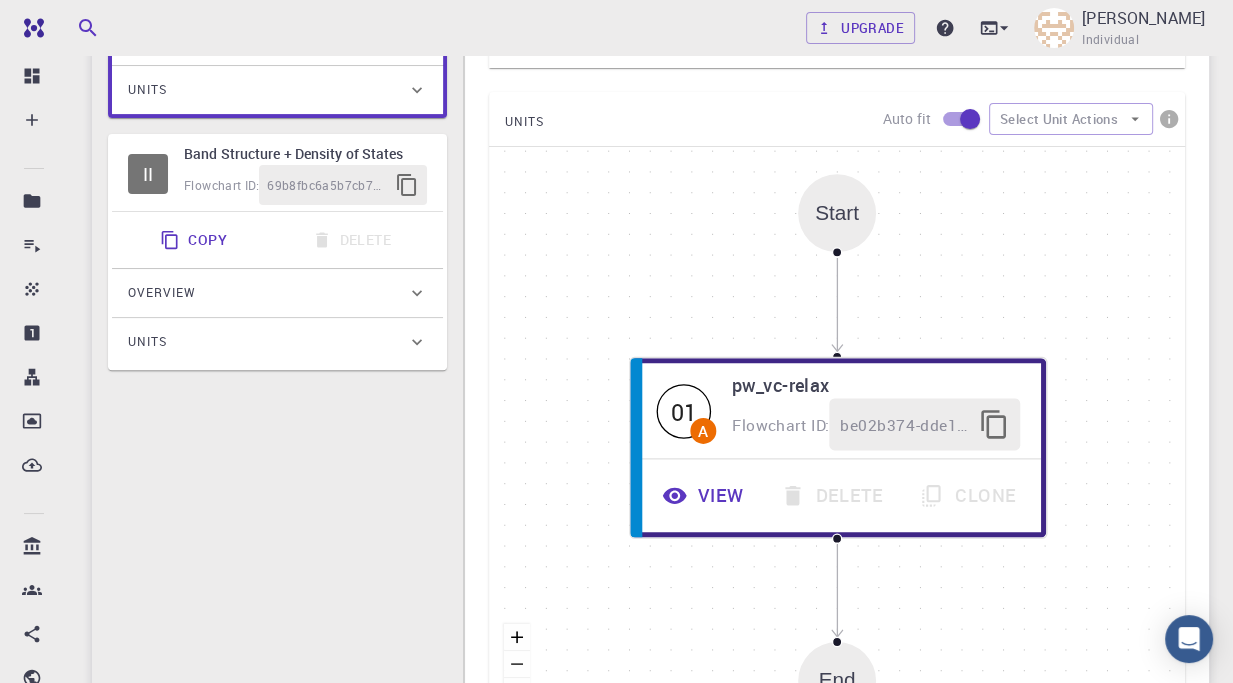 scroll, scrollTop: 478, scrollLeft: 0, axis: vertical 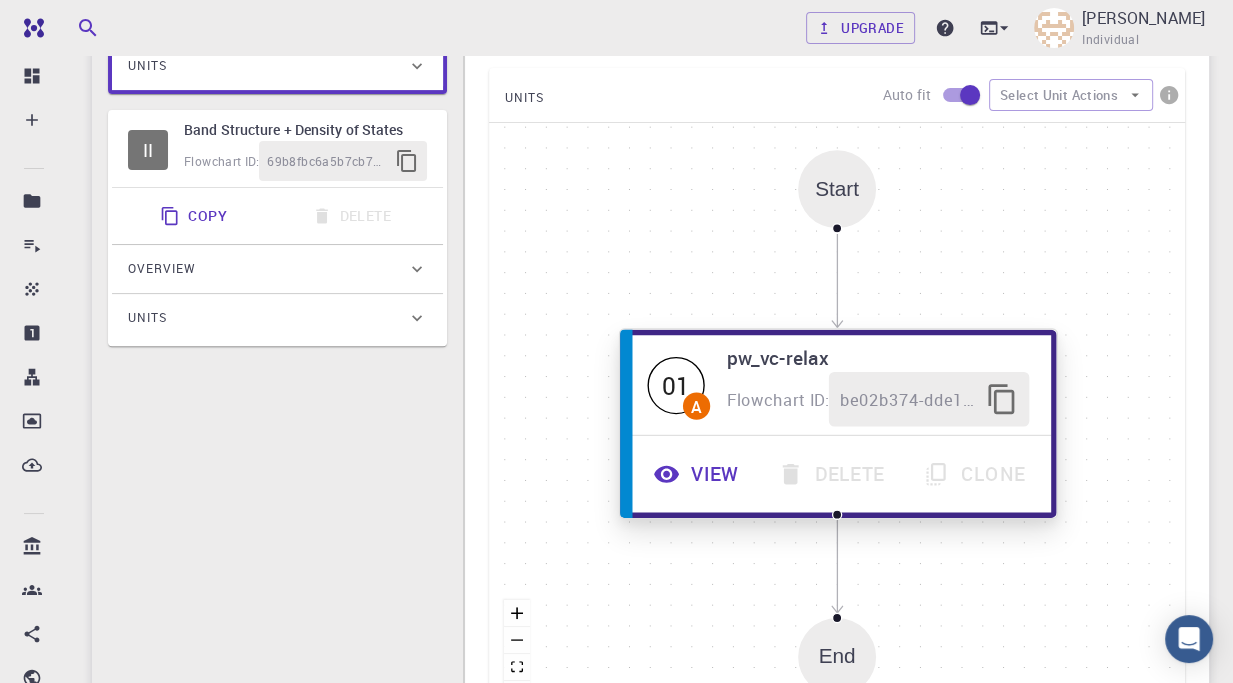 click on "View" at bounding box center (699, 474) 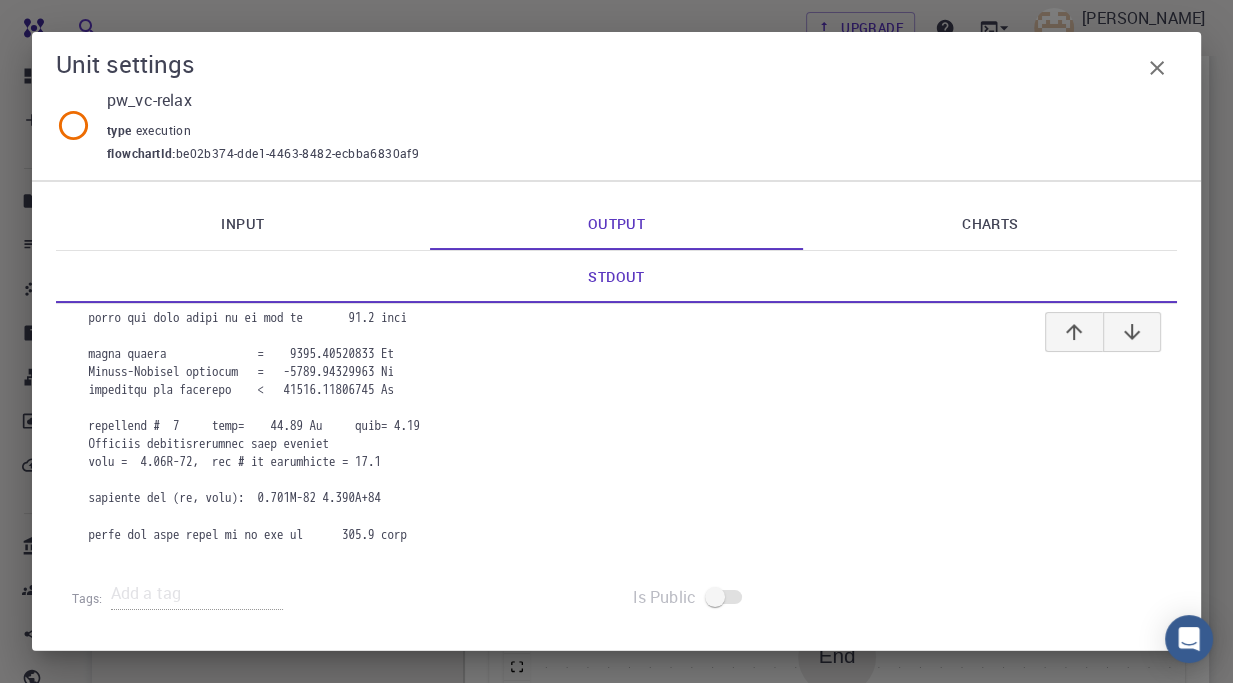 scroll, scrollTop: 7625, scrollLeft: 0, axis: vertical 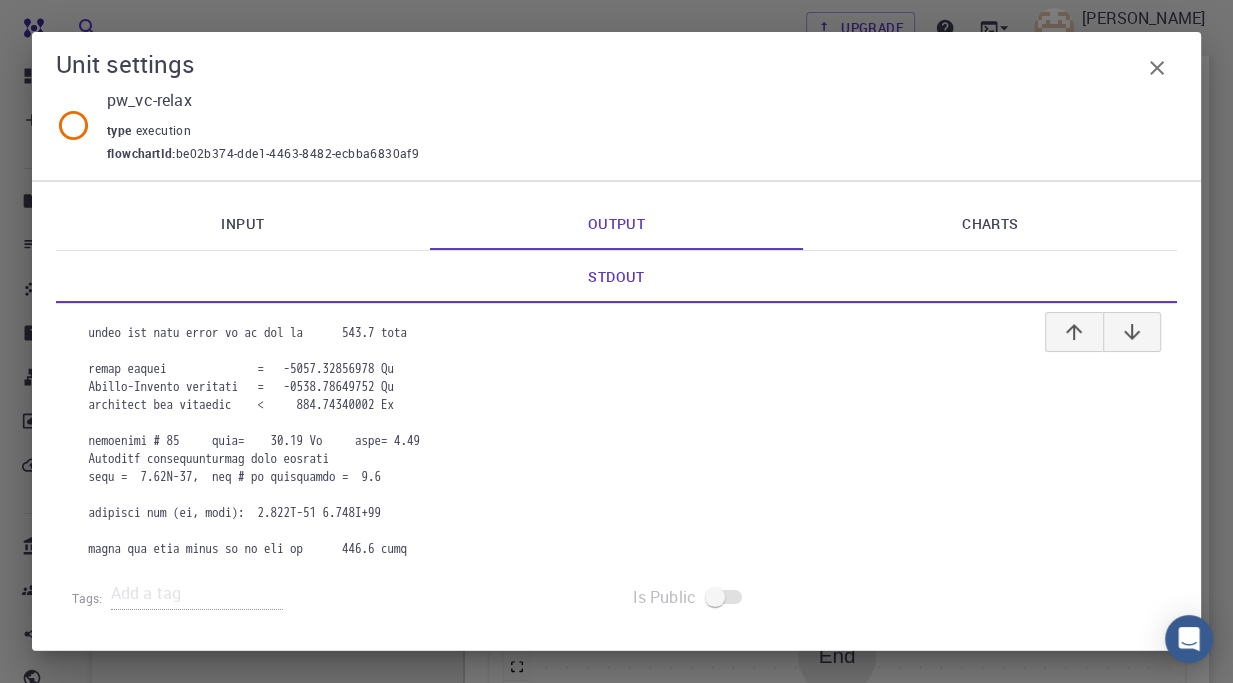 click on "Charts" at bounding box center (990, 224) 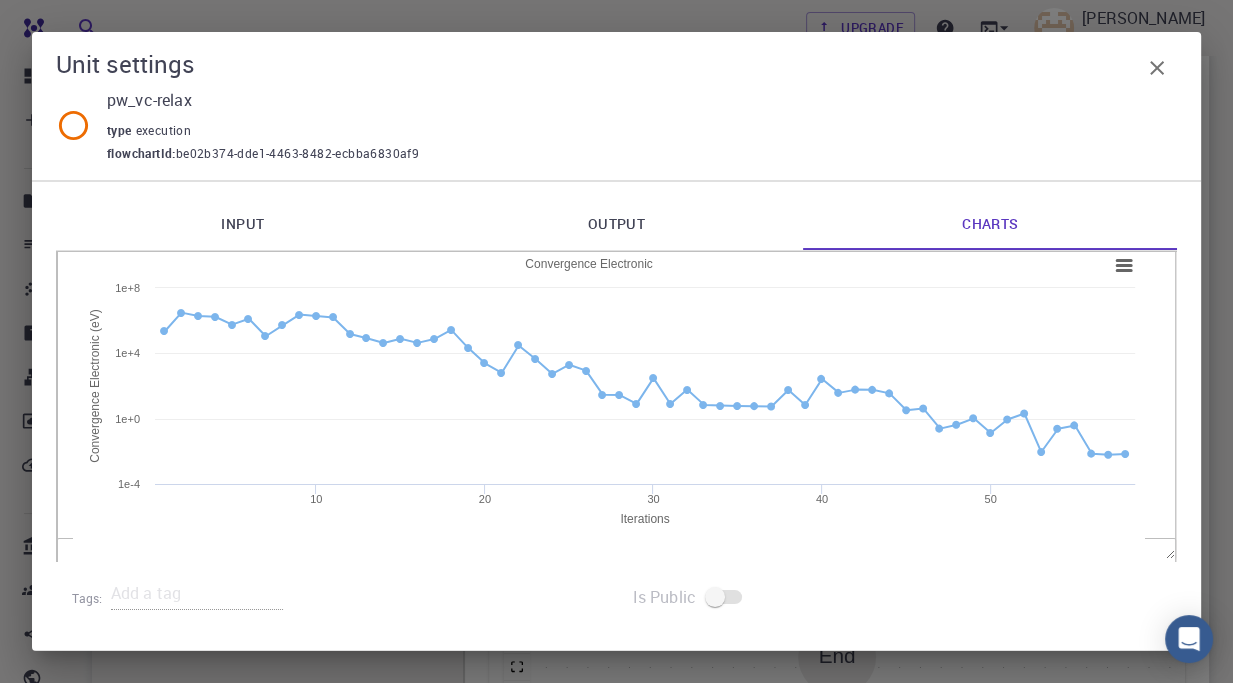 scroll, scrollTop: 0, scrollLeft: 0, axis: both 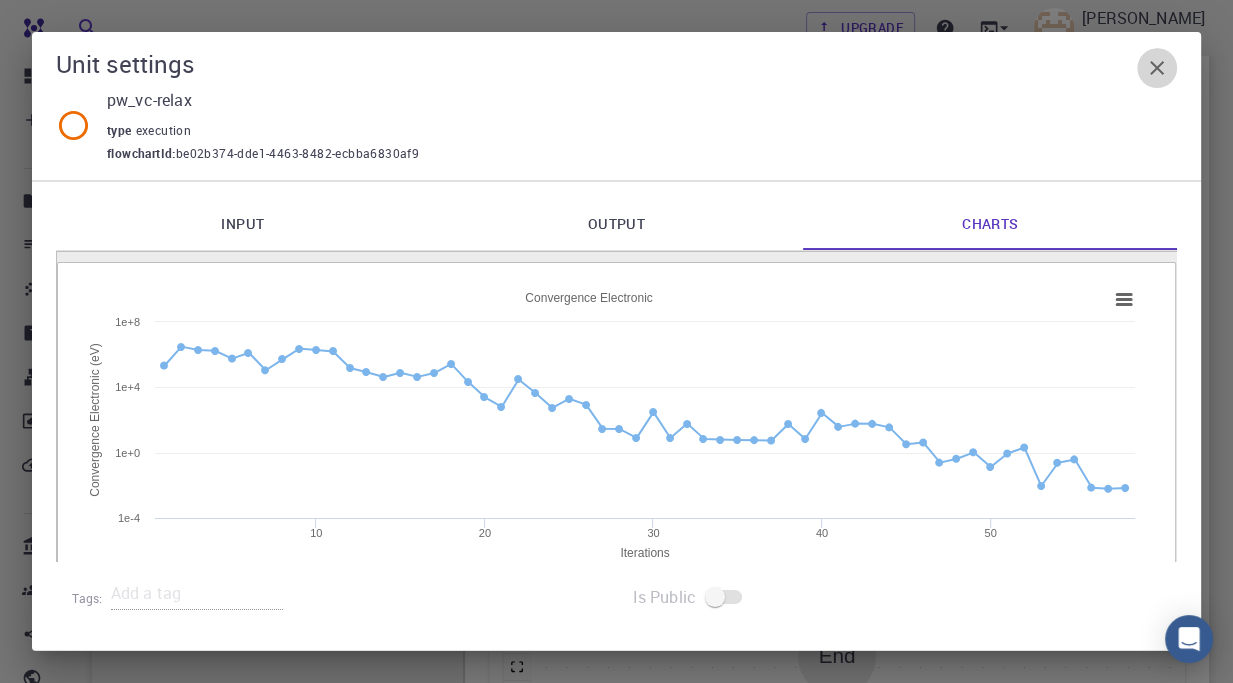 click at bounding box center (1157, 68) 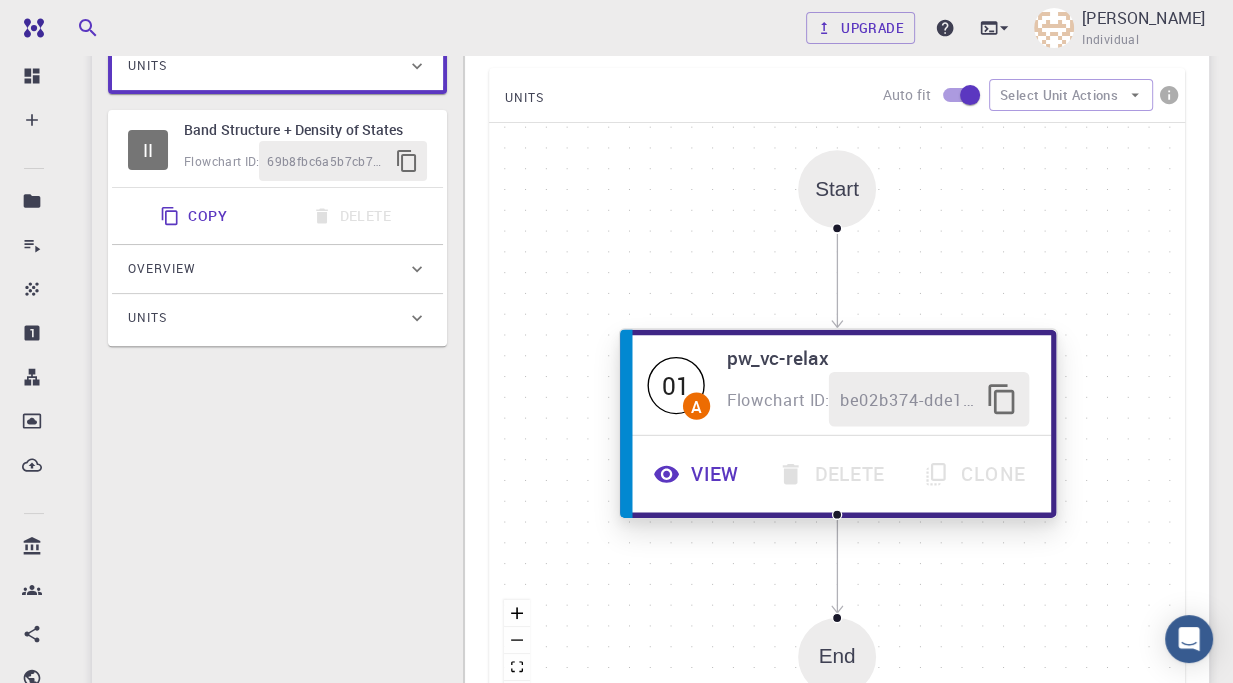 click on "View" at bounding box center [699, 474] 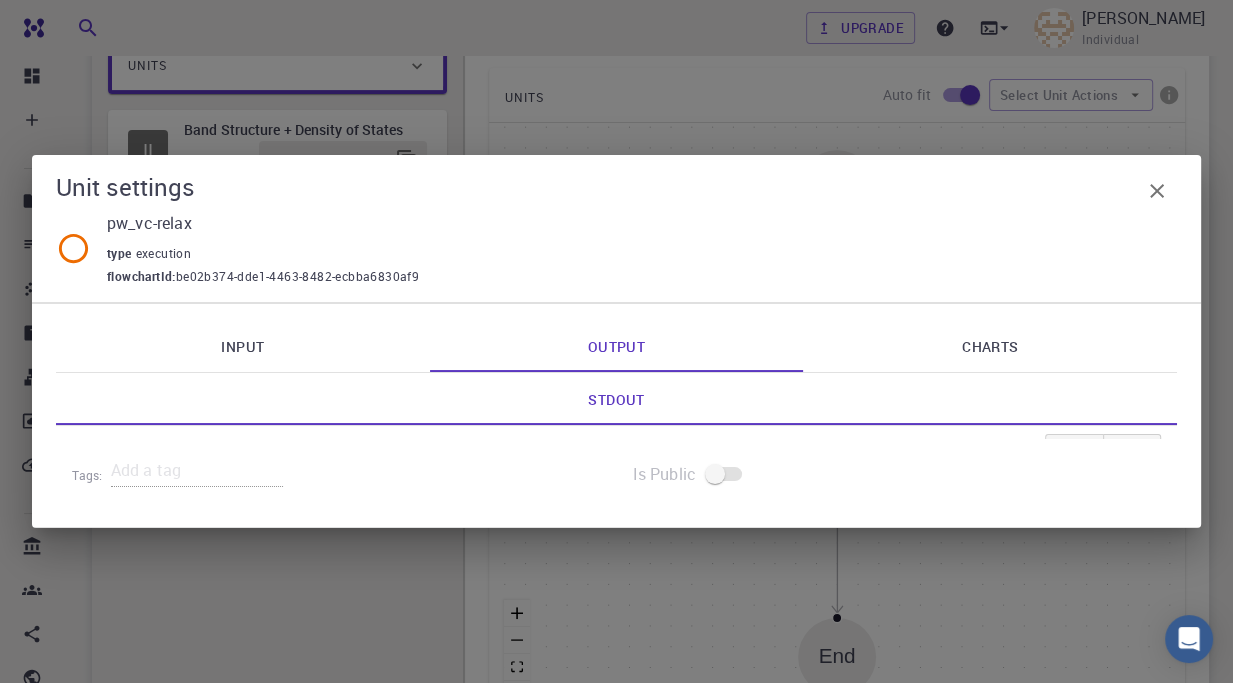 click on "Charts" at bounding box center (990, 346) 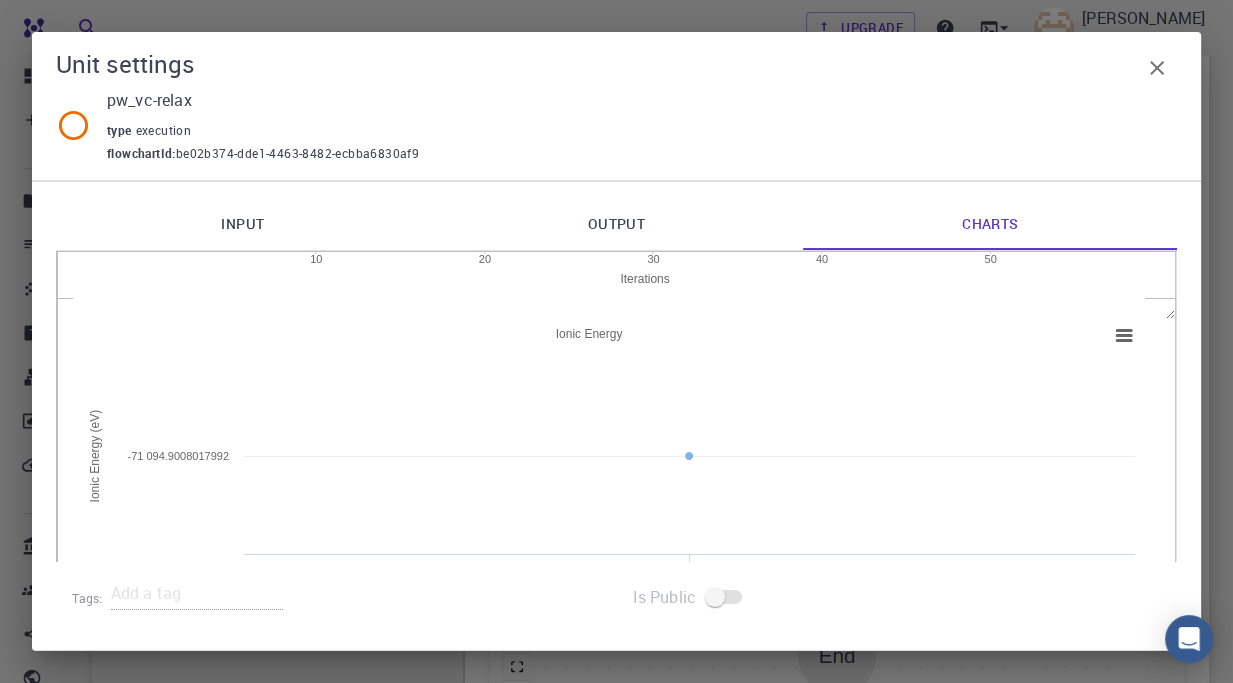 scroll, scrollTop: 340, scrollLeft: 0, axis: vertical 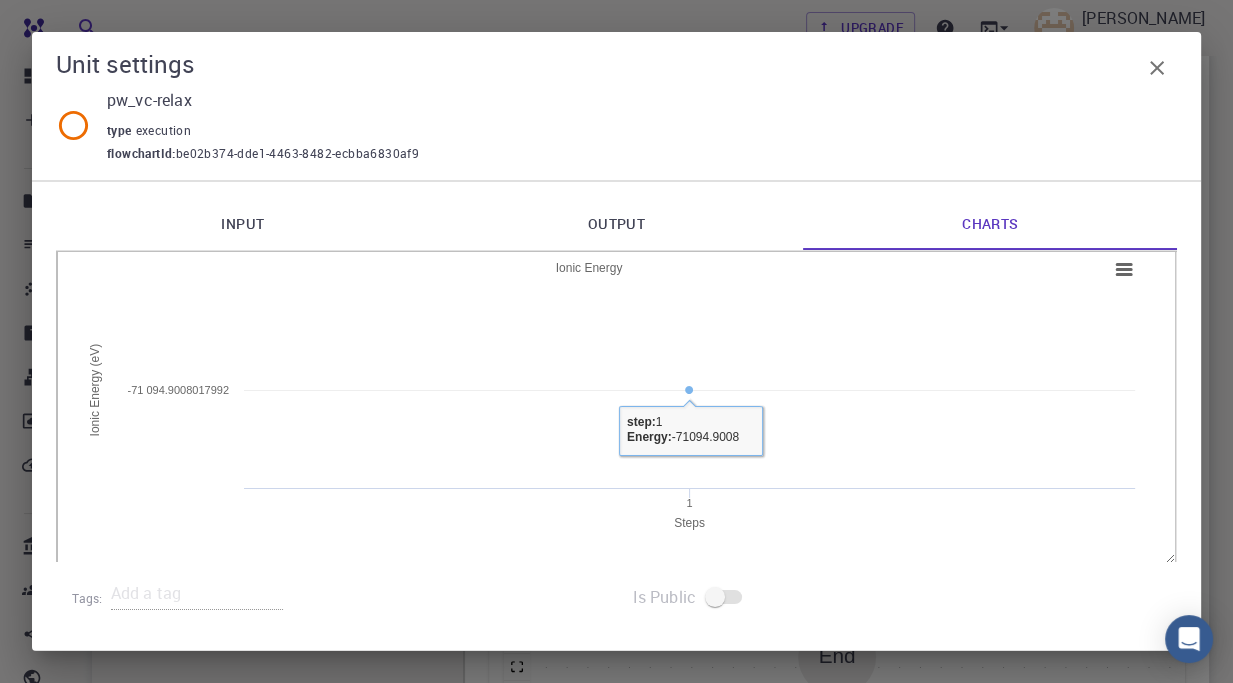 click at bounding box center (1157, 68) 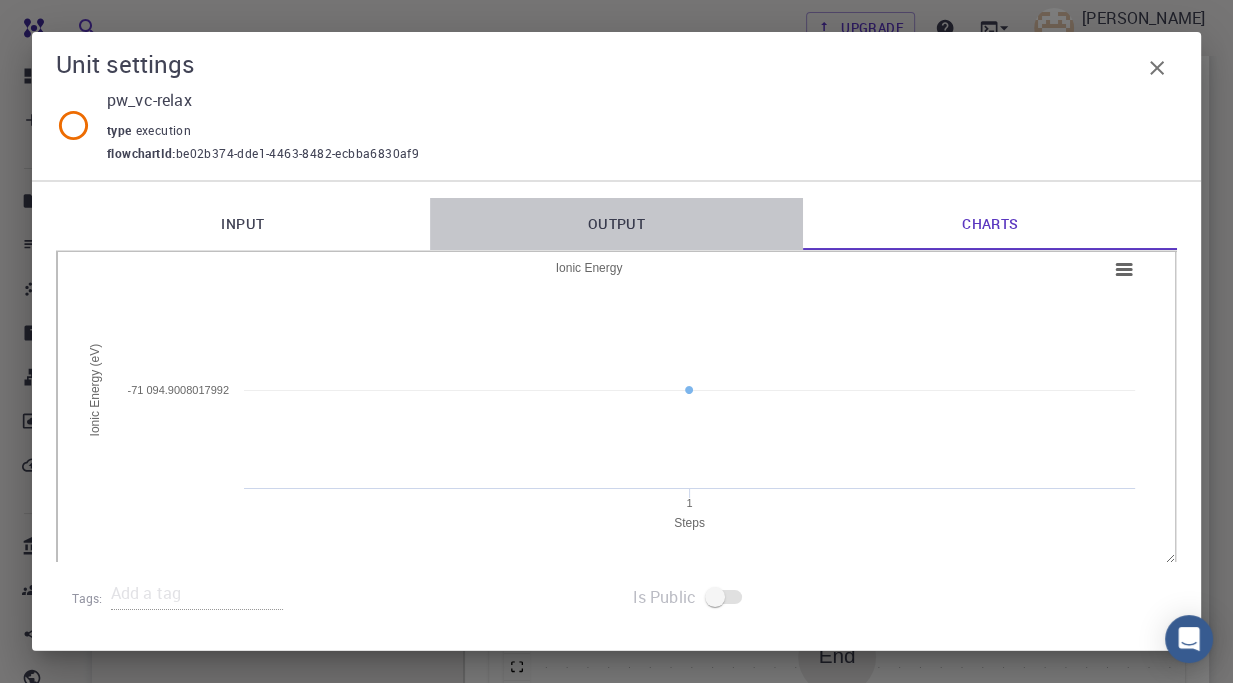 click on "Output" at bounding box center (617, 224) 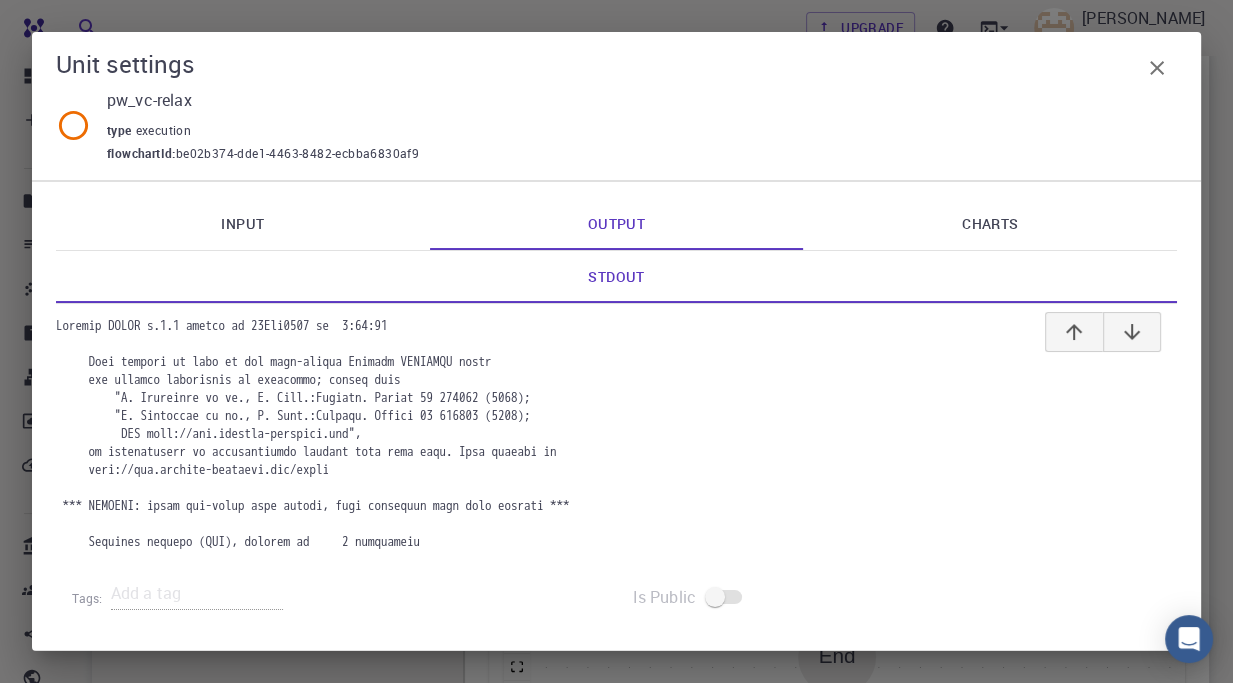 scroll, scrollTop: 7624, scrollLeft: 0, axis: vertical 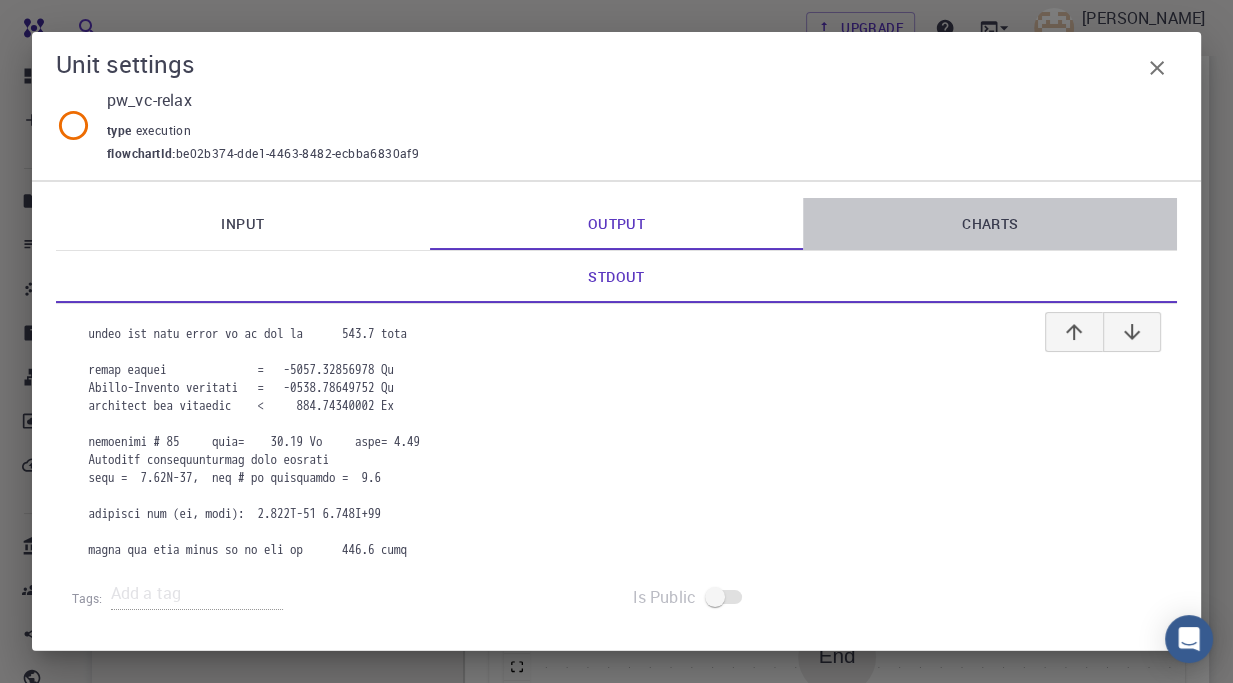 click on "Charts" at bounding box center (990, 224) 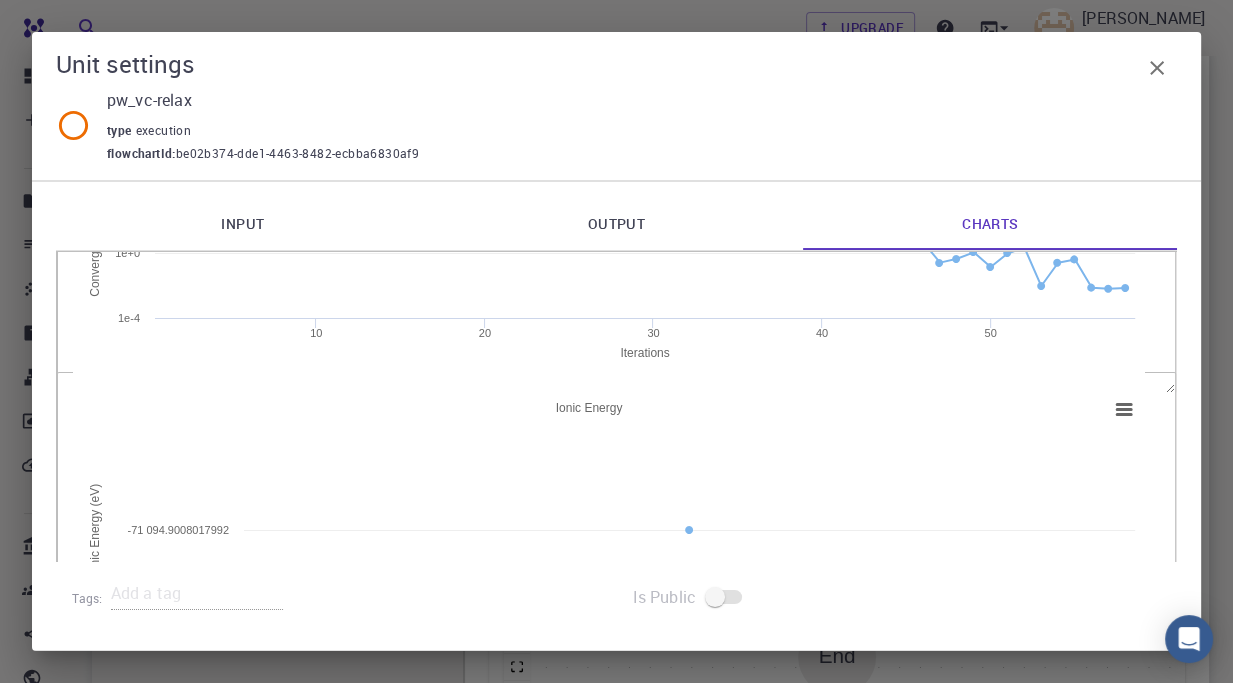 scroll, scrollTop: 340, scrollLeft: 0, axis: vertical 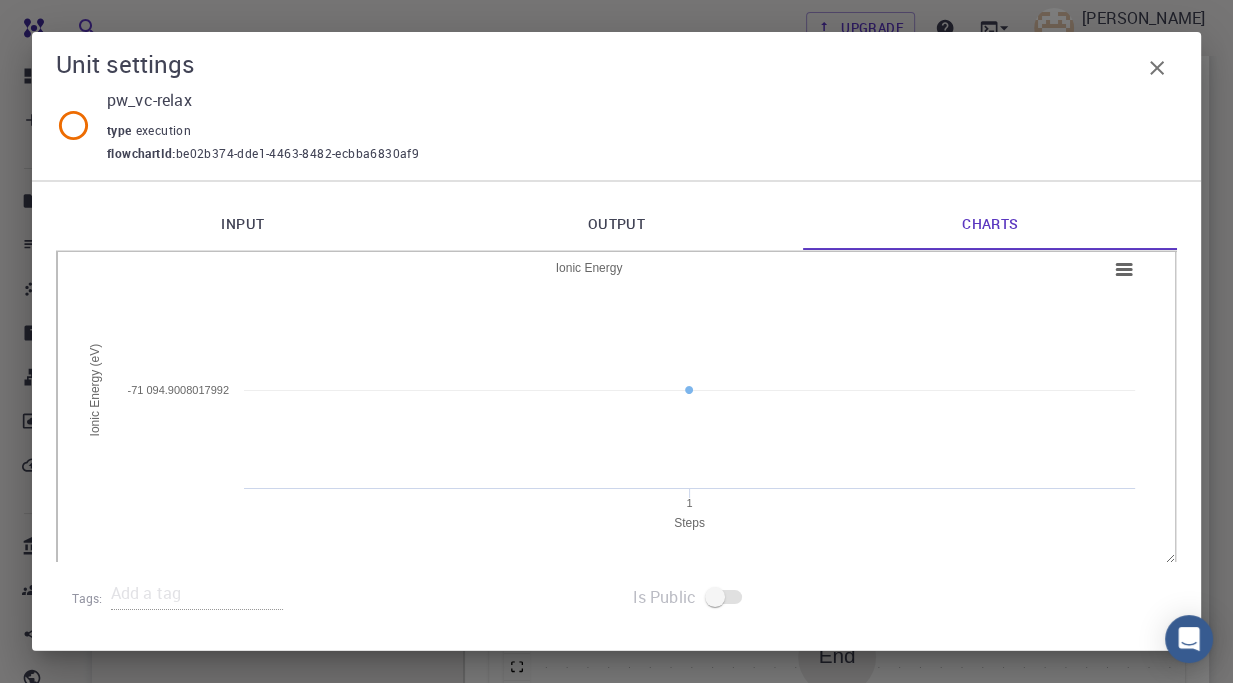 click 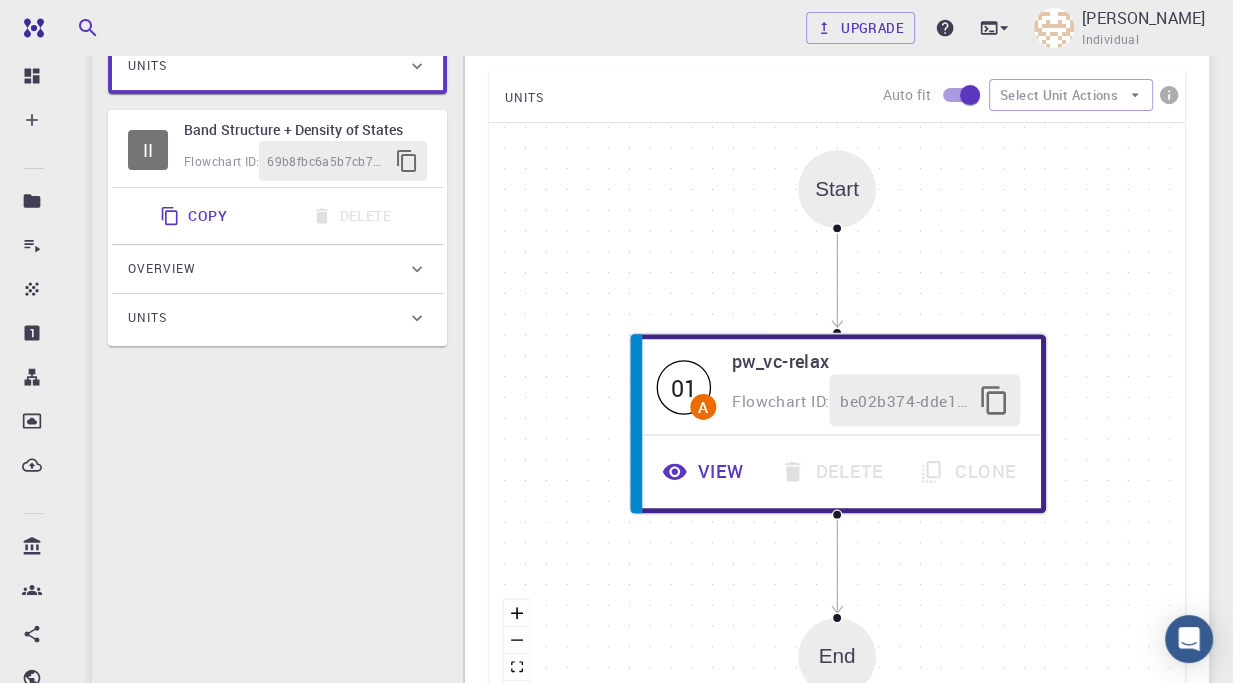 type 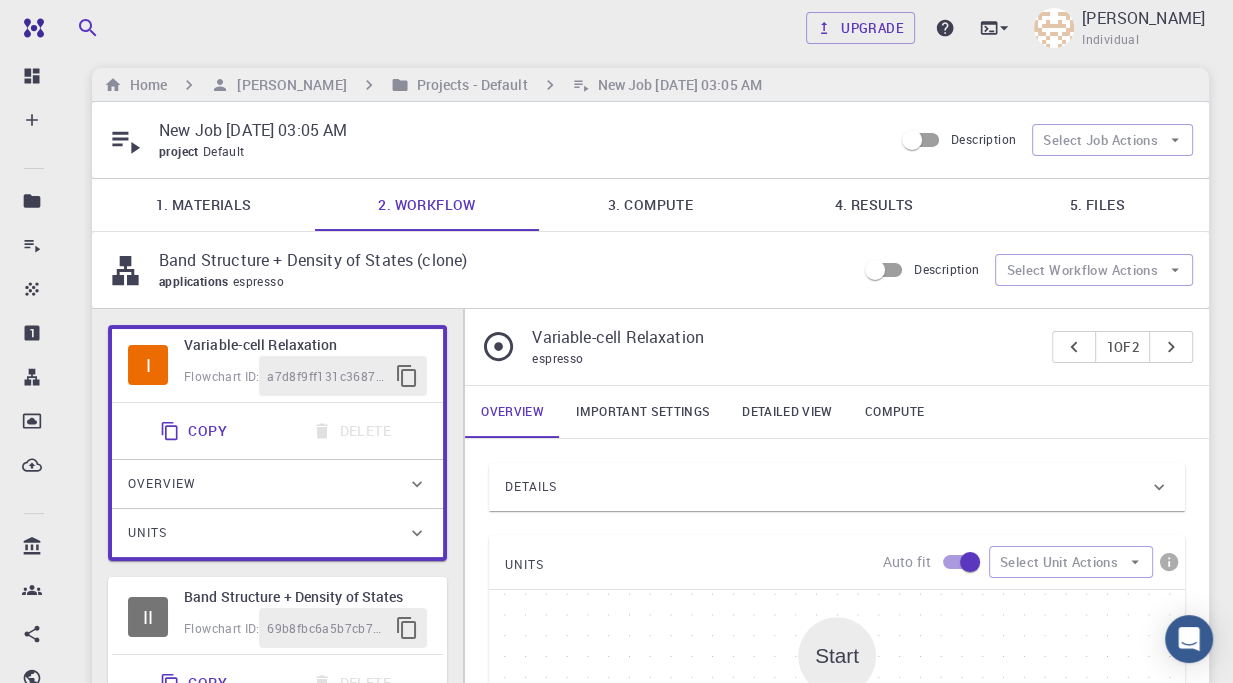 scroll, scrollTop: 0, scrollLeft: 0, axis: both 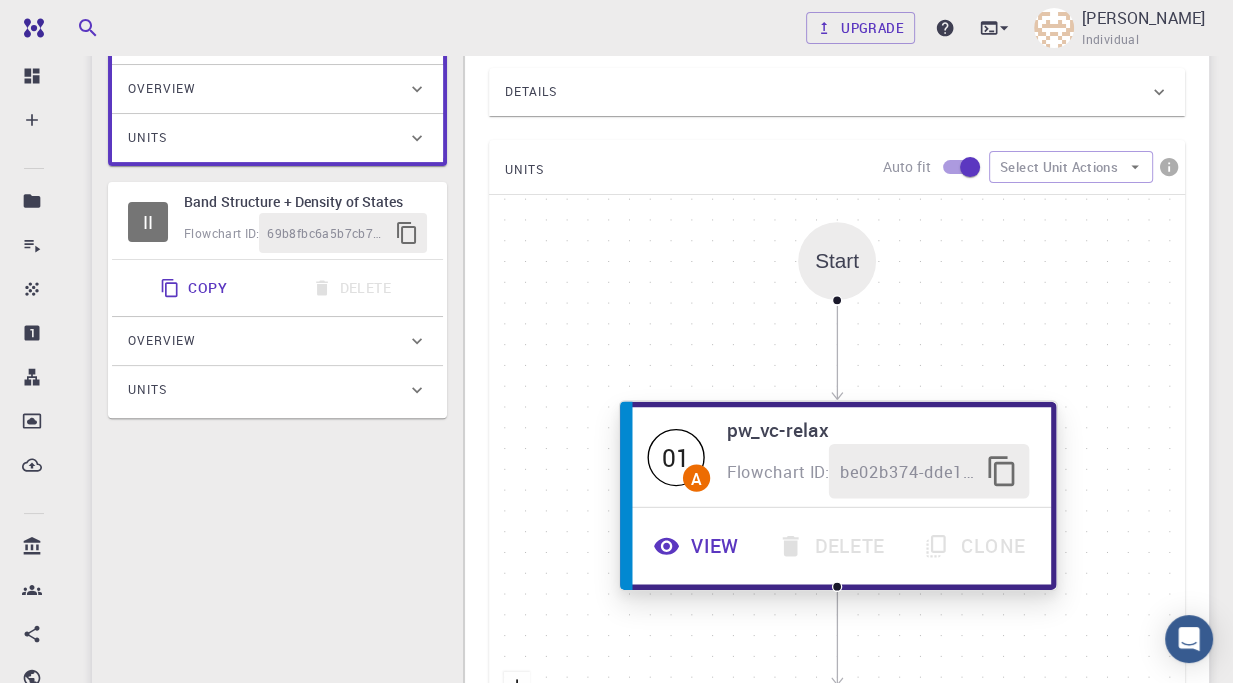 click on "View" at bounding box center [699, 546] 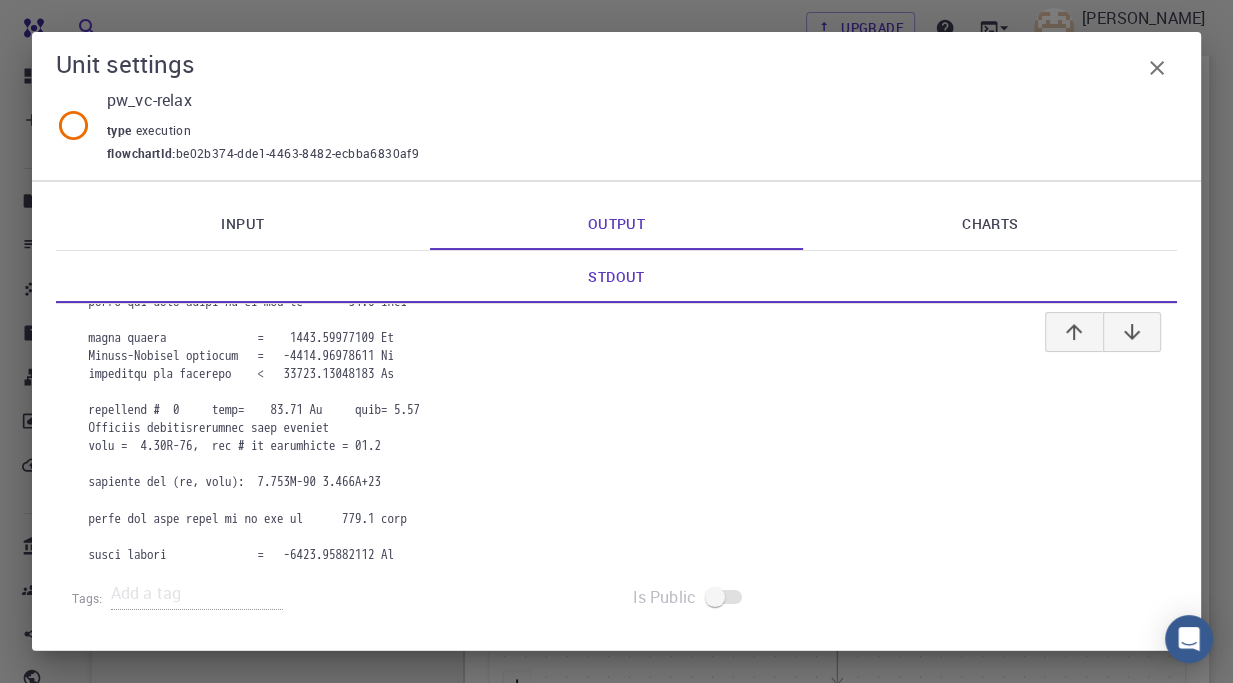 scroll, scrollTop: 7625, scrollLeft: 0, axis: vertical 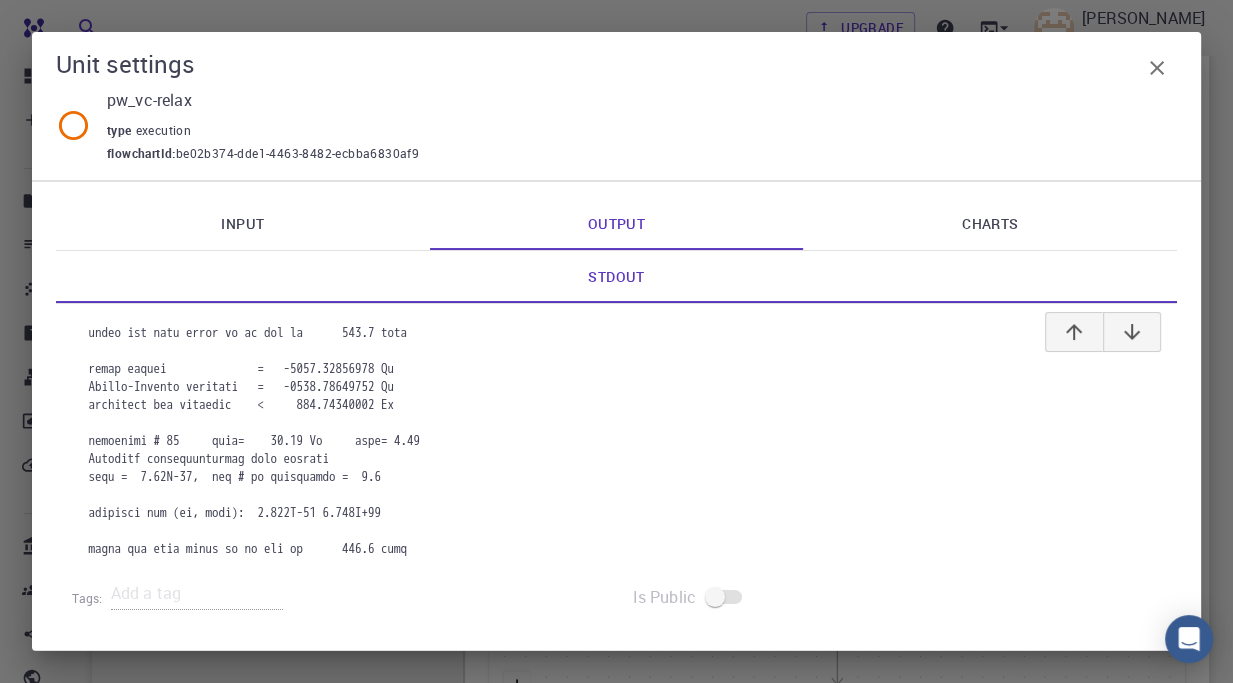 click on "Charts" at bounding box center [990, 224] 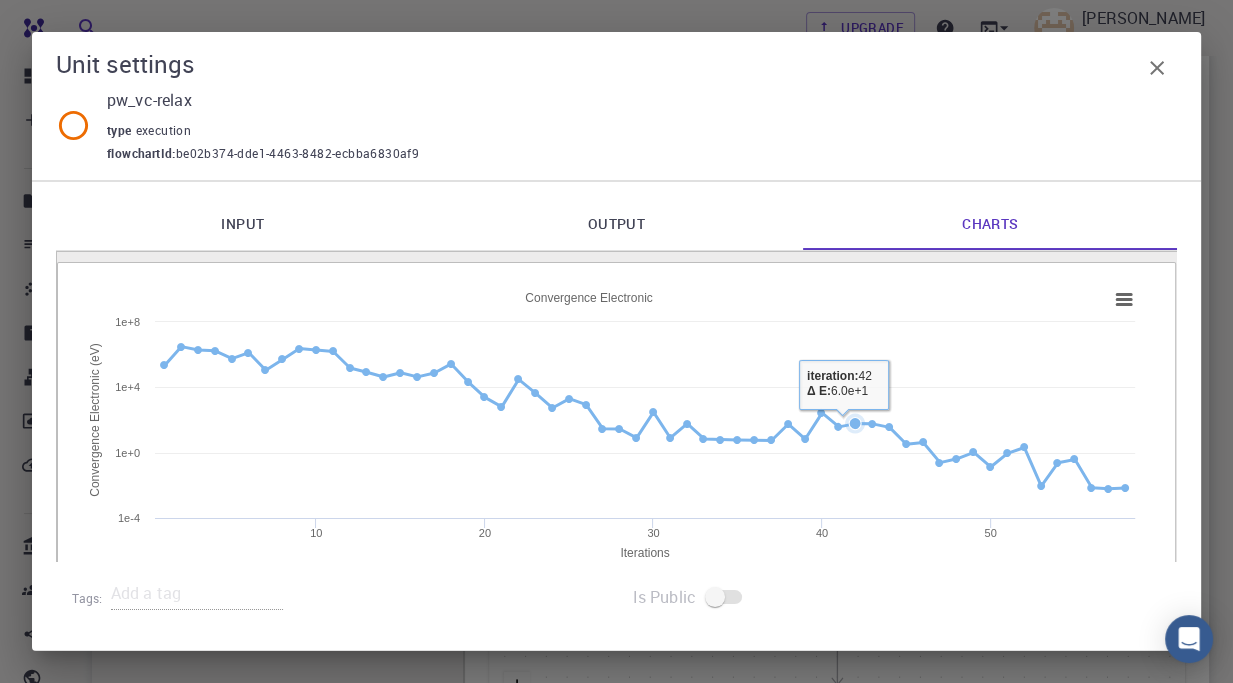 click 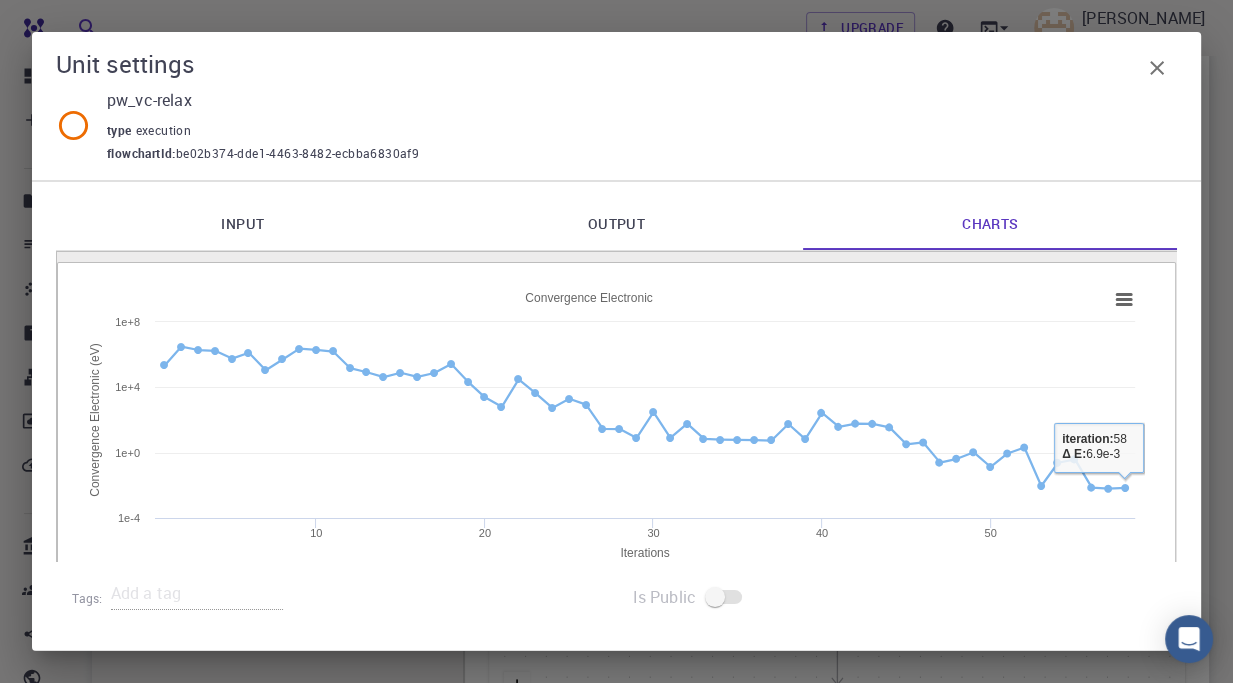 click on "Created with Highcharts 6.2.0 Iterations Convergence Electronic (eV) Chart context menu Convergence Electronic 10 20 30 40 50 1e+0 1e-4 1e+4 1e+8 iteration:  58 Δ E:  6.9e-3 Created with Highcharts 6.2.0 Steps Ionic Energy (eV) Chart context menu Ionic Energy 1 -71 094.9008017992" at bounding box center [616, 406] 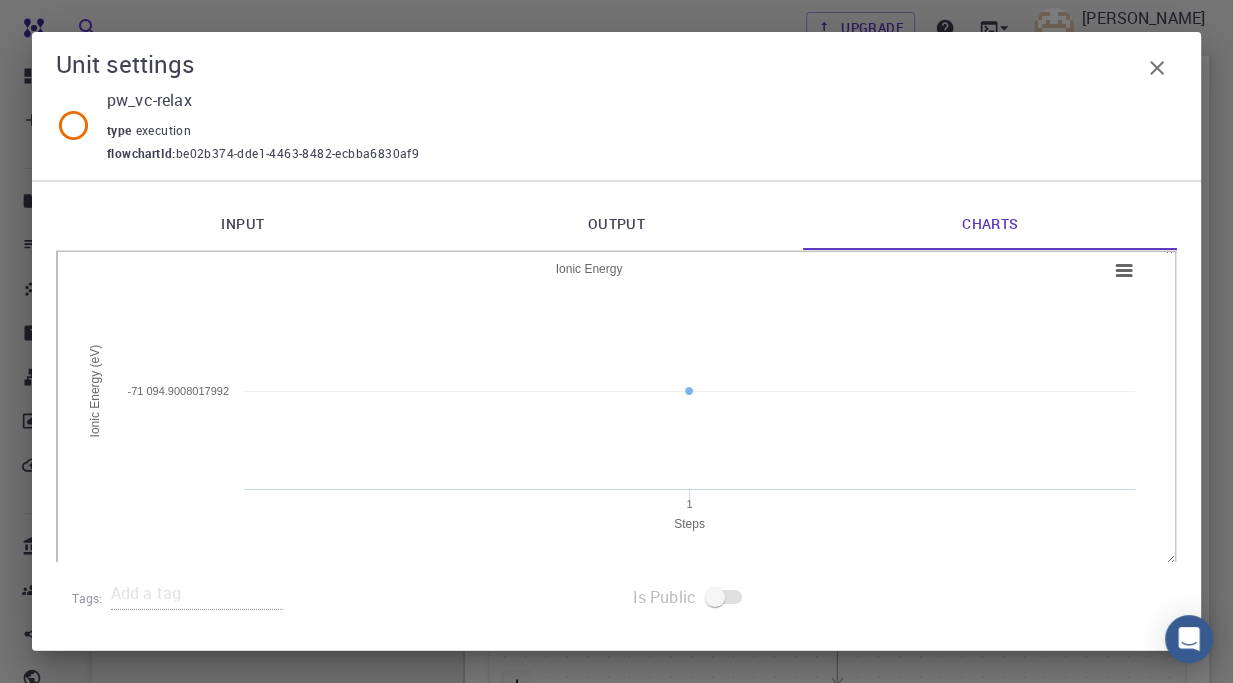 scroll, scrollTop: 340, scrollLeft: 0, axis: vertical 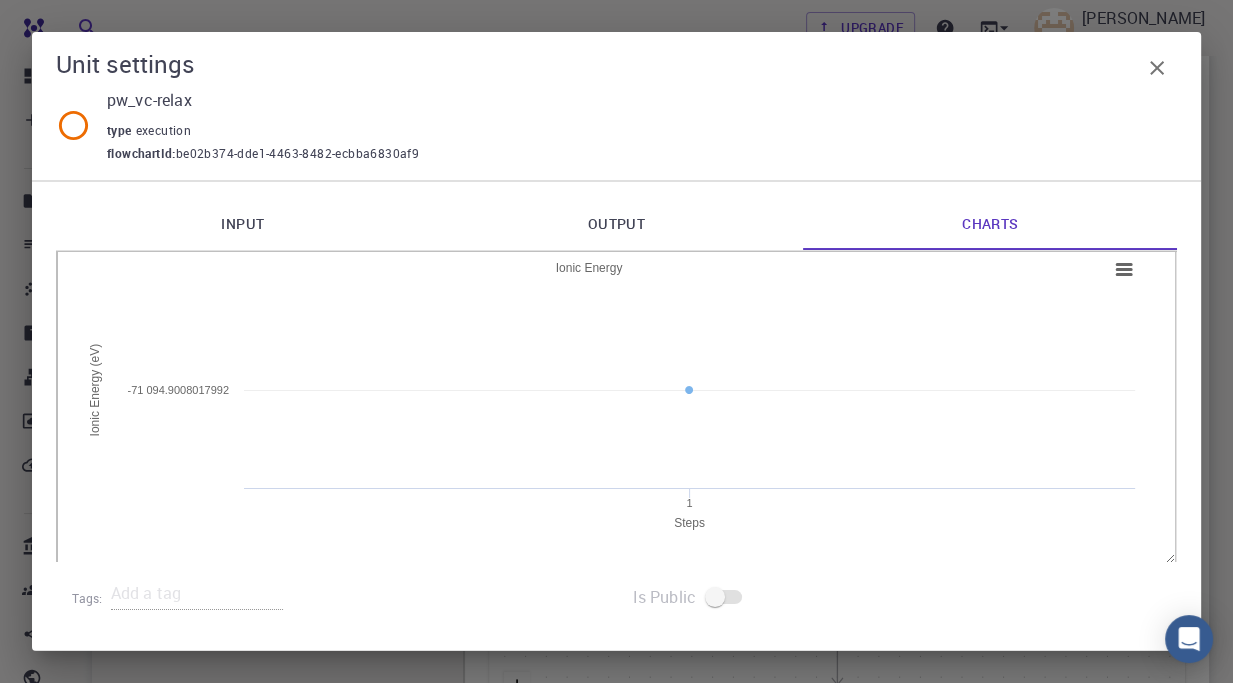 click 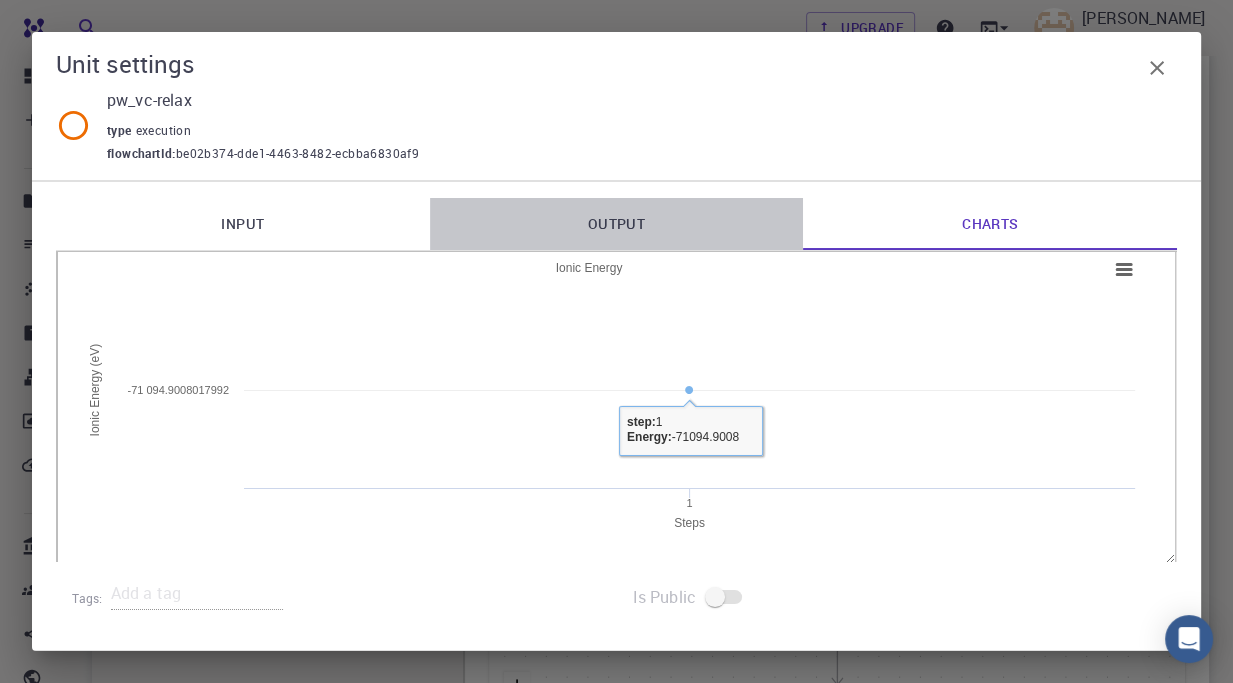 click on "Output" at bounding box center (617, 224) 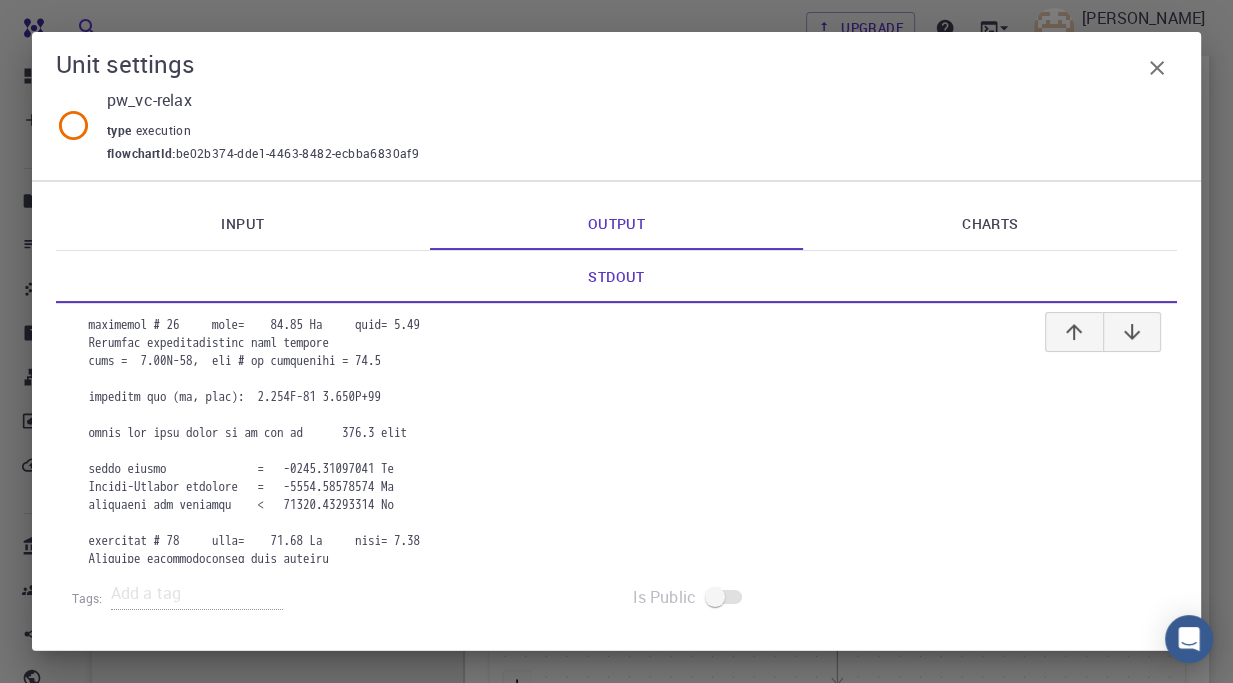 scroll, scrollTop: 7624, scrollLeft: 0, axis: vertical 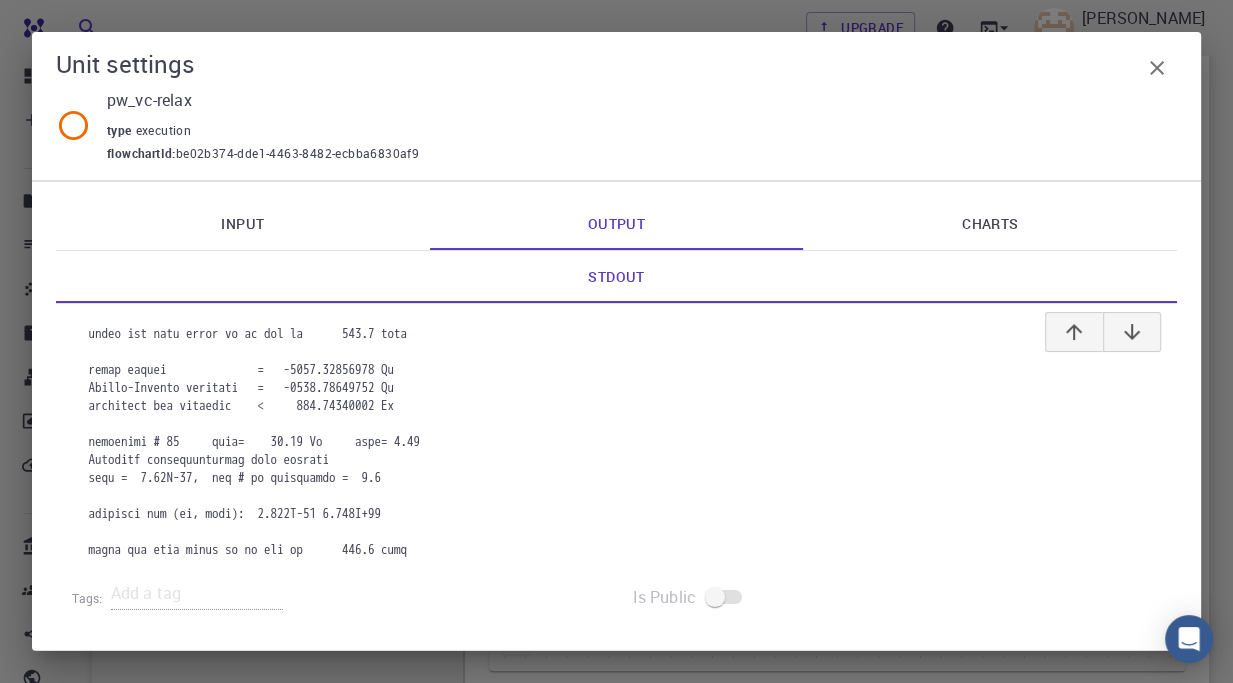 click on "Charts" at bounding box center [990, 224] 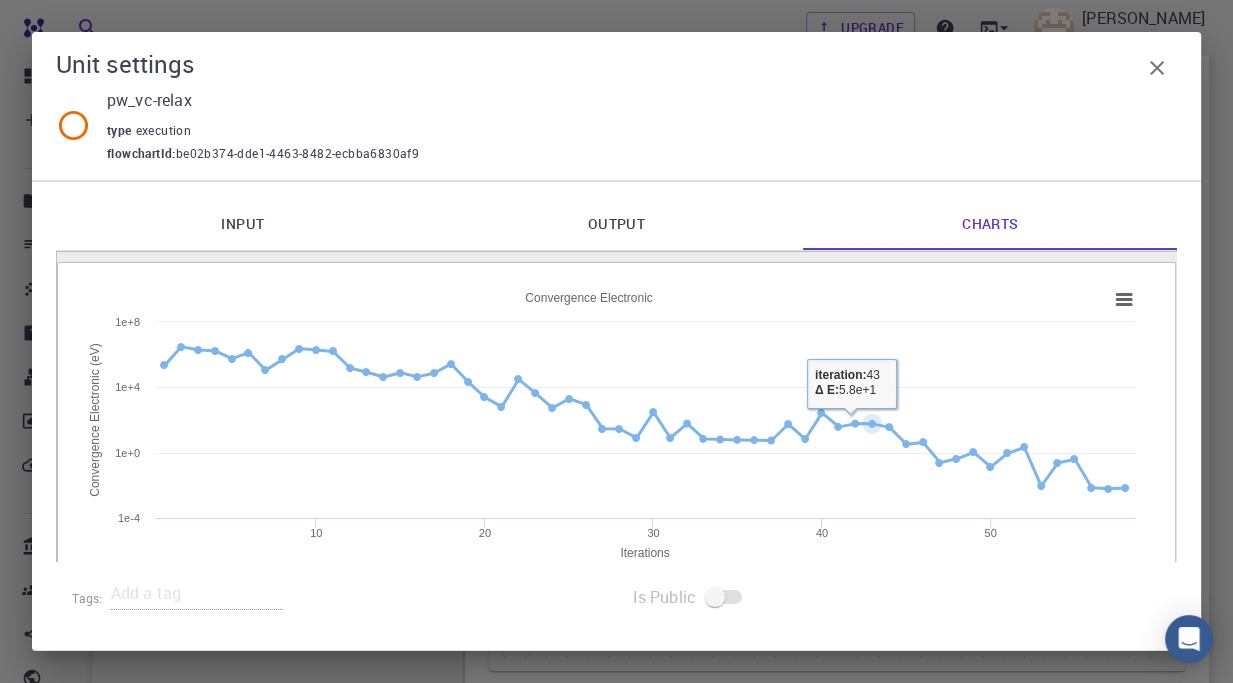 drag, startPoint x: 920, startPoint y: 318, endPoint x: 1240, endPoint y: 0, distance: 451.13635 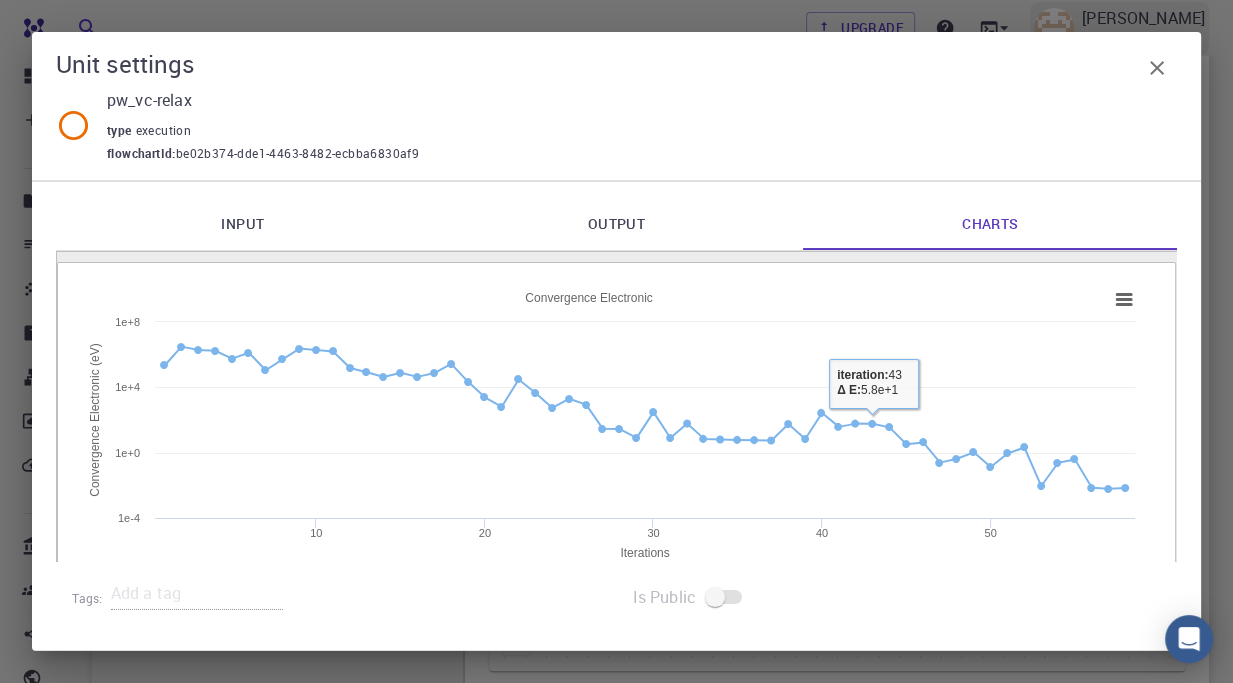 click at bounding box center [1157, 68] 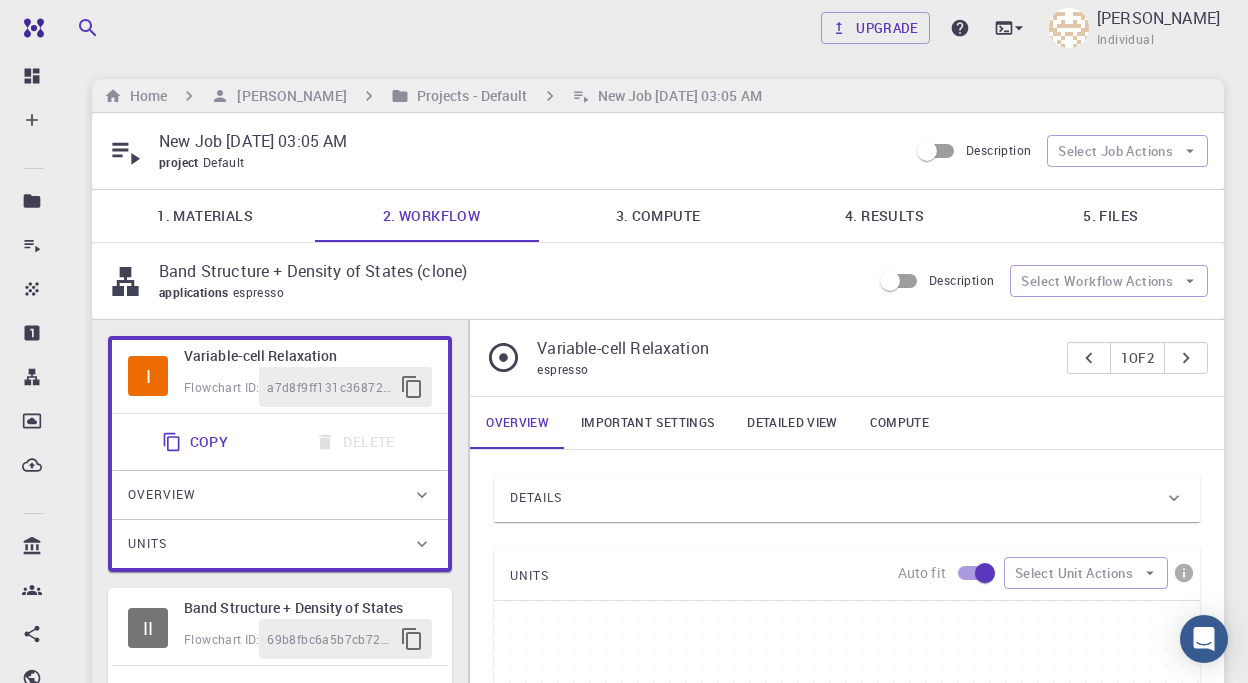 type on "/export/share/pseudo/ga/gga/pbe/gbrv/1.4/us/ga_pbe_gbrv_1.4.upf" 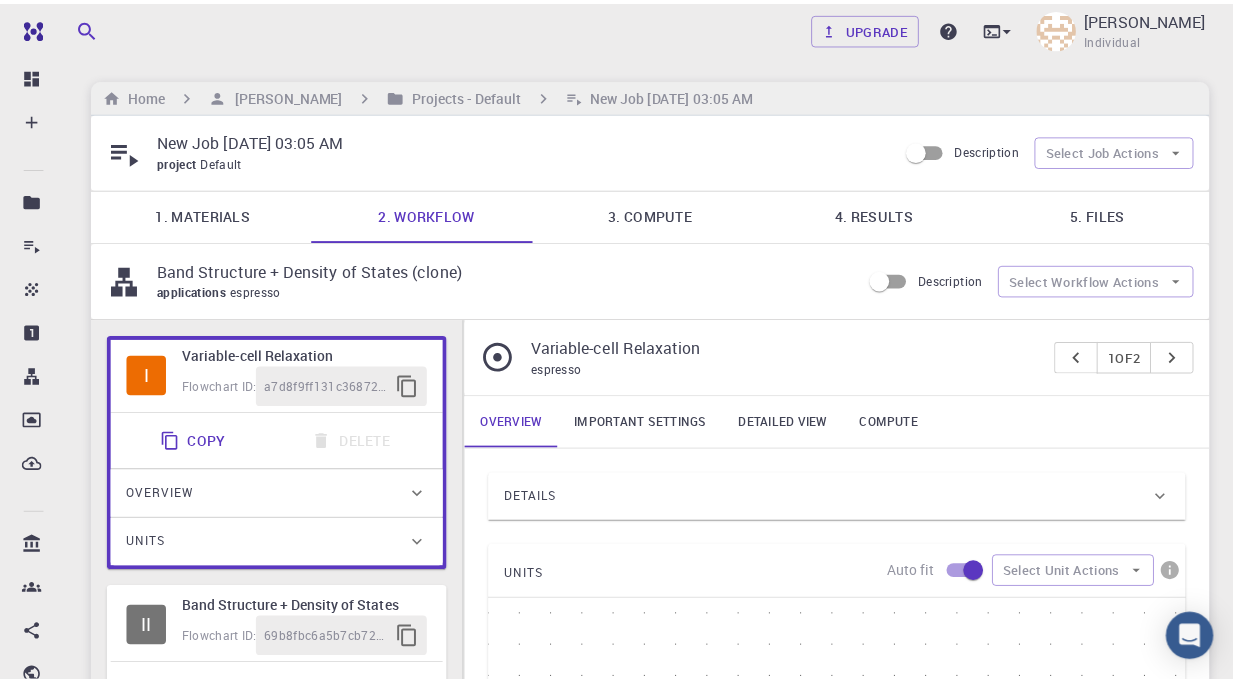scroll, scrollTop: 0, scrollLeft: 0, axis: both 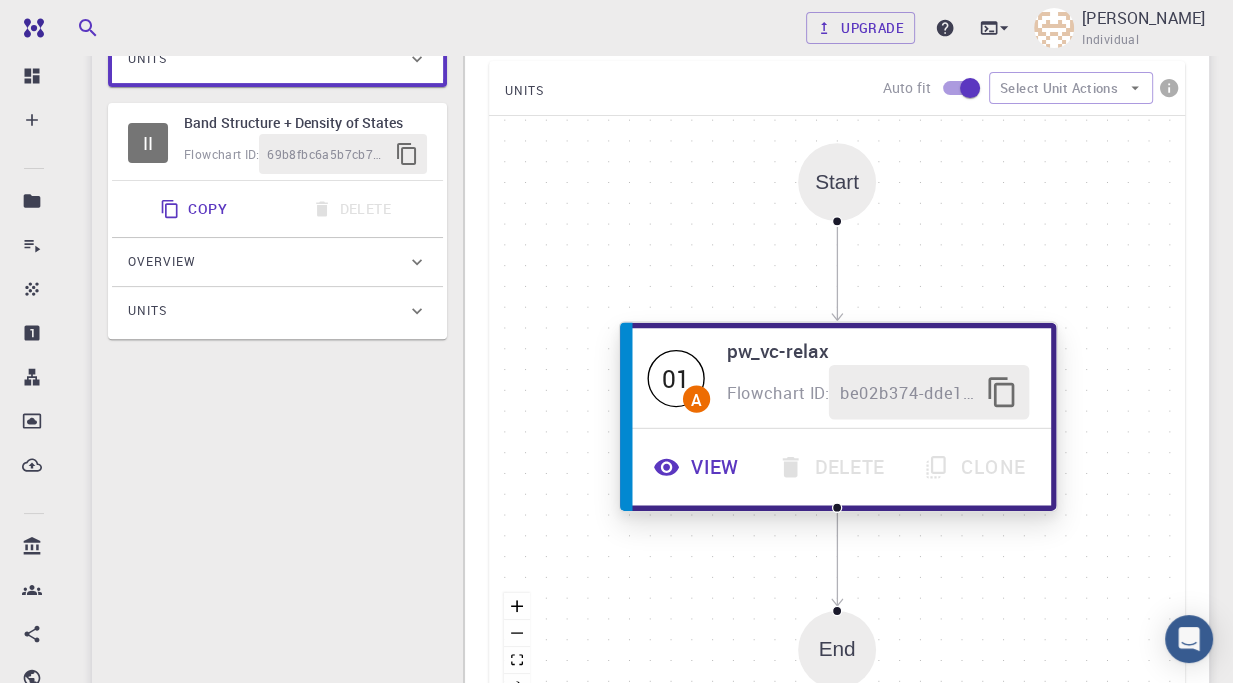 click on "View" at bounding box center [699, 467] 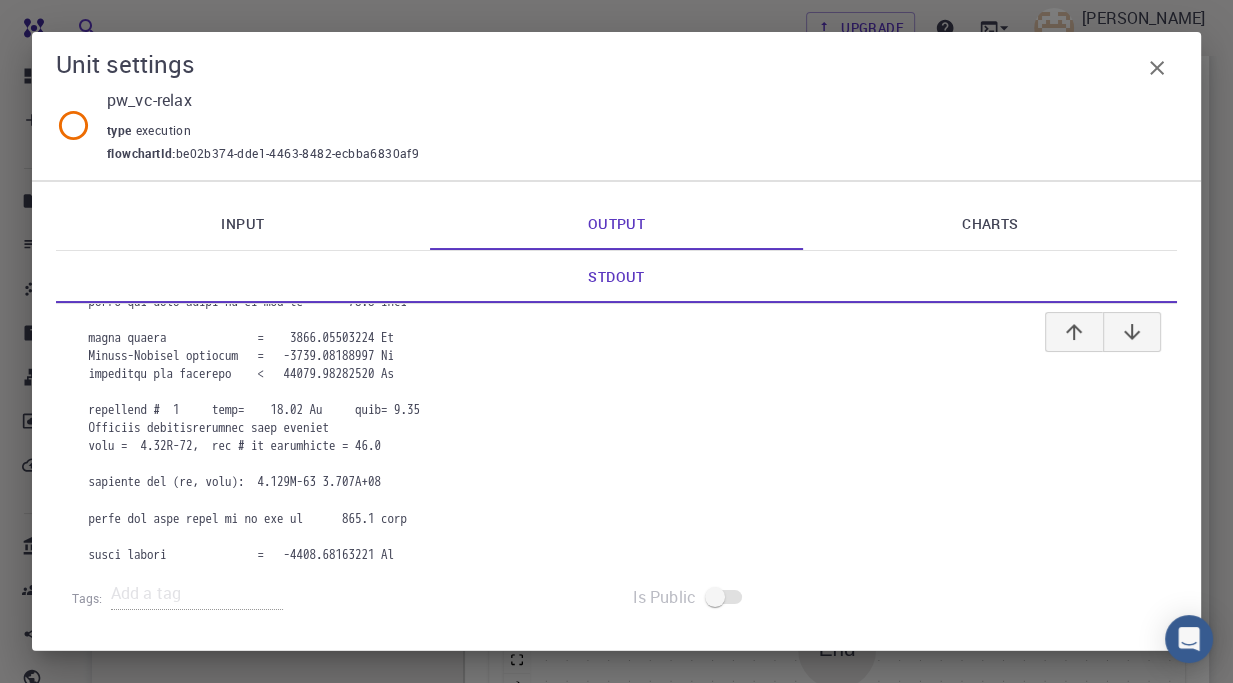 scroll, scrollTop: 7625, scrollLeft: 0, axis: vertical 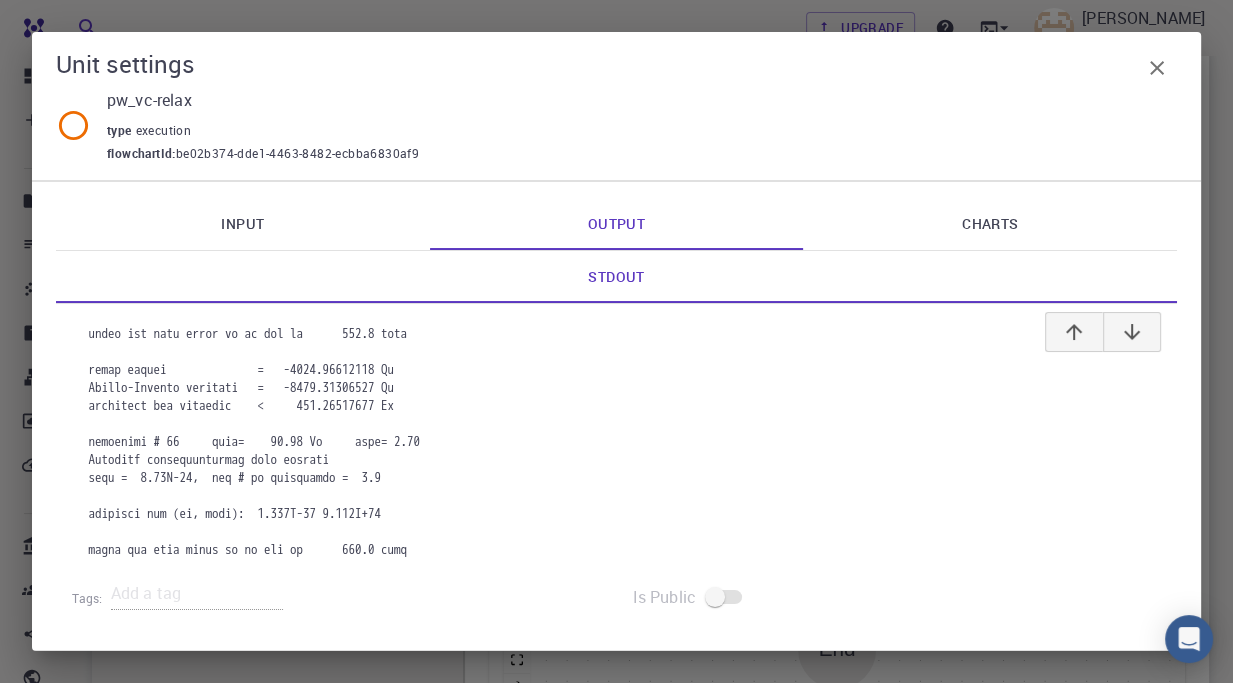 click on "Charts" at bounding box center [990, 224] 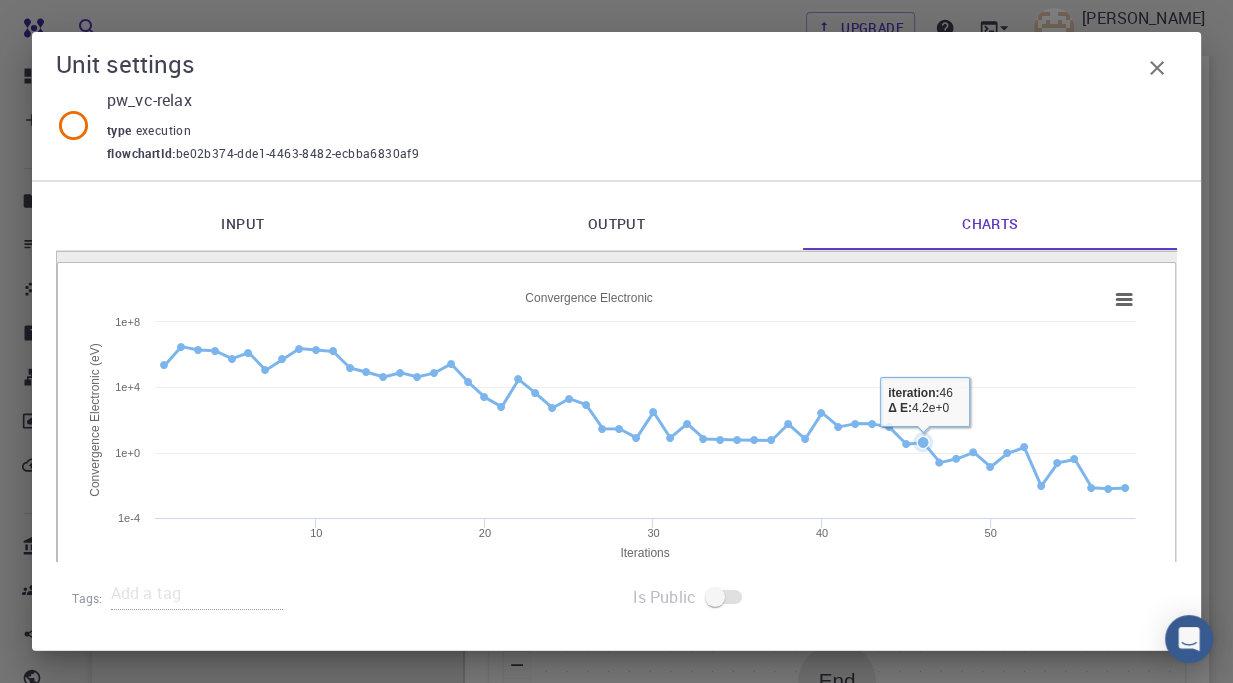 scroll, scrollTop: 385, scrollLeft: 0, axis: vertical 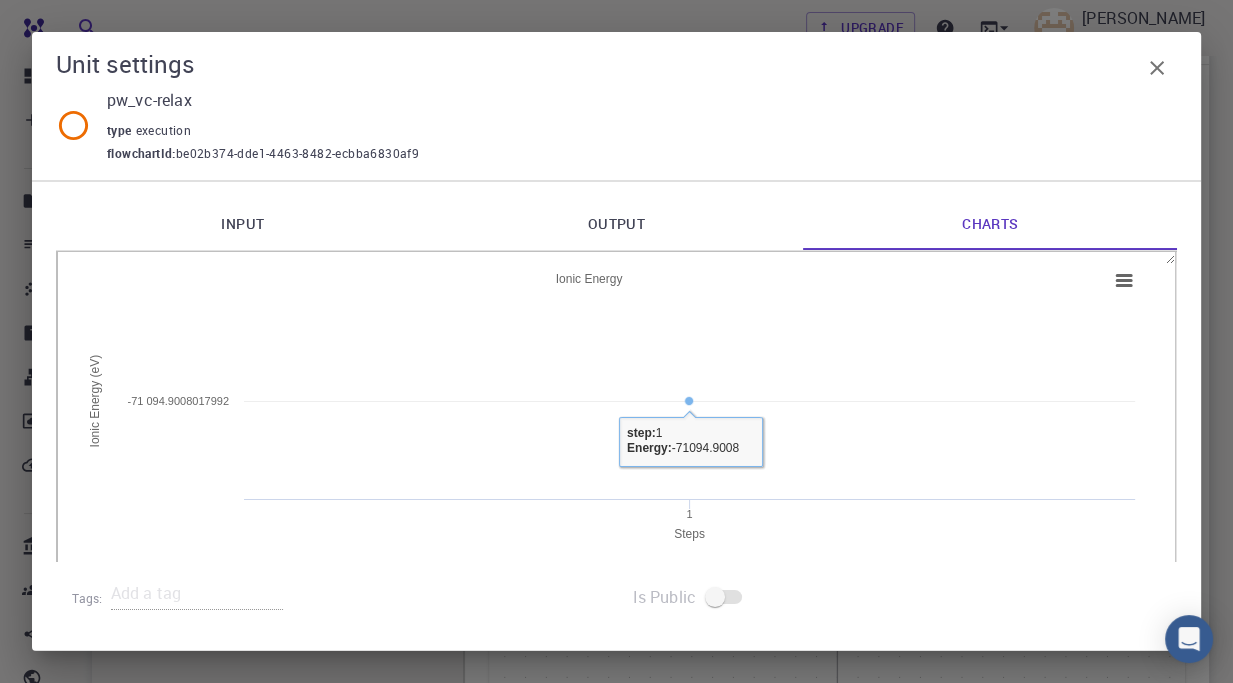 click at bounding box center (1157, 68) 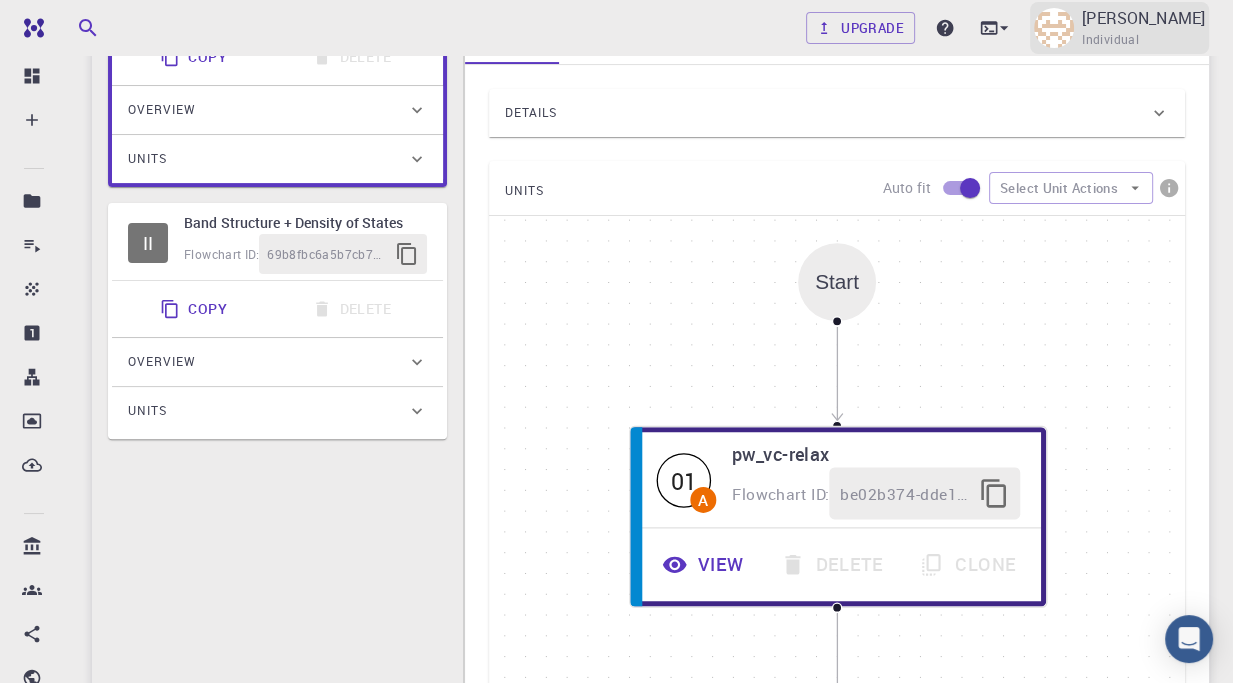 scroll, scrollTop: 386, scrollLeft: 0, axis: vertical 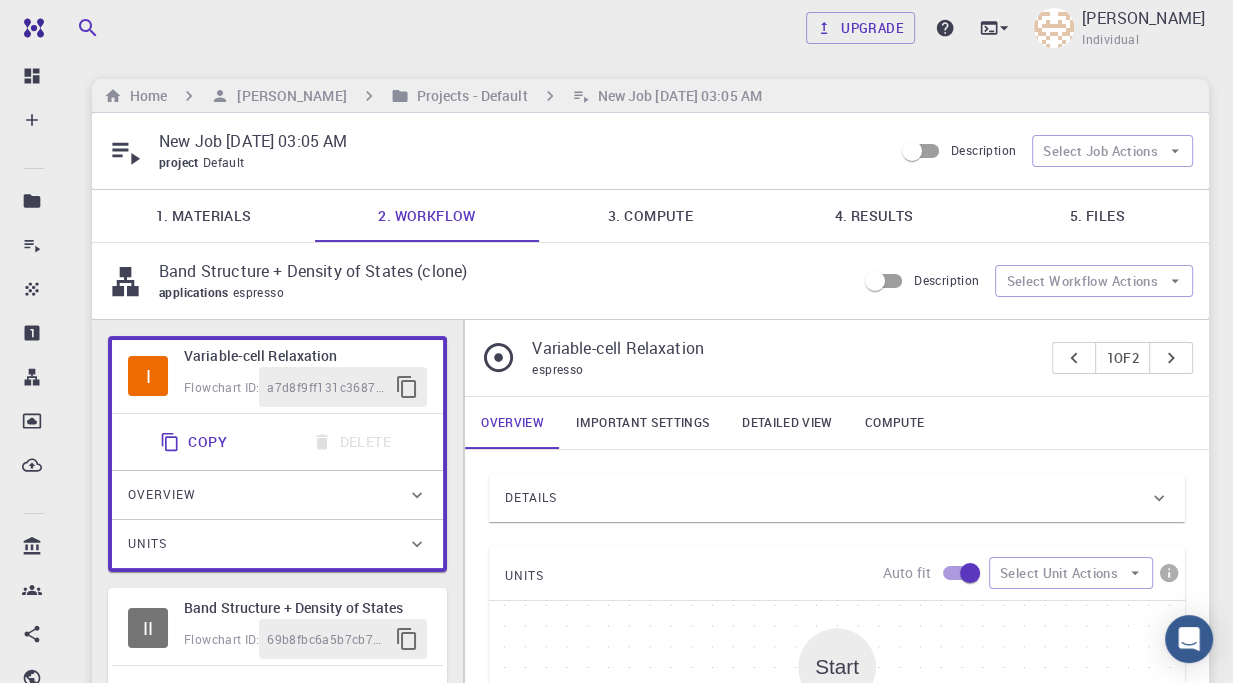 type on "/export/share/pseudo/ga/gga/pbe/gbrv/1.4/us/ga_pbe_gbrv_1.4.upf" 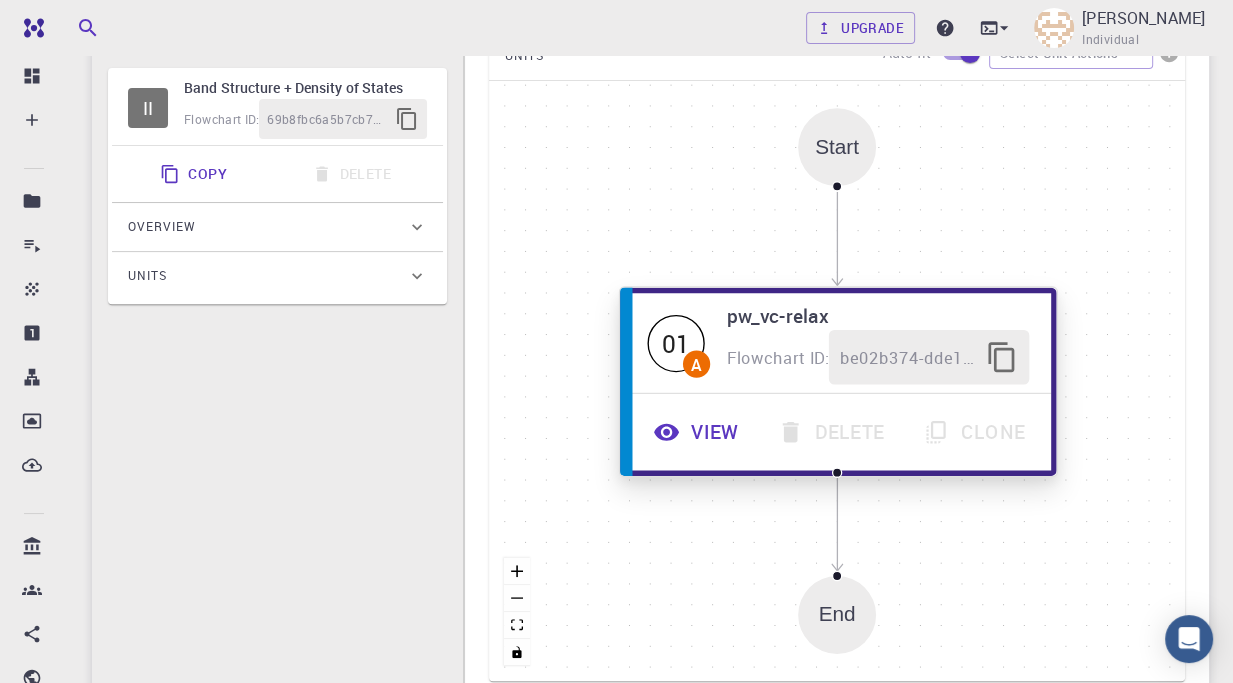 scroll, scrollTop: 528, scrollLeft: 0, axis: vertical 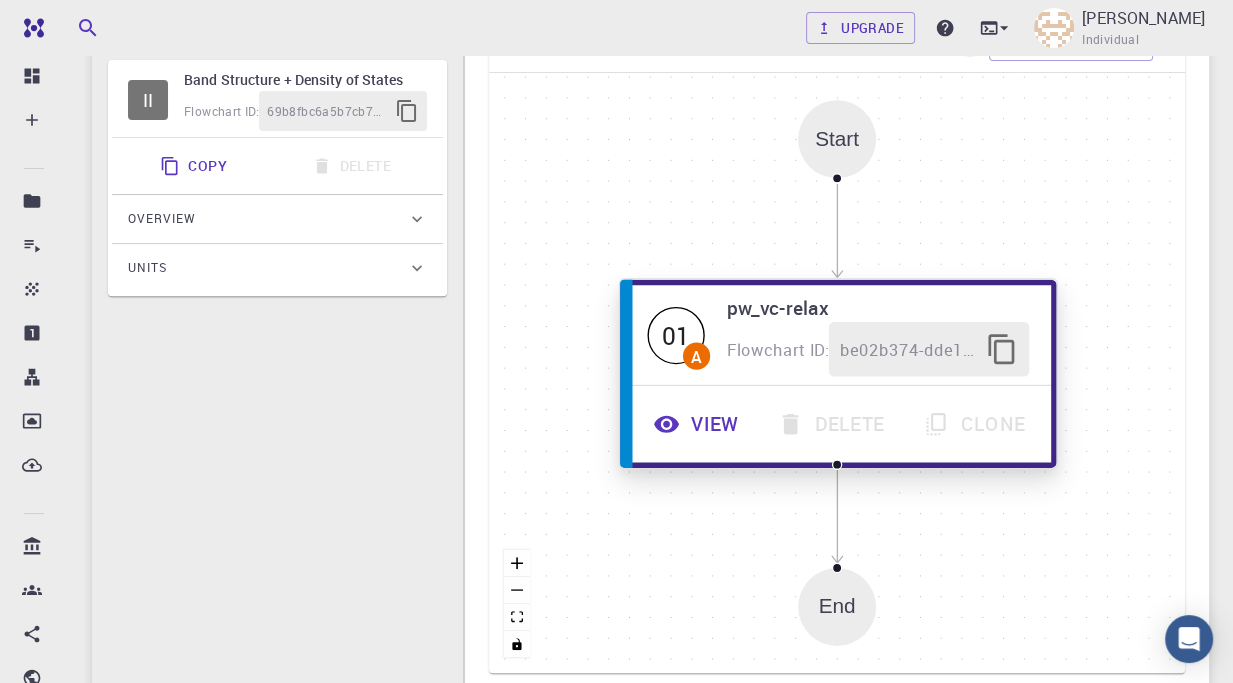 click on "View" at bounding box center [699, 424] 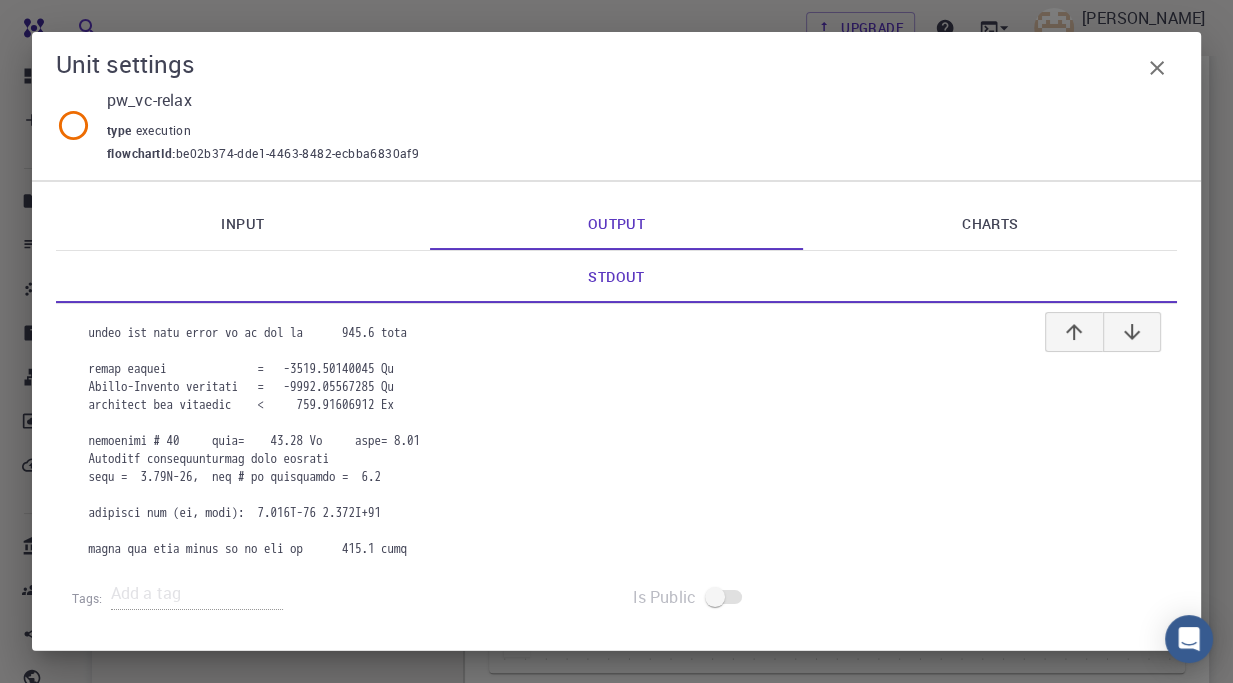 scroll, scrollTop: 7624, scrollLeft: 0, axis: vertical 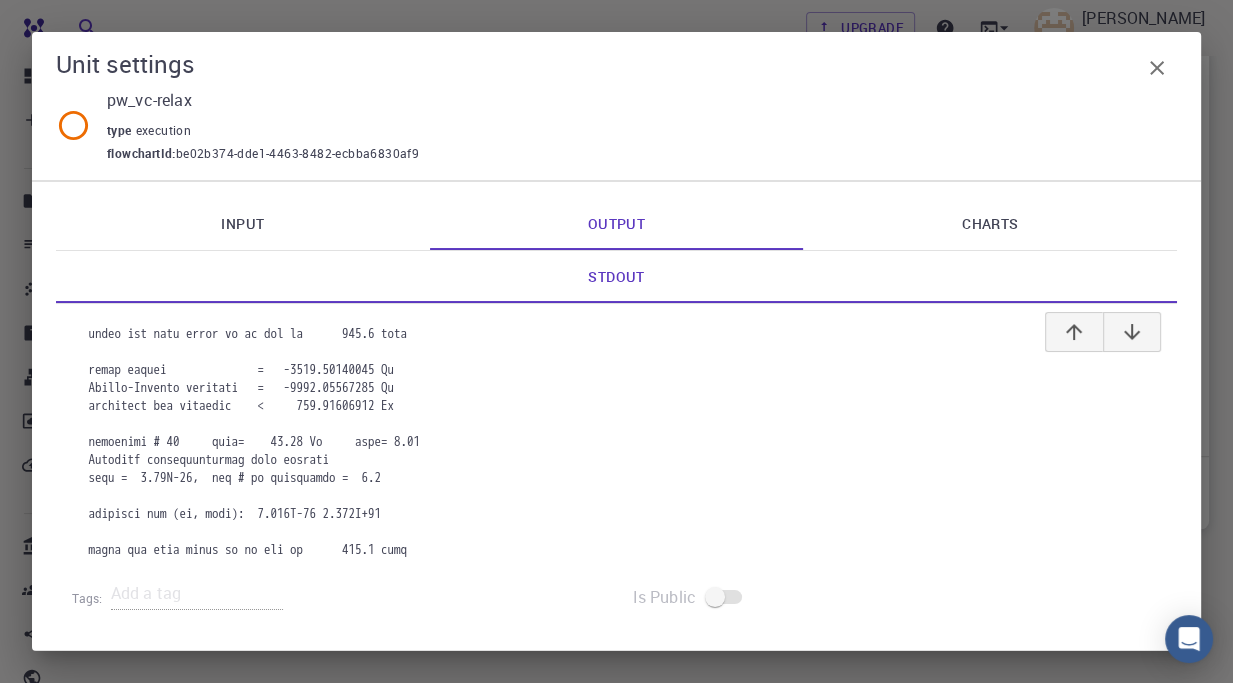 click on "flowchartId :   be02b374-dde1-4463-8482-ecbba6830af9" at bounding box center [634, 154] 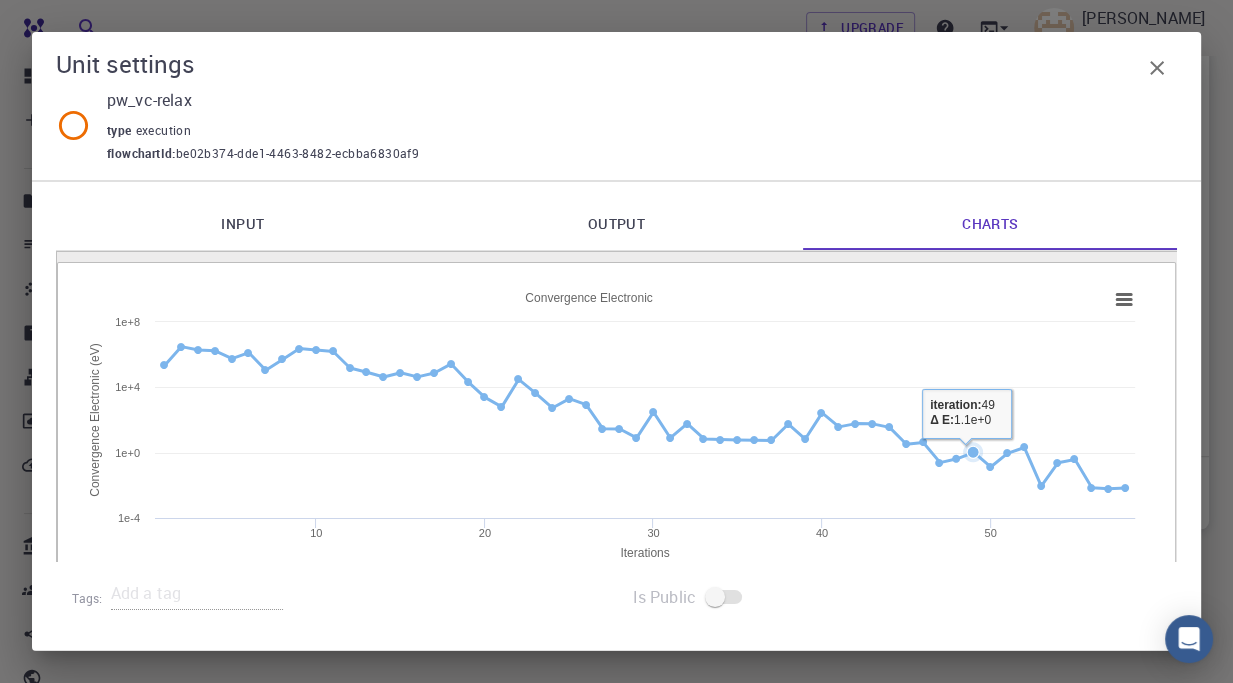 click 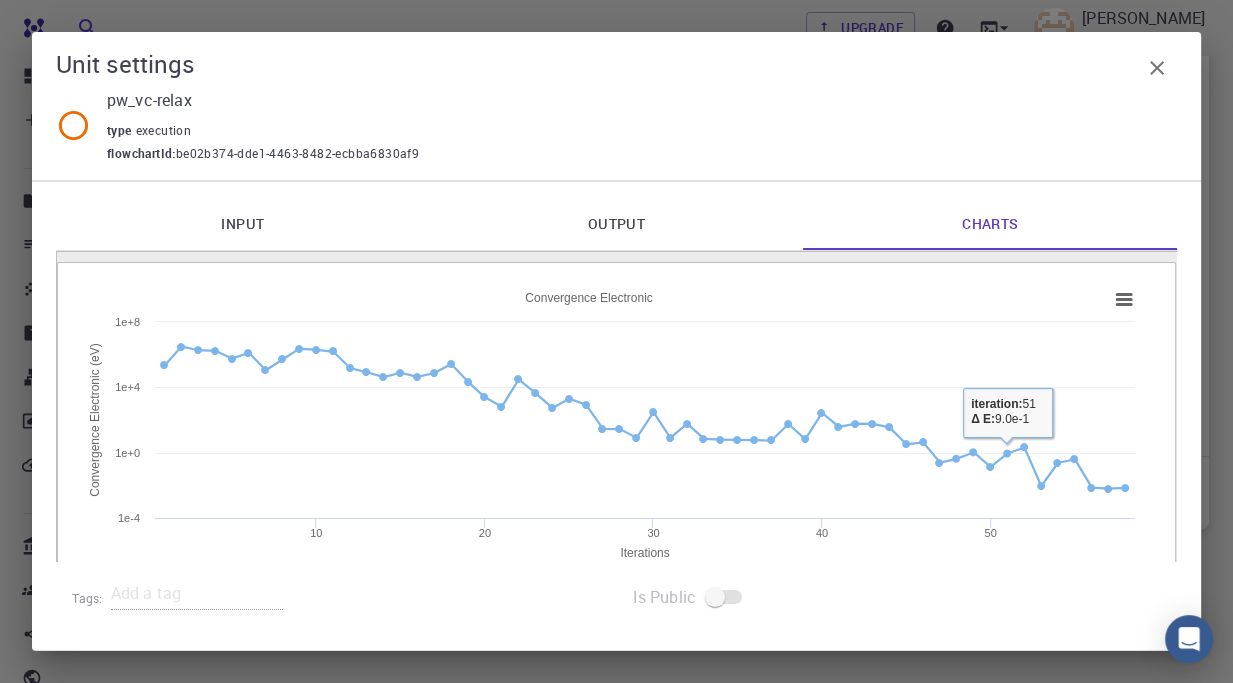 click 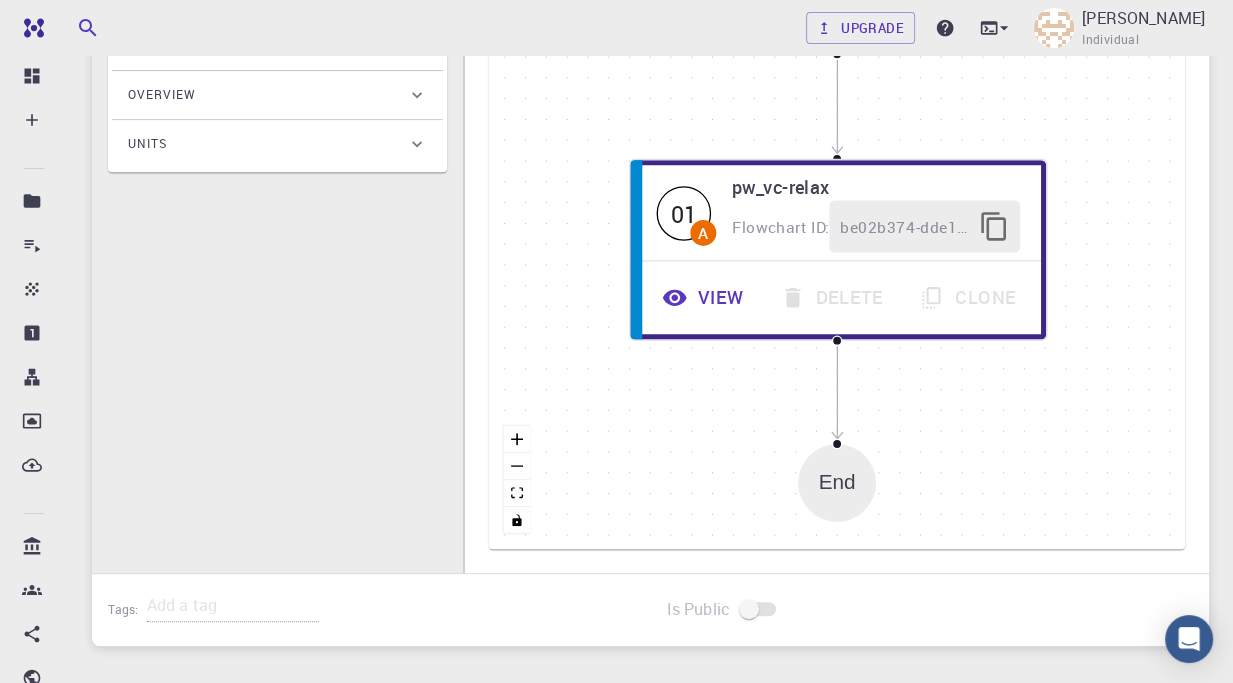 scroll, scrollTop: 0, scrollLeft: 0, axis: both 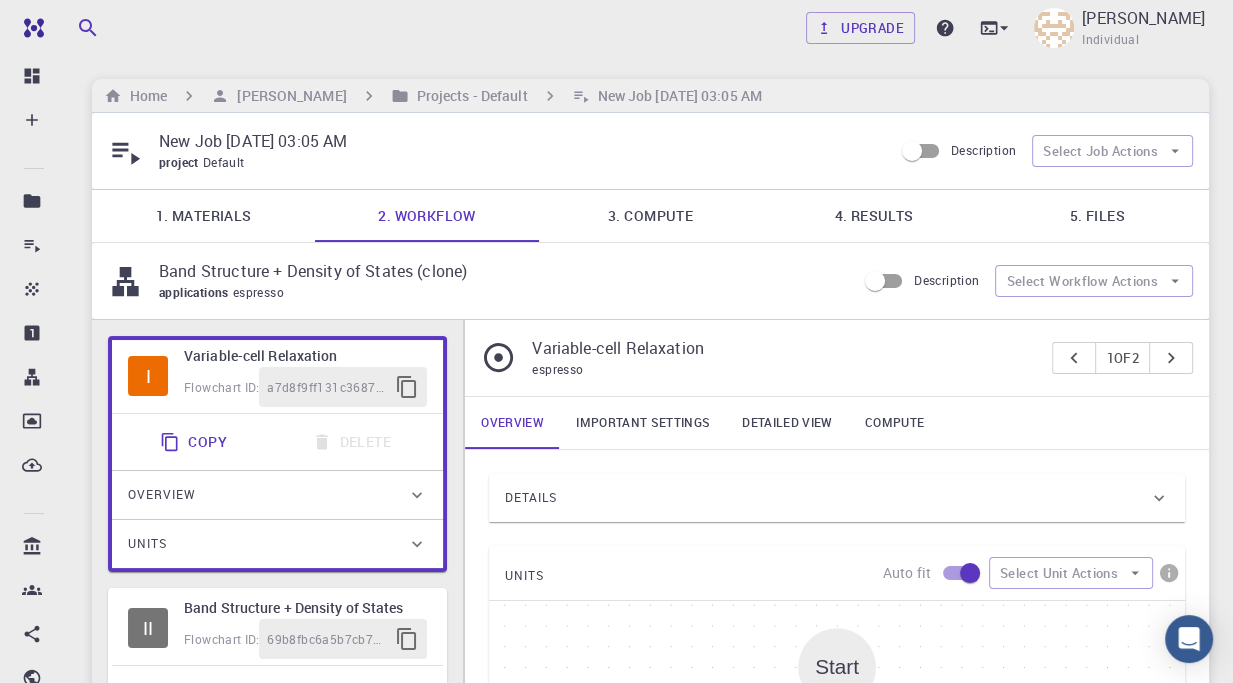 click on "5. Files" at bounding box center [1097, 216] 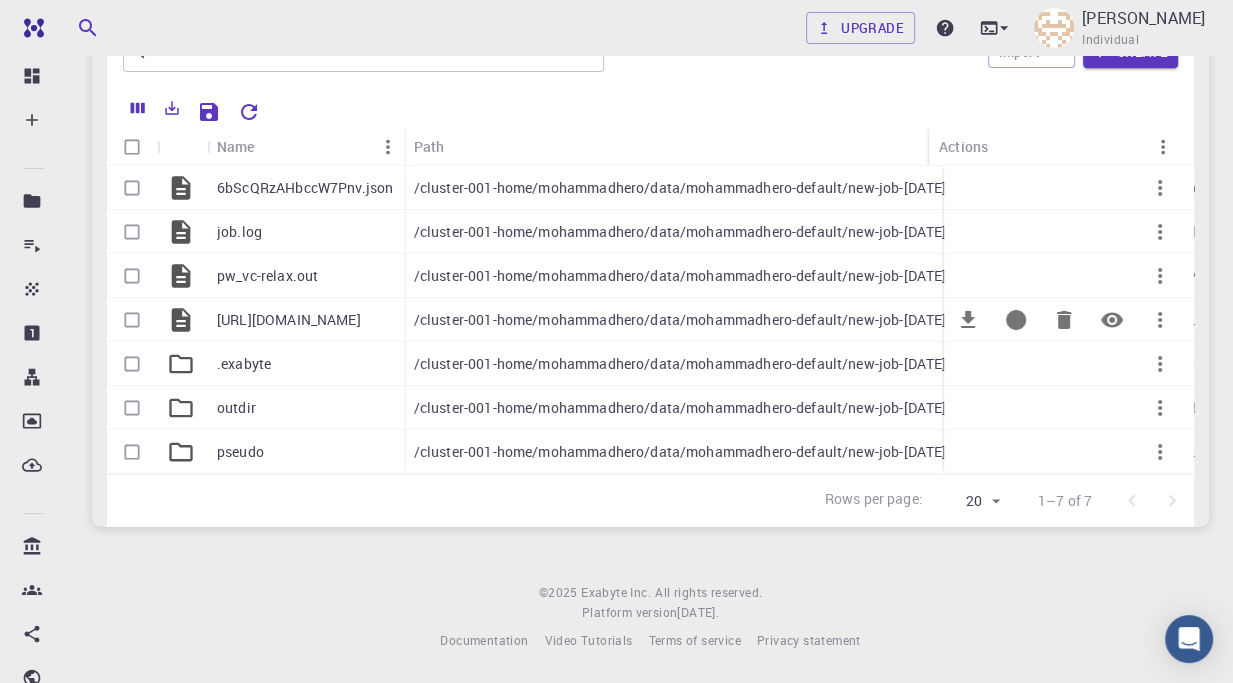 scroll, scrollTop: 240, scrollLeft: 0, axis: vertical 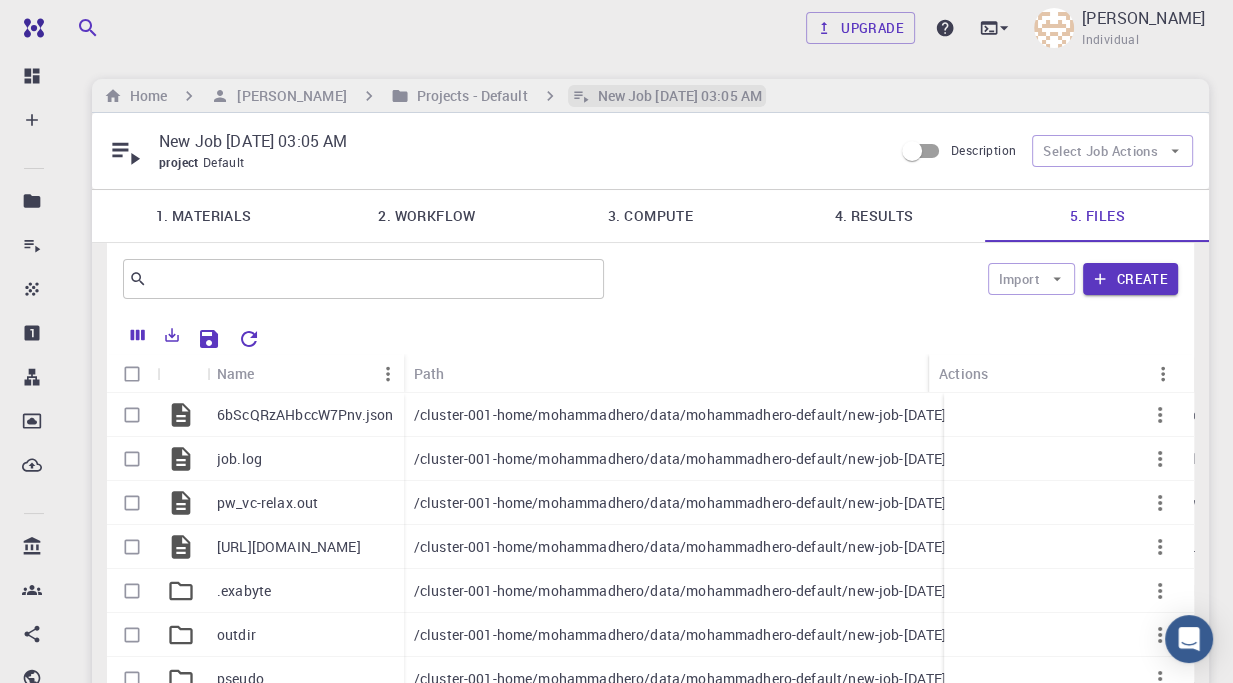 click on "New Job [DATE] 03:05 AM" at bounding box center [676, 96] 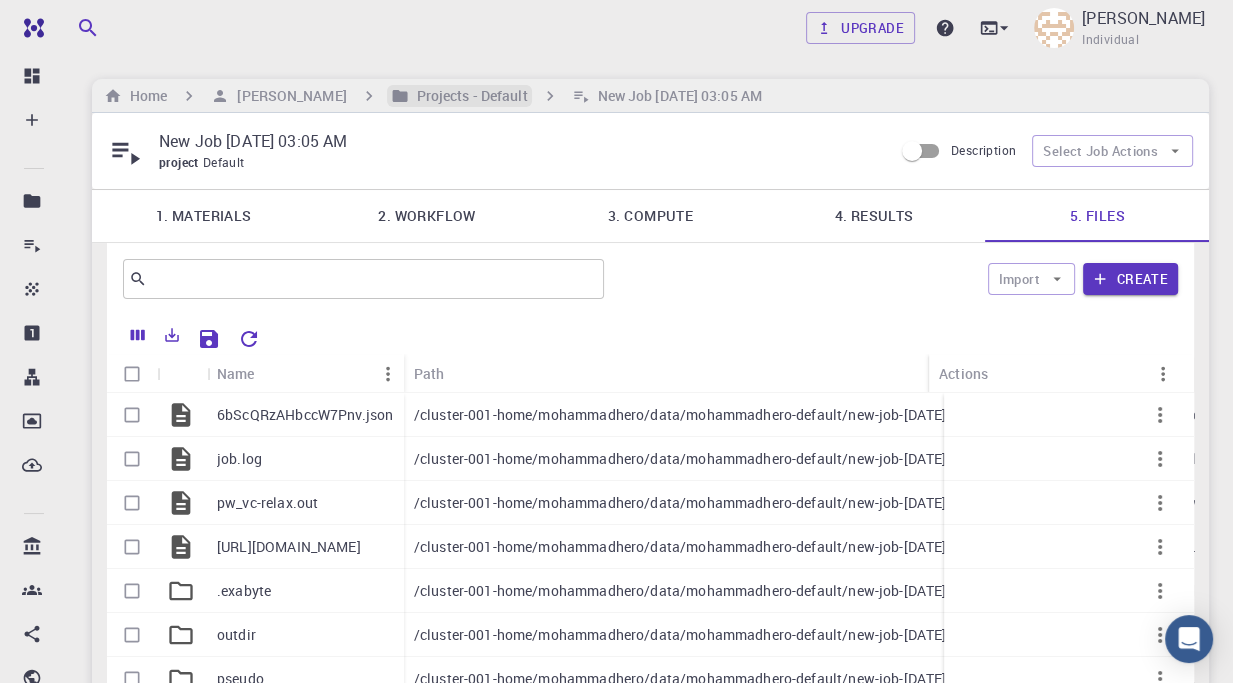 click on "Projects - Default" at bounding box center [468, 96] 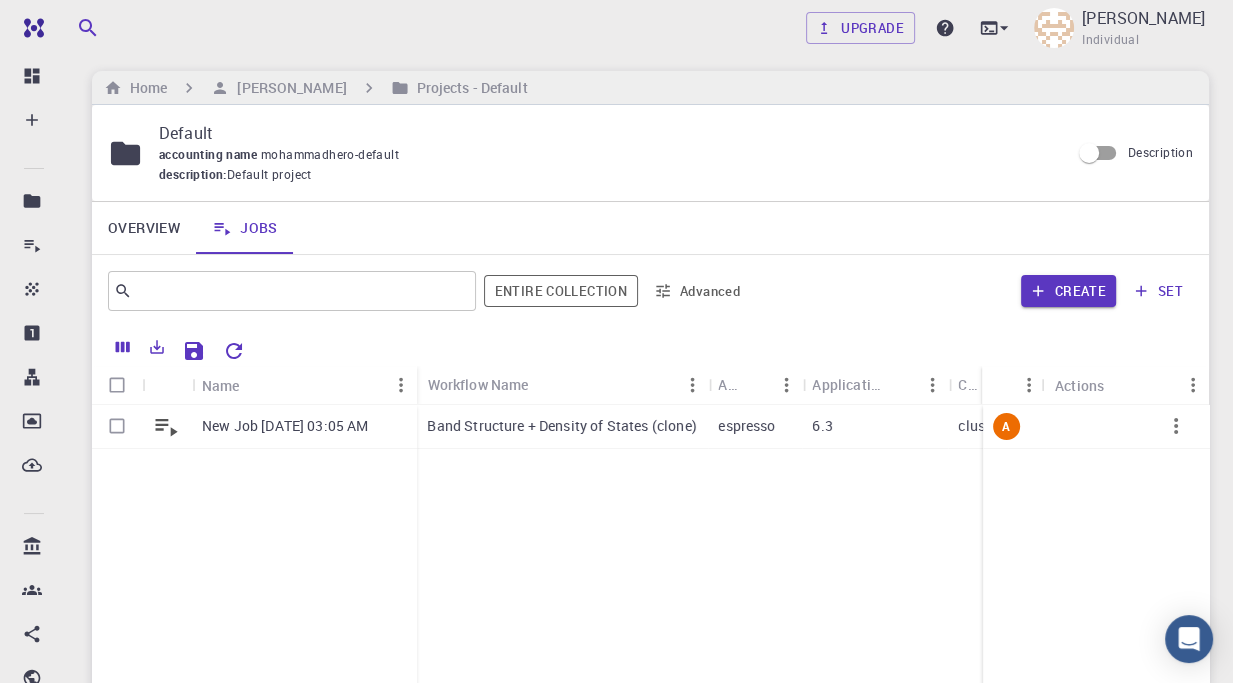 scroll, scrollTop: 22, scrollLeft: 0, axis: vertical 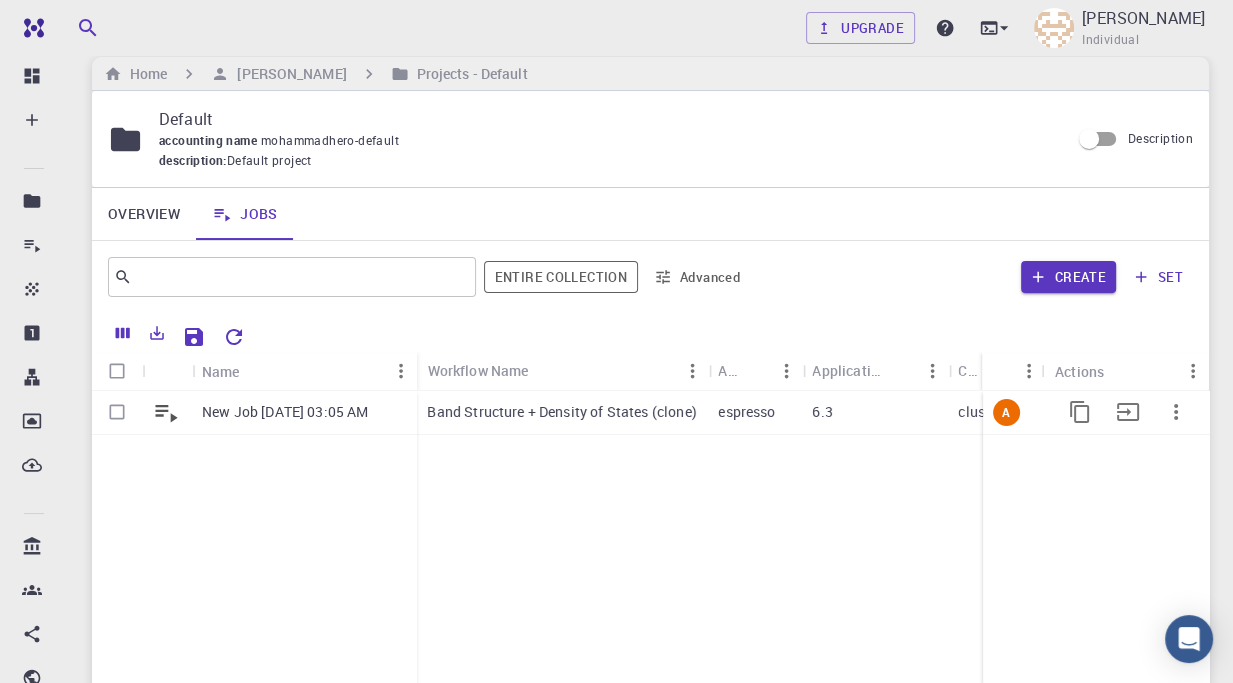 click 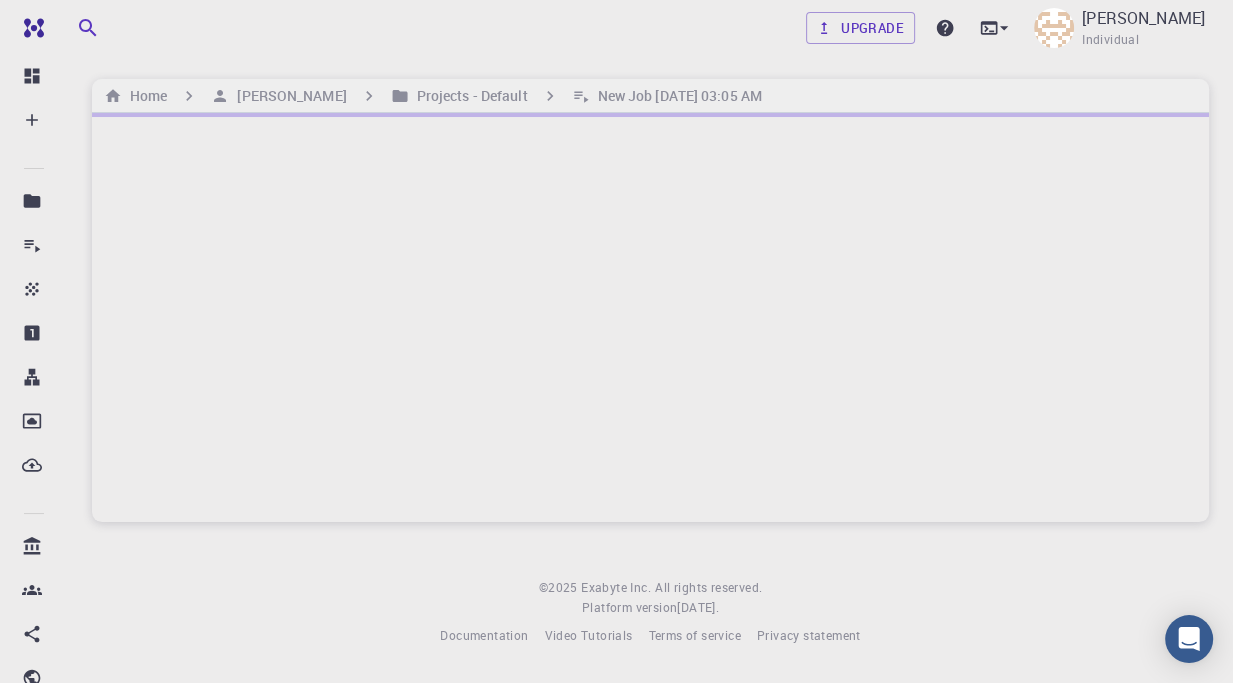 scroll, scrollTop: 0, scrollLeft: 0, axis: both 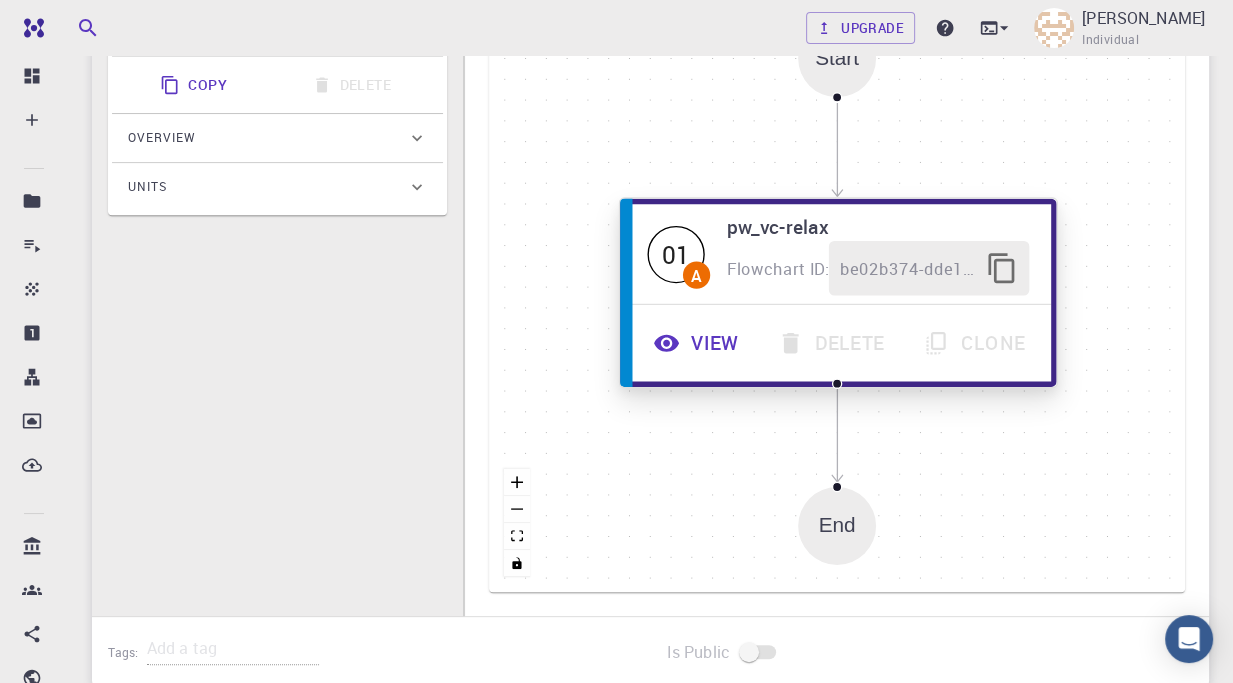 click on "View Delete Clone" at bounding box center [838, 343] 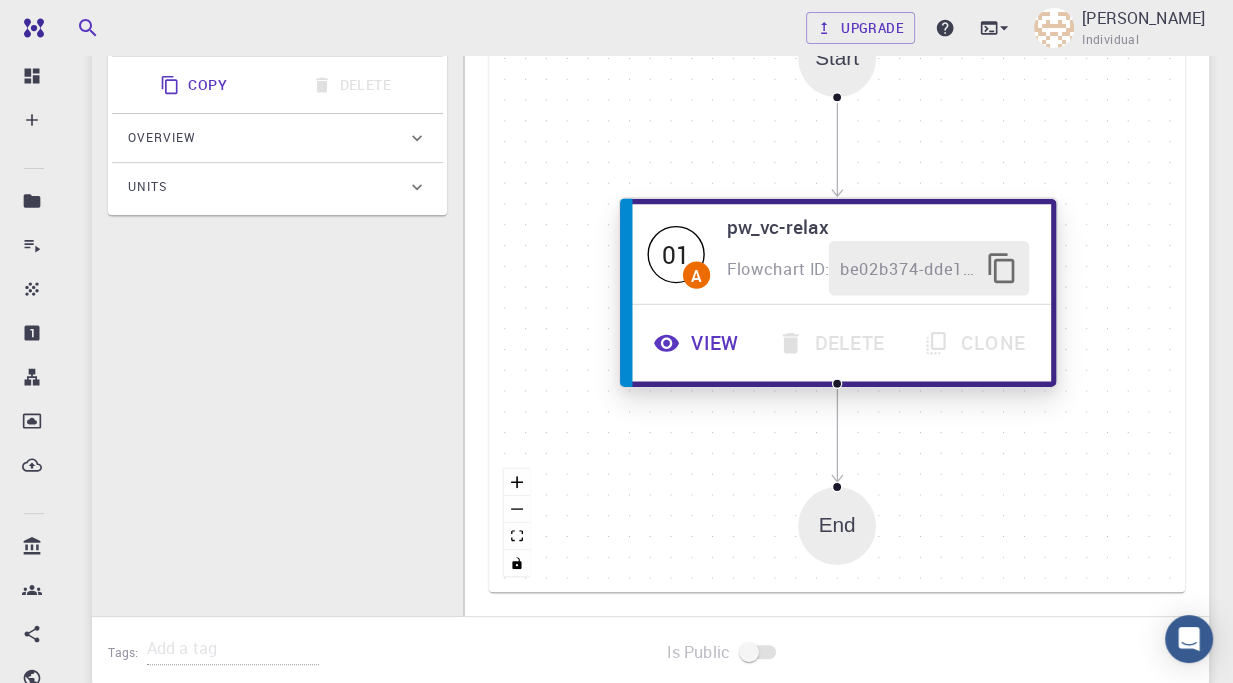click 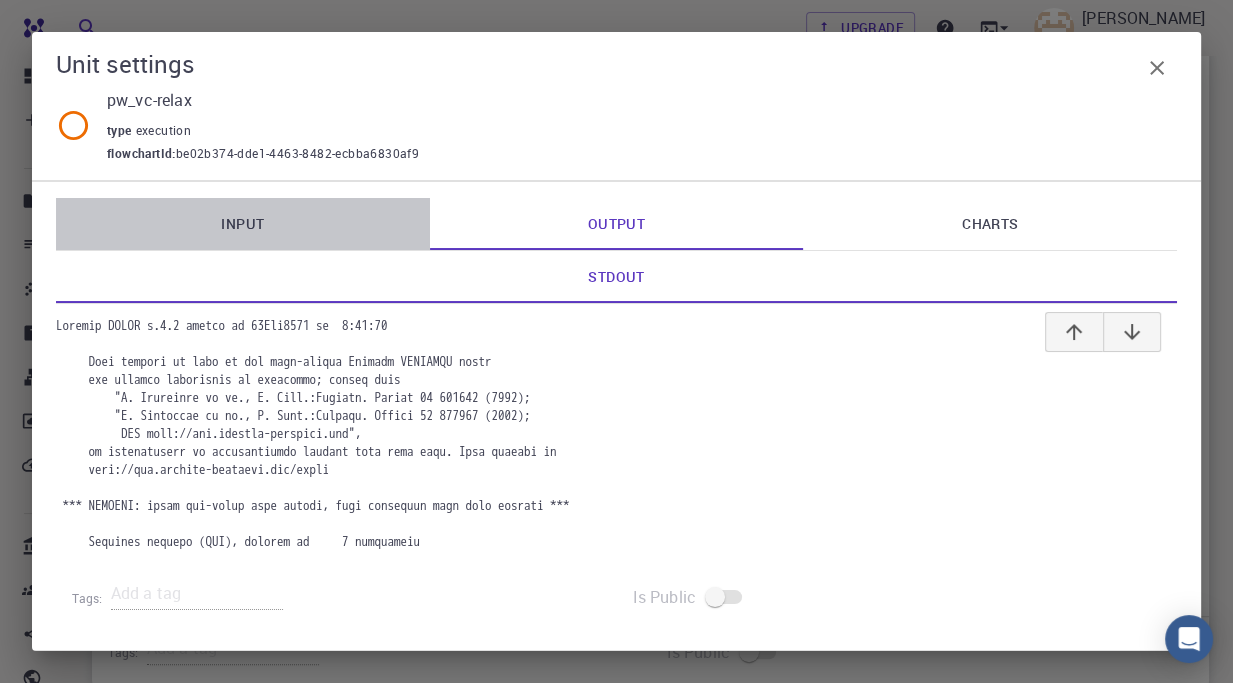 click on "Input" at bounding box center (243, 224) 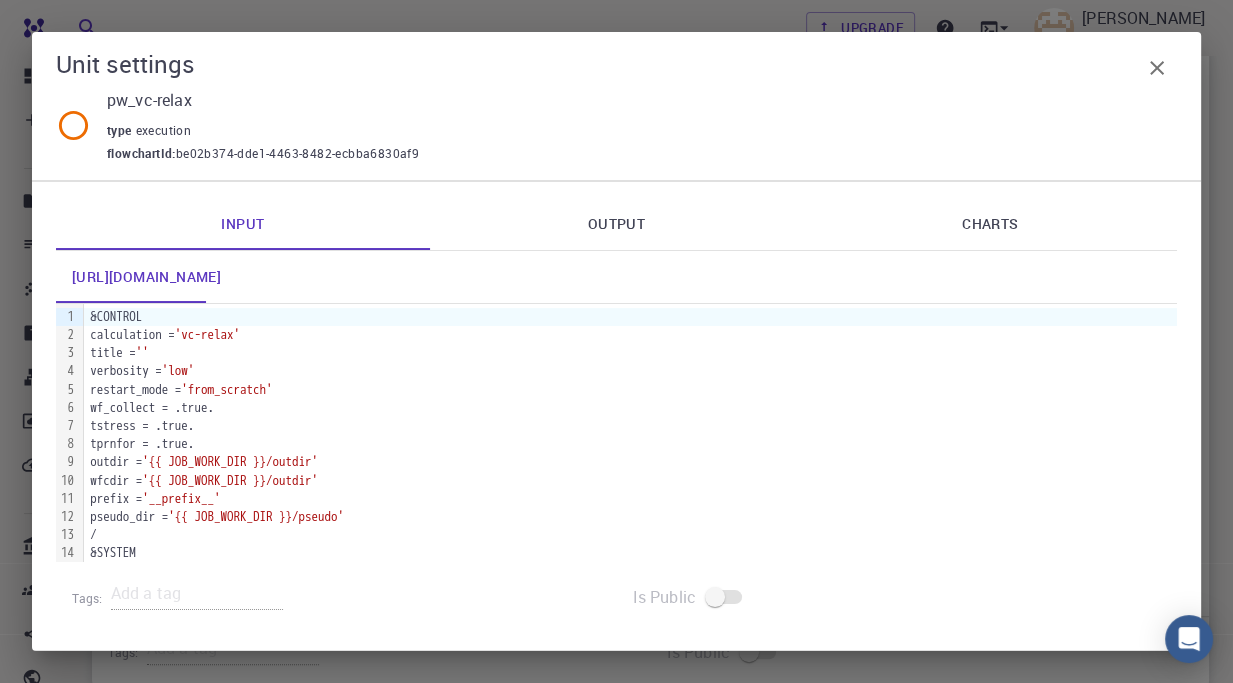 click on "Output" at bounding box center [617, 224] 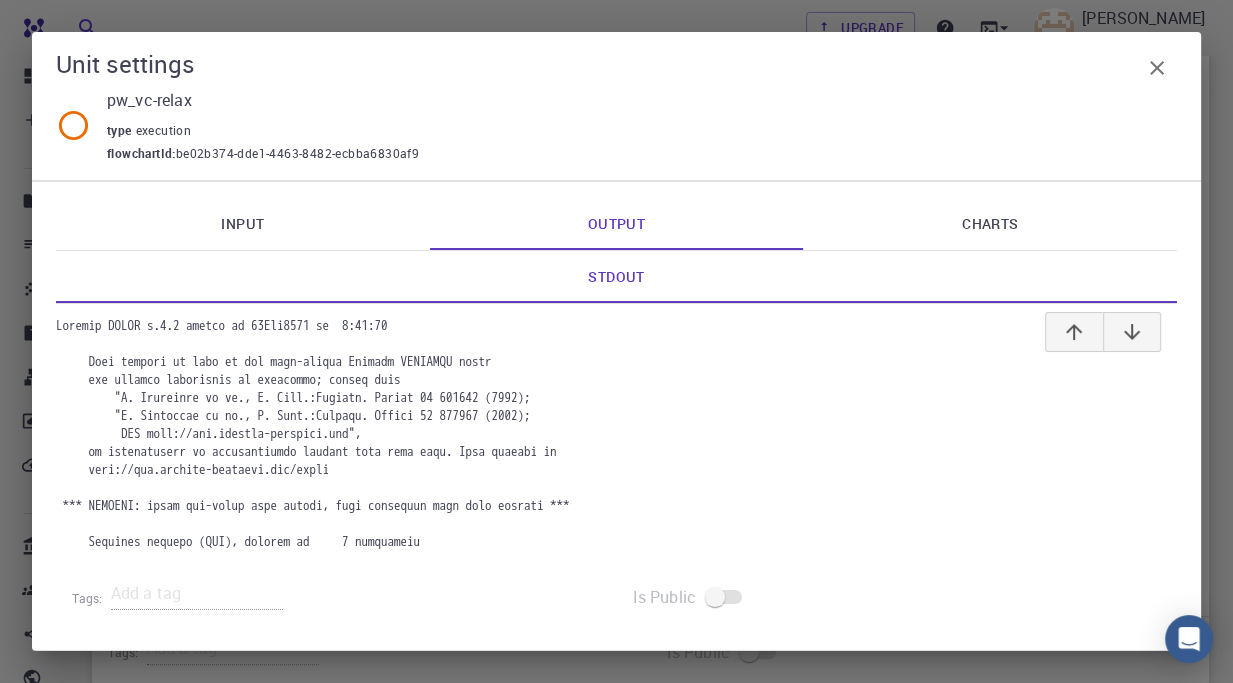 click on "Charts" at bounding box center (990, 224) 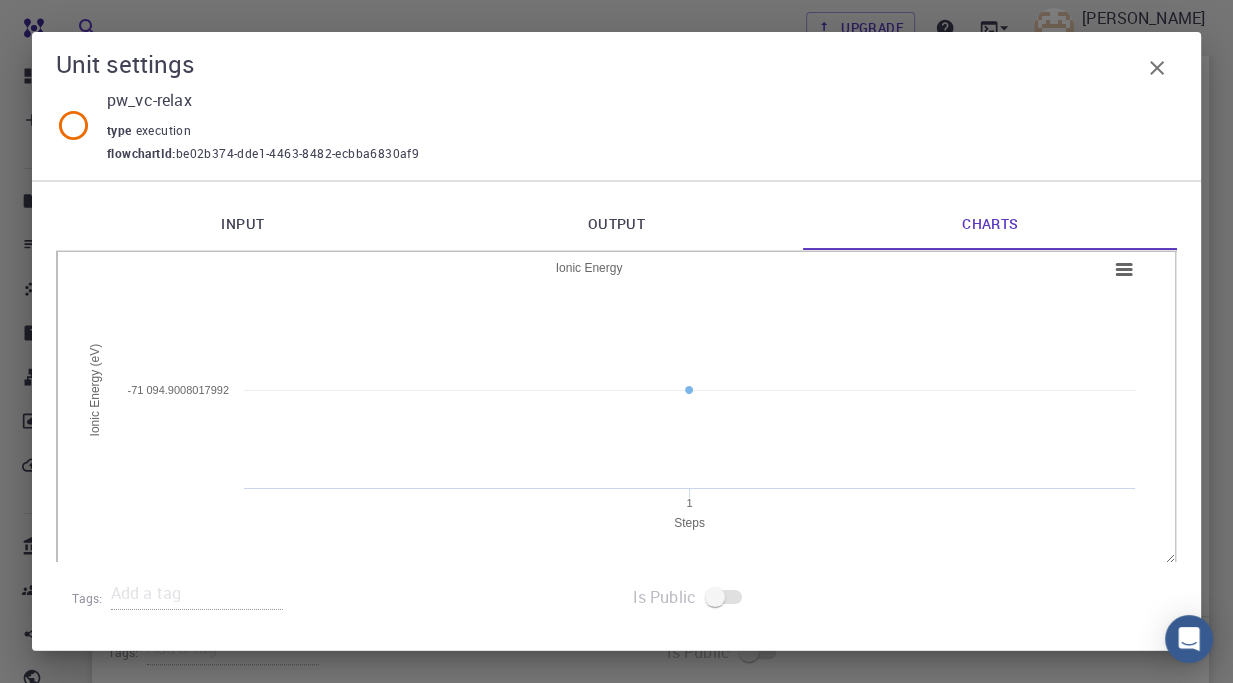 scroll, scrollTop: 0, scrollLeft: 0, axis: both 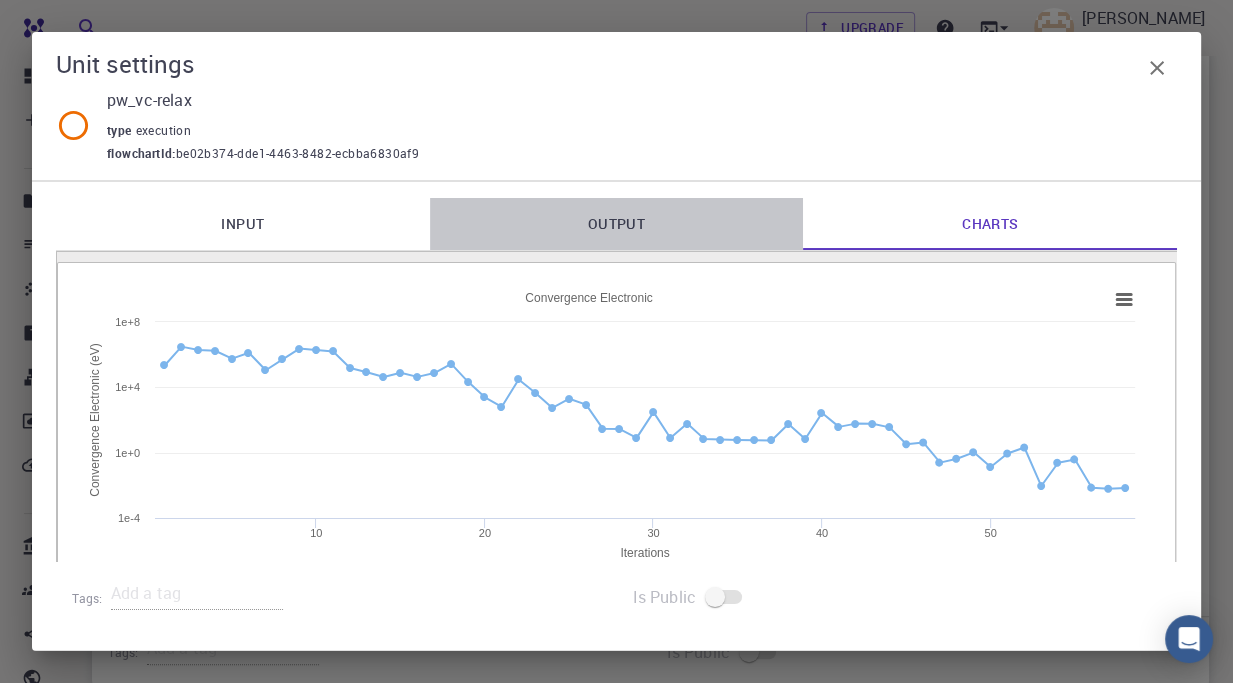 click on "Output" at bounding box center [617, 224] 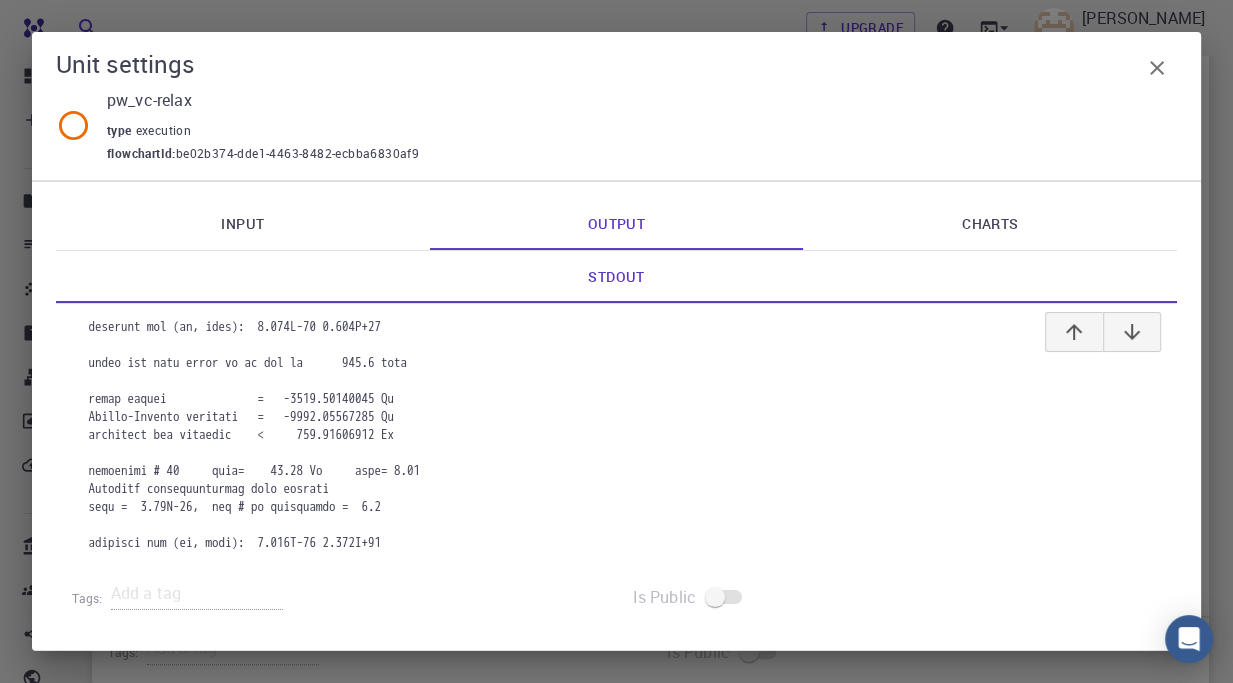 scroll, scrollTop: 7624, scrollLeft: 0, axis: vertical 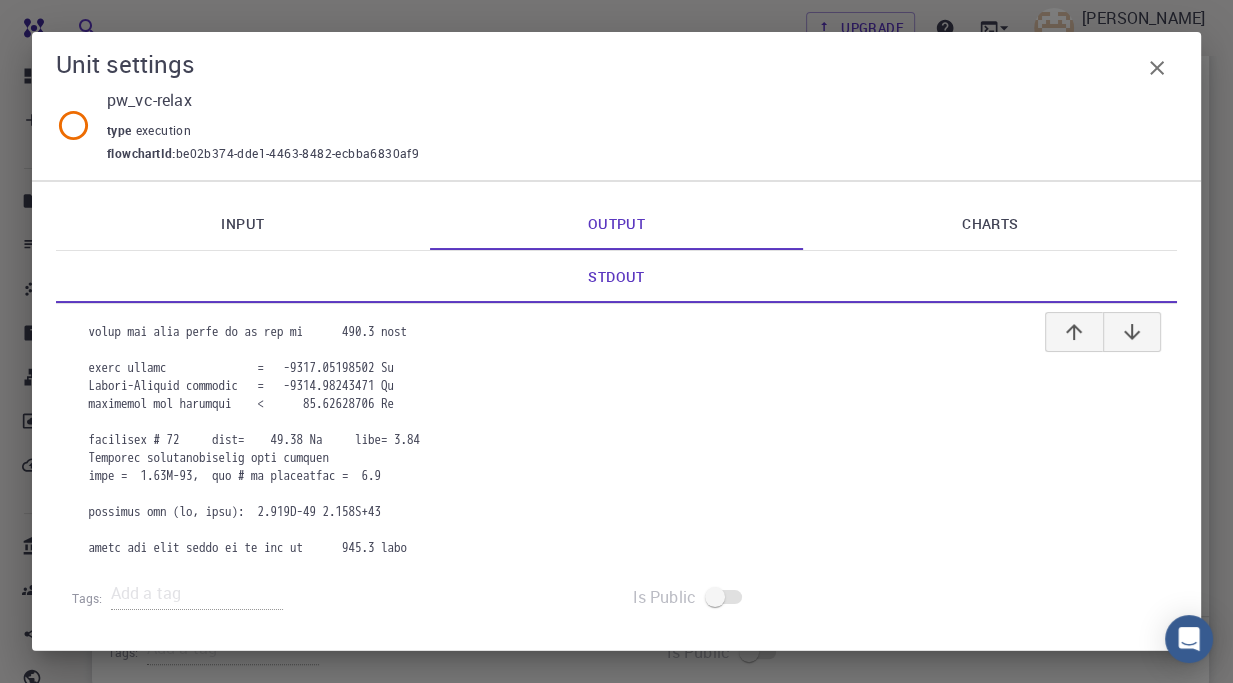 click 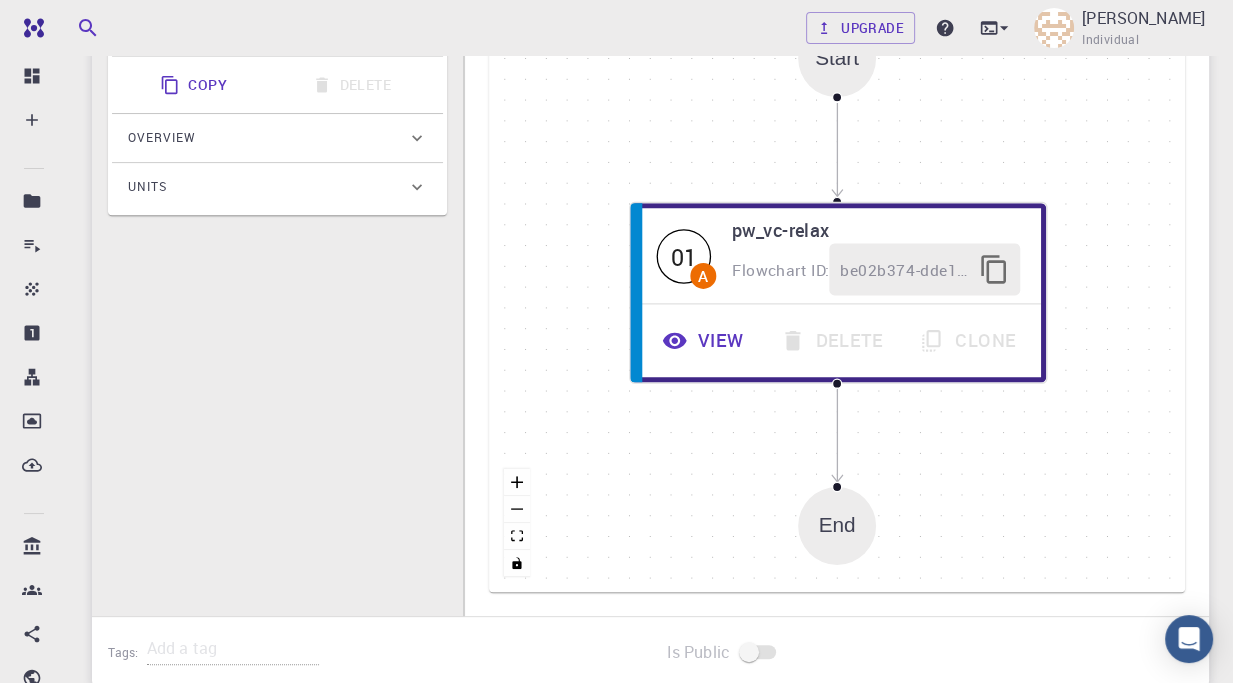 click on "I Variable-cell Relaxation Flowchart ID:  a7d8f9ff131c36872b7b3ff2 Copy Delete Overview Properties total-energy fermi-energy pressure atomic-forces total-force stress-tensor final-structure Draft Application Name Quantum Espresso espresso Name Version 6.3 6.3 Version Build Default Default Build Units 01 A pw_vc-relax be02b374-dde1-4463-8482-ecbba6830af9 II Band Structure + Density of States Flowchart ID:  69b8fbc6a5b7cb721e808a67 Copy Delete Overview Properties atomic-forces fermi-energy pressure stress-tensor total-energy total-energy-contributions total-force band-structure band-structure fermi-energy band-gaps density-of-states Draft Application Name Quantum Espresso espresso Name Version 6.3 6.3 Version Build Default Default Build Units 01 I pw_scf 9348237d-2f24-47fa-8772-8482316ada54 02 I pw_bands 3cc33a04-af7b-415c-9ee8-4a2f09d4c2db 03 I bands f248d520-7c91-45bd-bf63-f18bdb3f22ce 04 I pw_nscf 1442419c-09c3-4296-abd4-0453e5754461 05 I projwfc 4a6a24d4-03ff-41ae-9060-dcdc5bef1e1f" at bounding box center (277, 179) 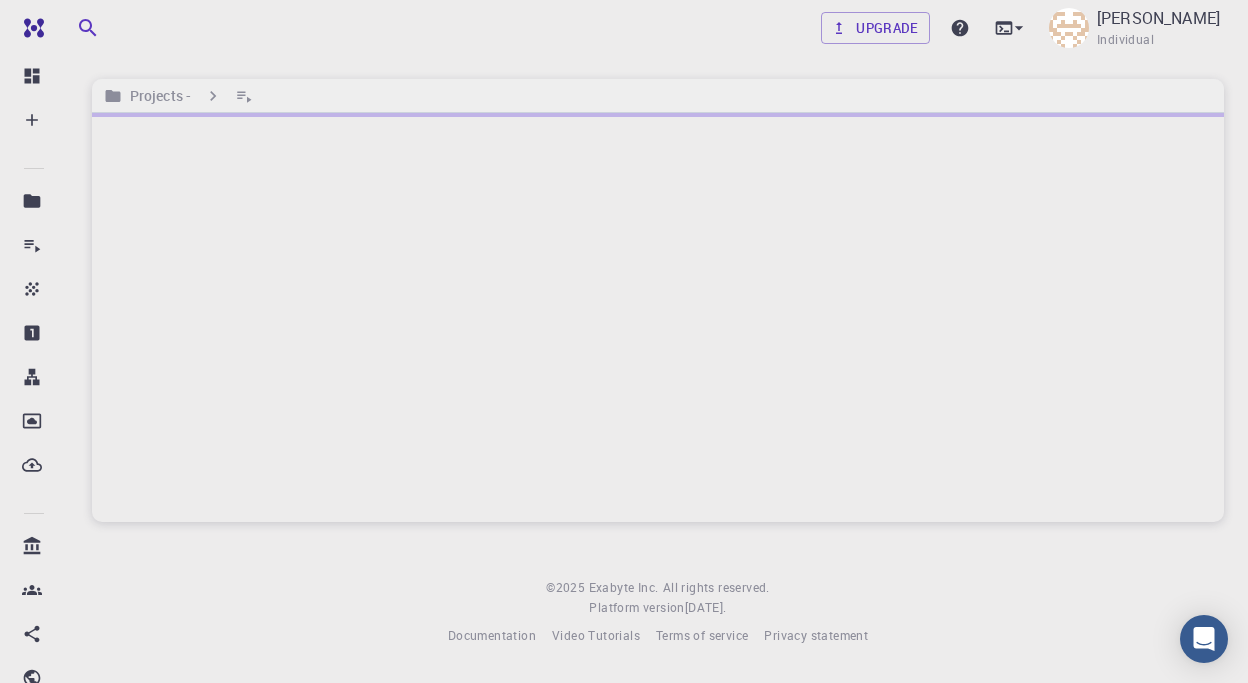 scroll, scrollTop: 0, scrollLeft: 0, axis: both 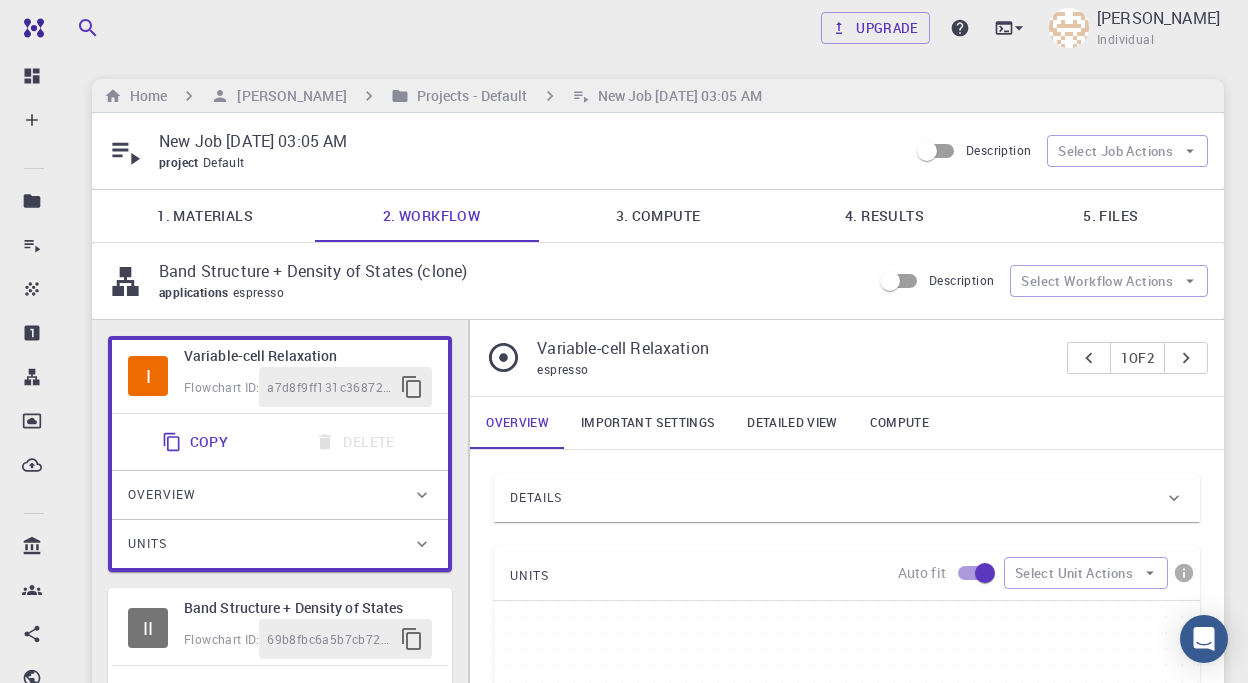 type on "/export/share/pseudo/ga/gga/pbe/gbrv/1.4/us/ga_pbe_gbrv_1.4.upf" 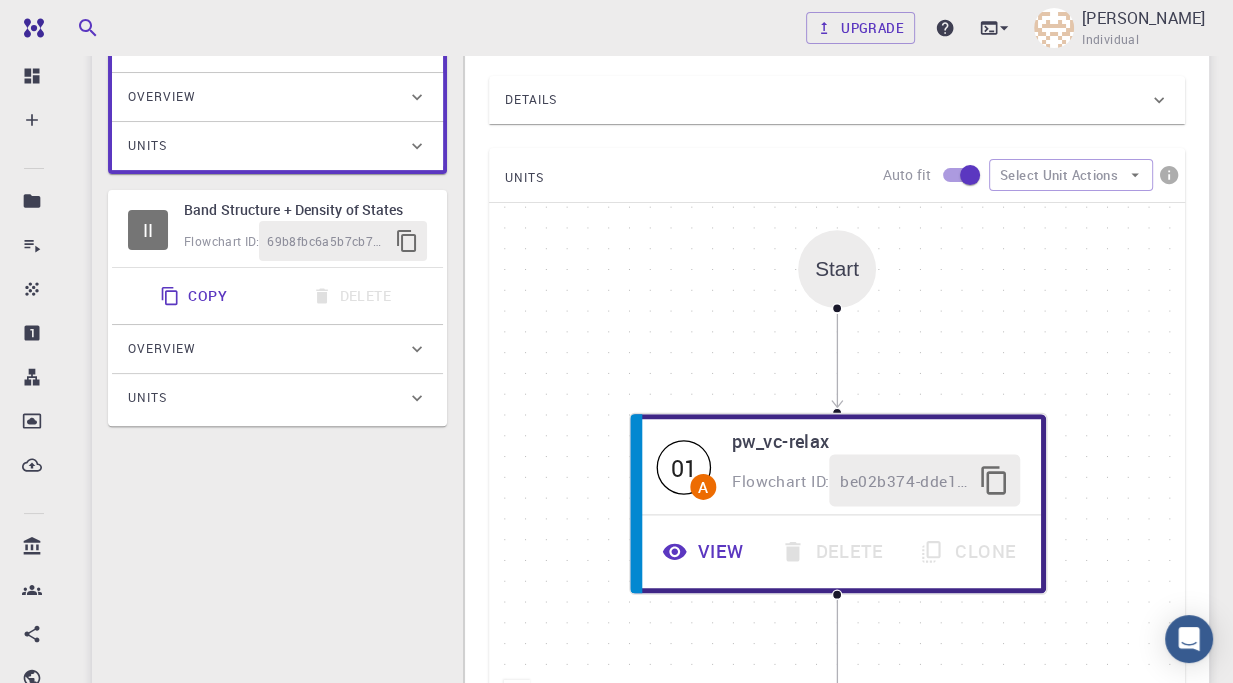 scroll, scrollTop: 400, scrollLeft: 0, axis: vertical 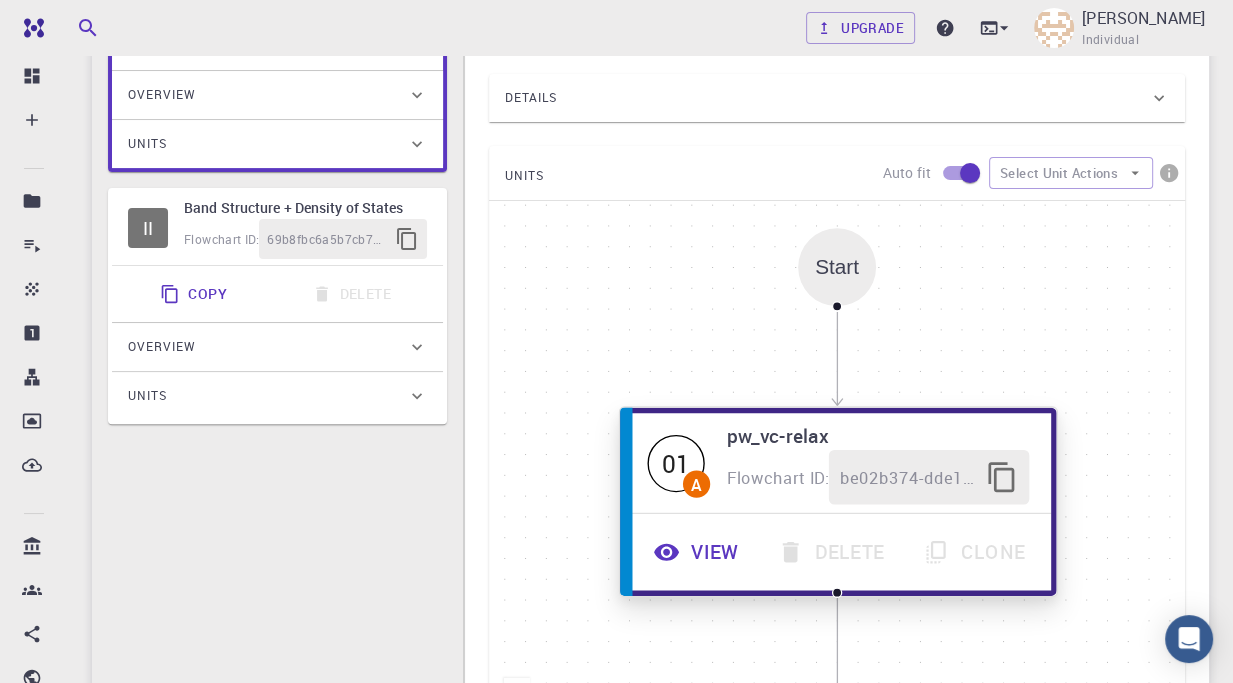click on "View" at bounding box center [699, 552] 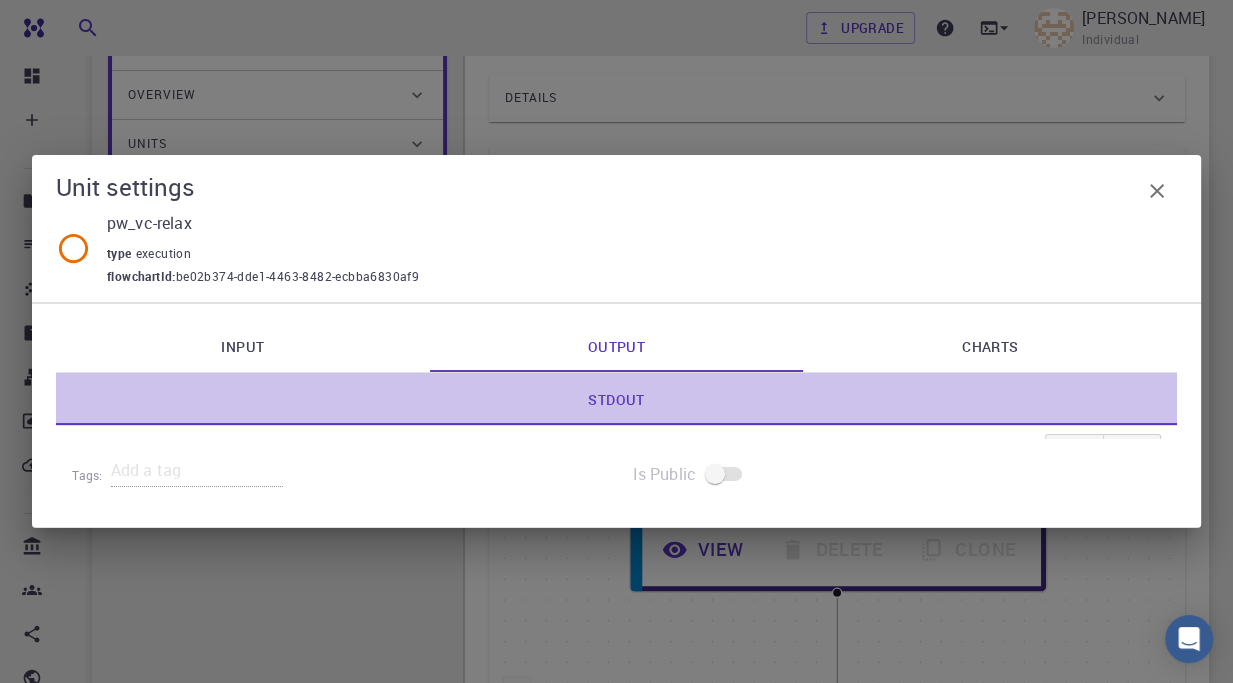 click on "Stdout" at bounding box center (616, 399) 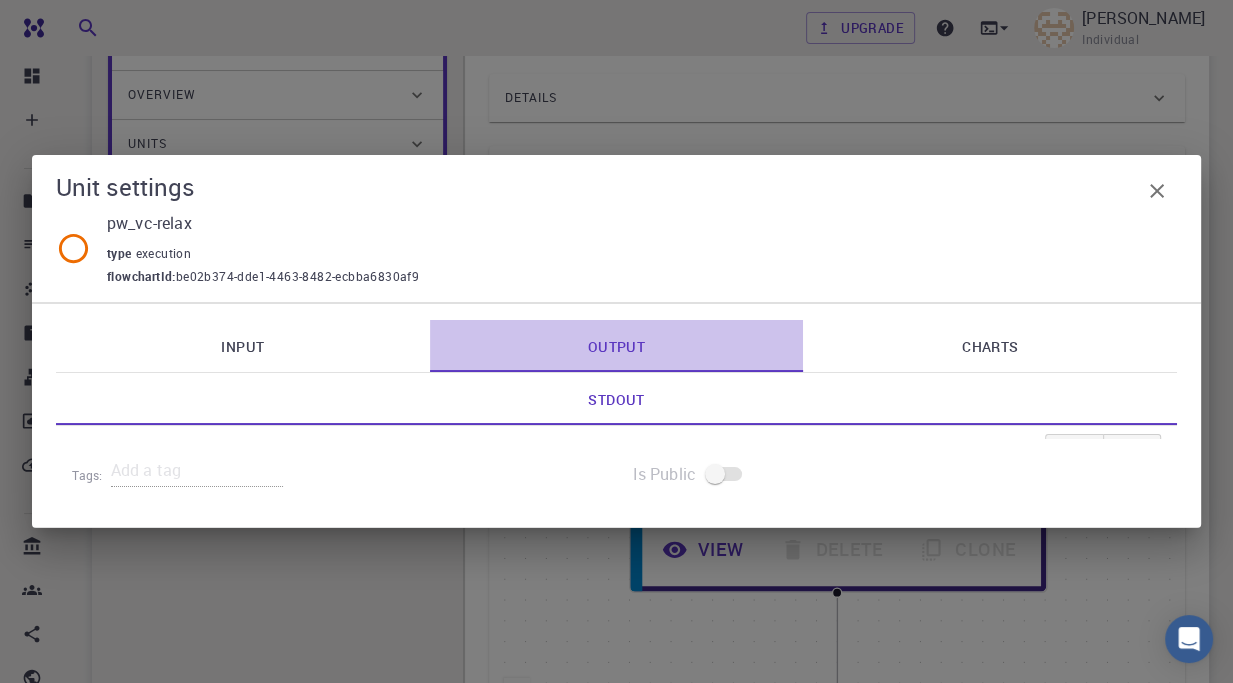 click on "Output" at bounding box center (617, 346) 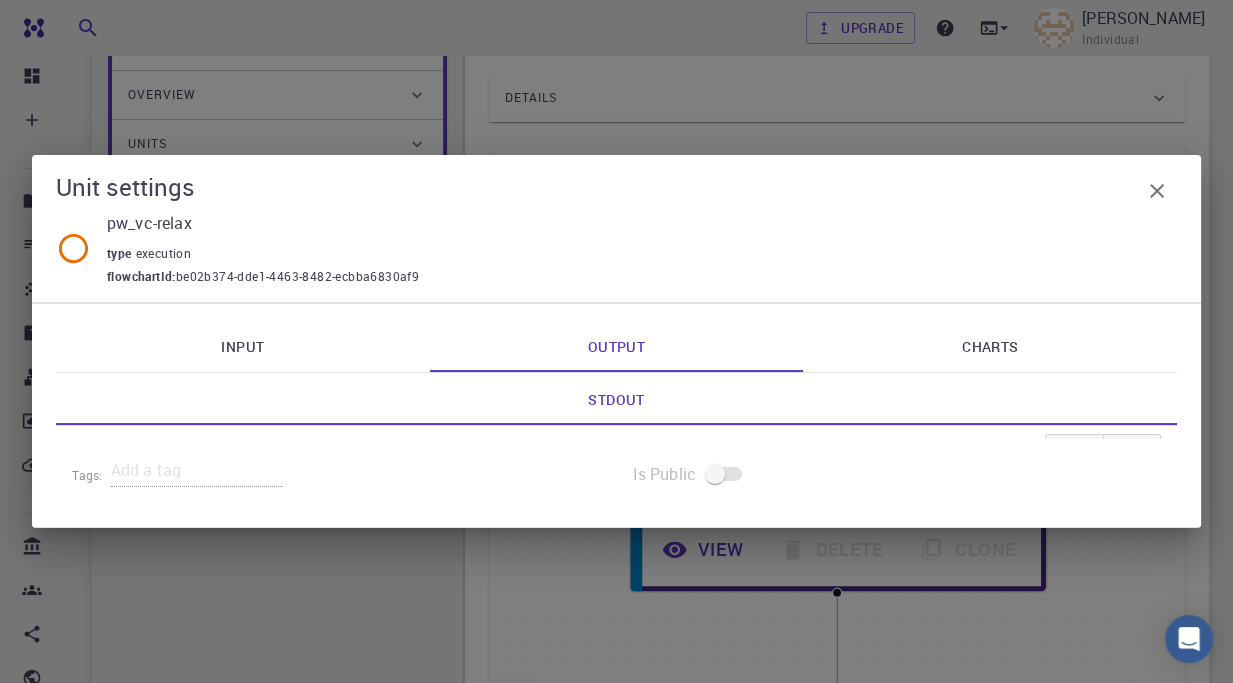 scroll, scrollTop: 7625, scrollLeft: 0, axis: vertical 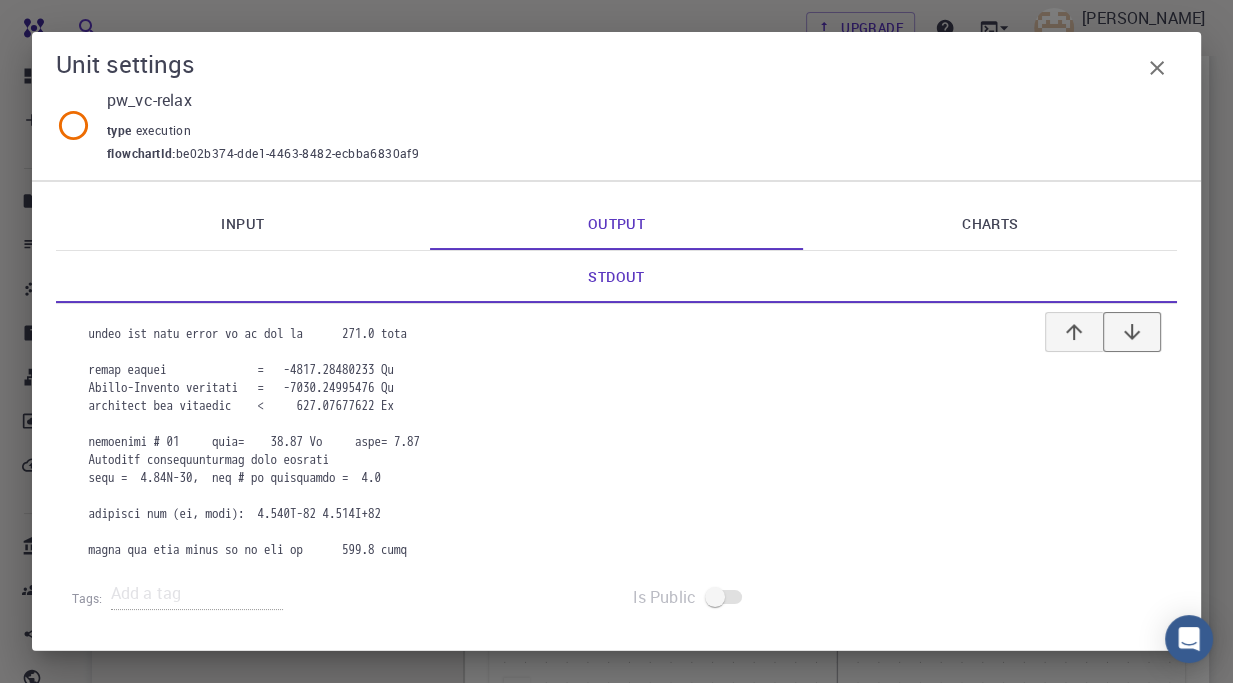click 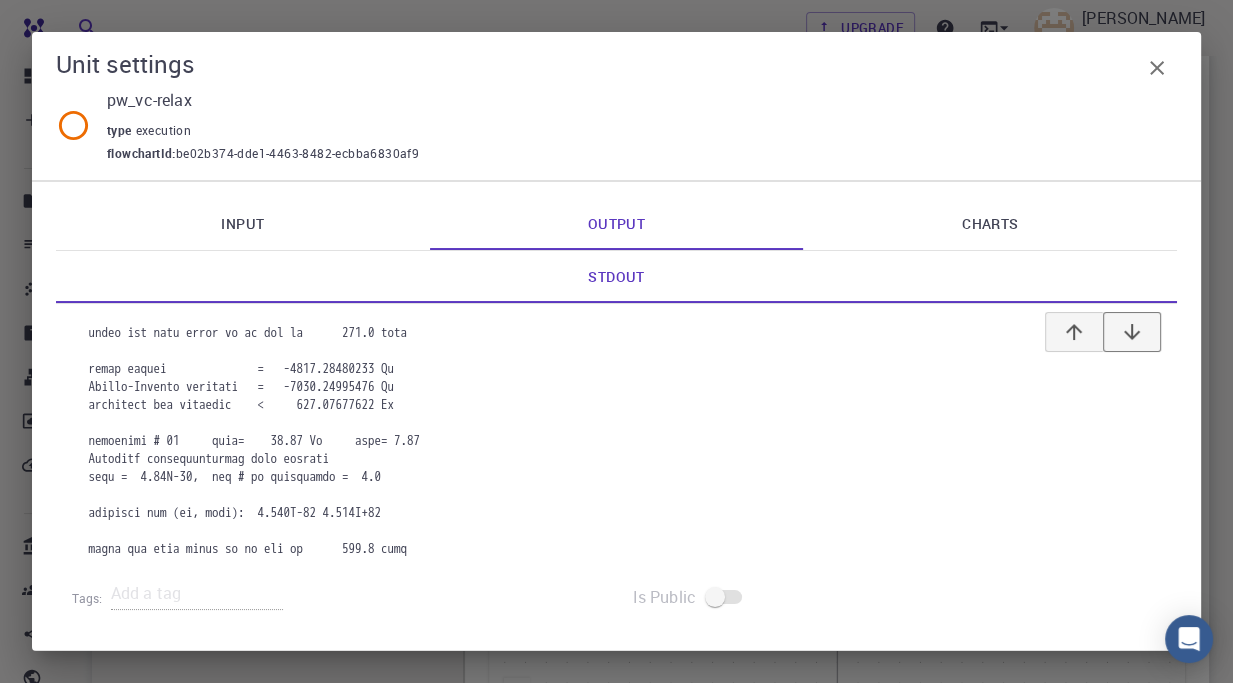 click 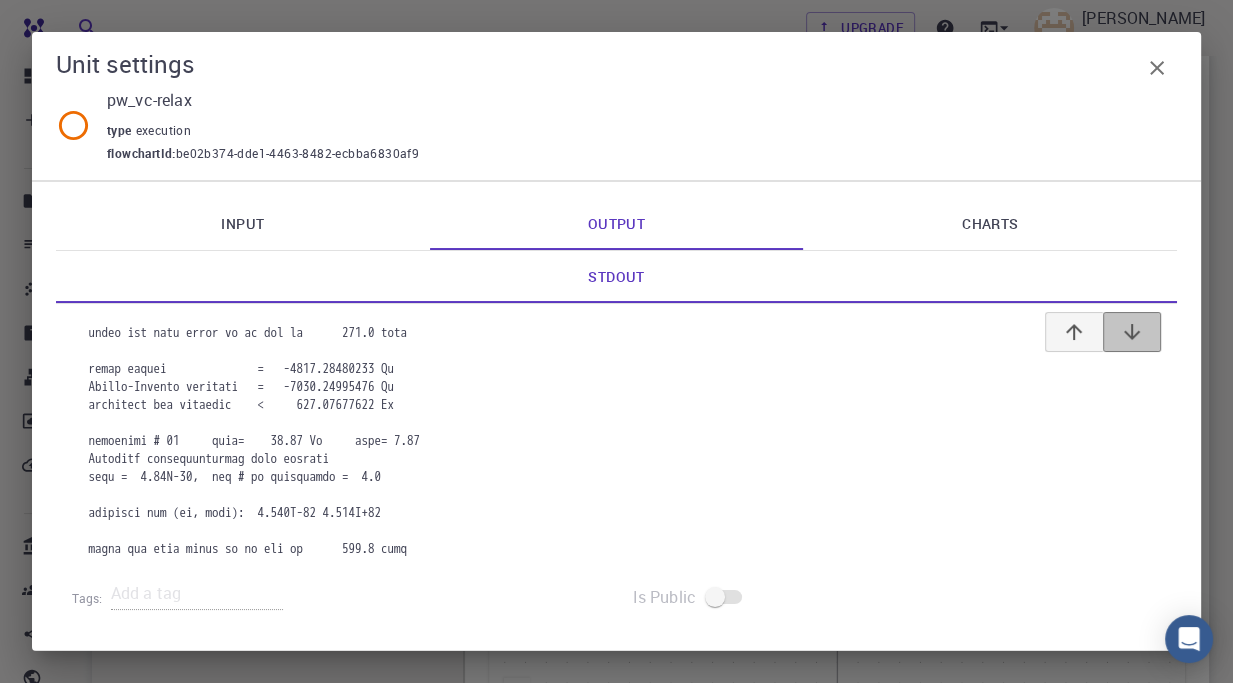 click 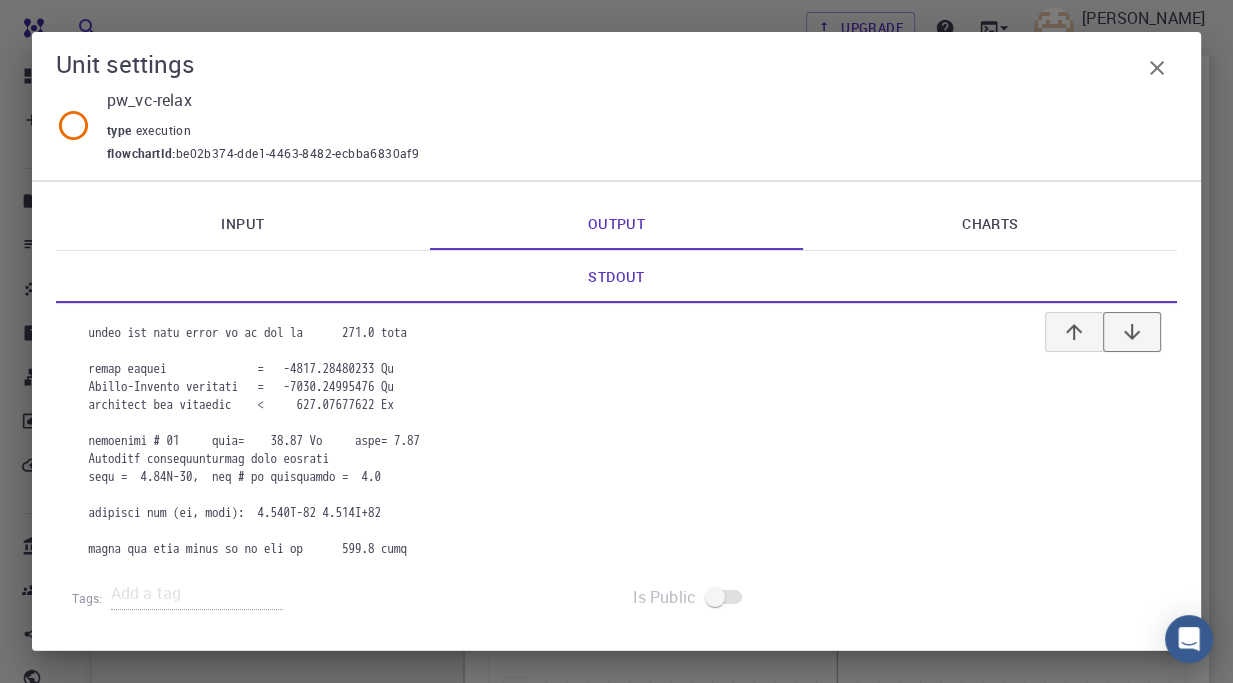 click 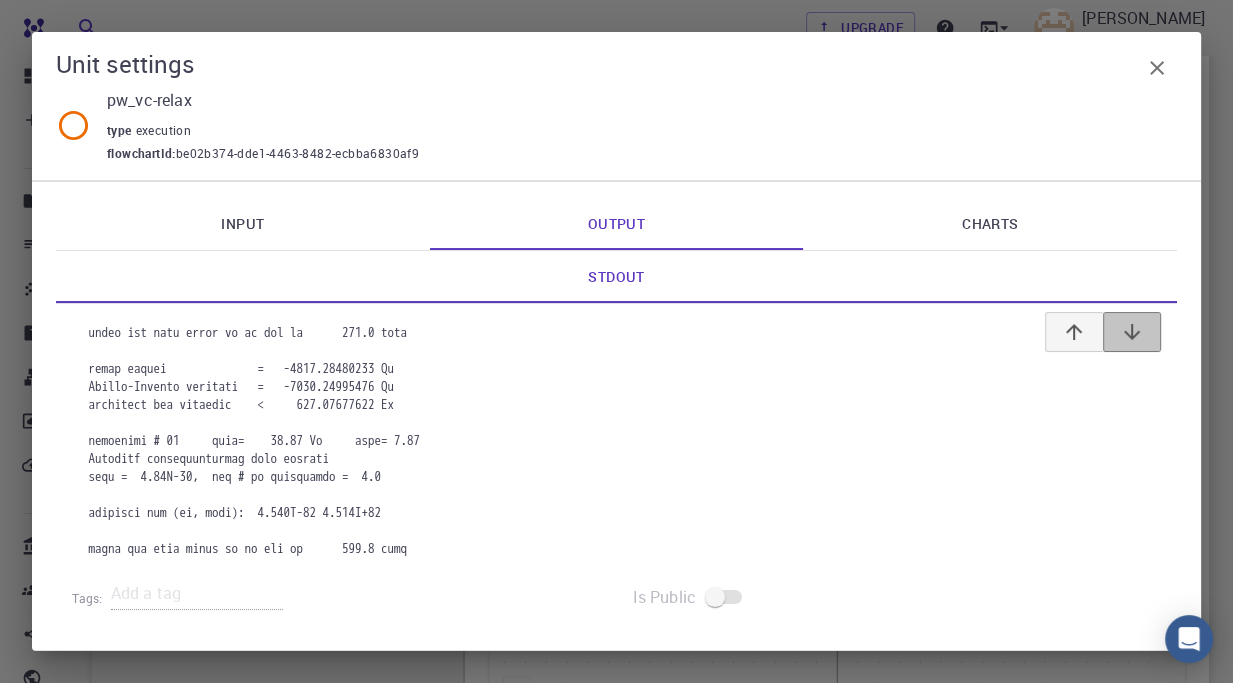 click 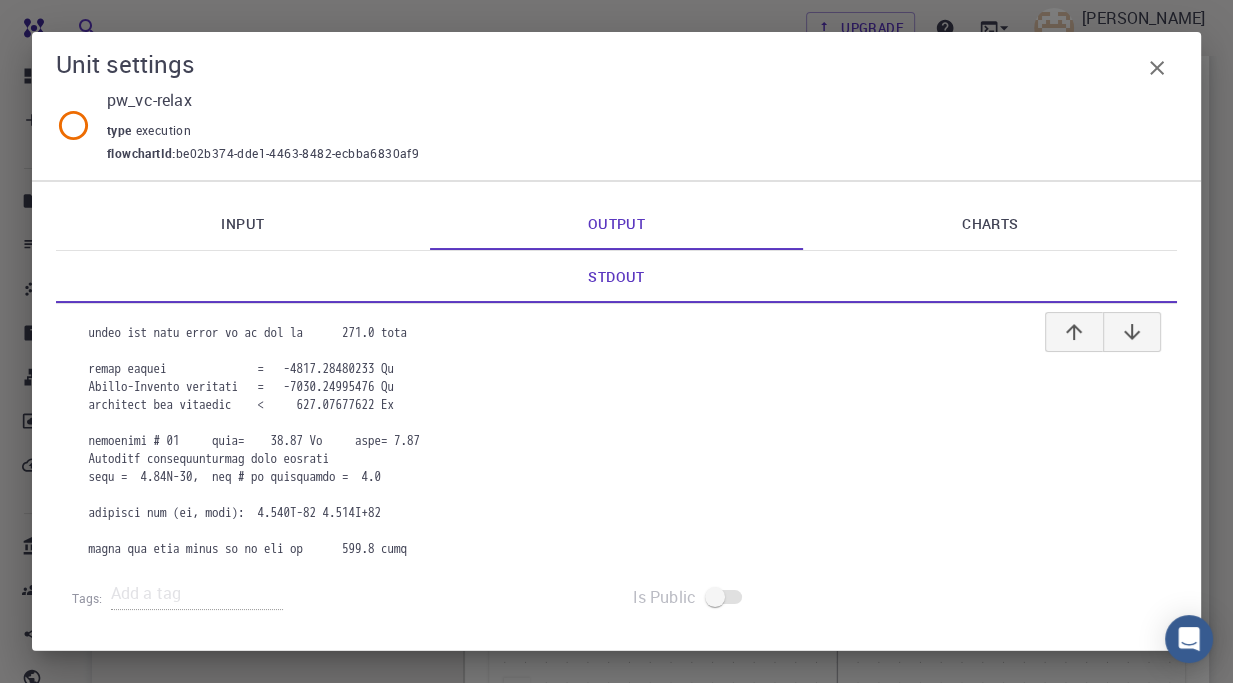 click on "Charts" at bounding box center (990, 224) 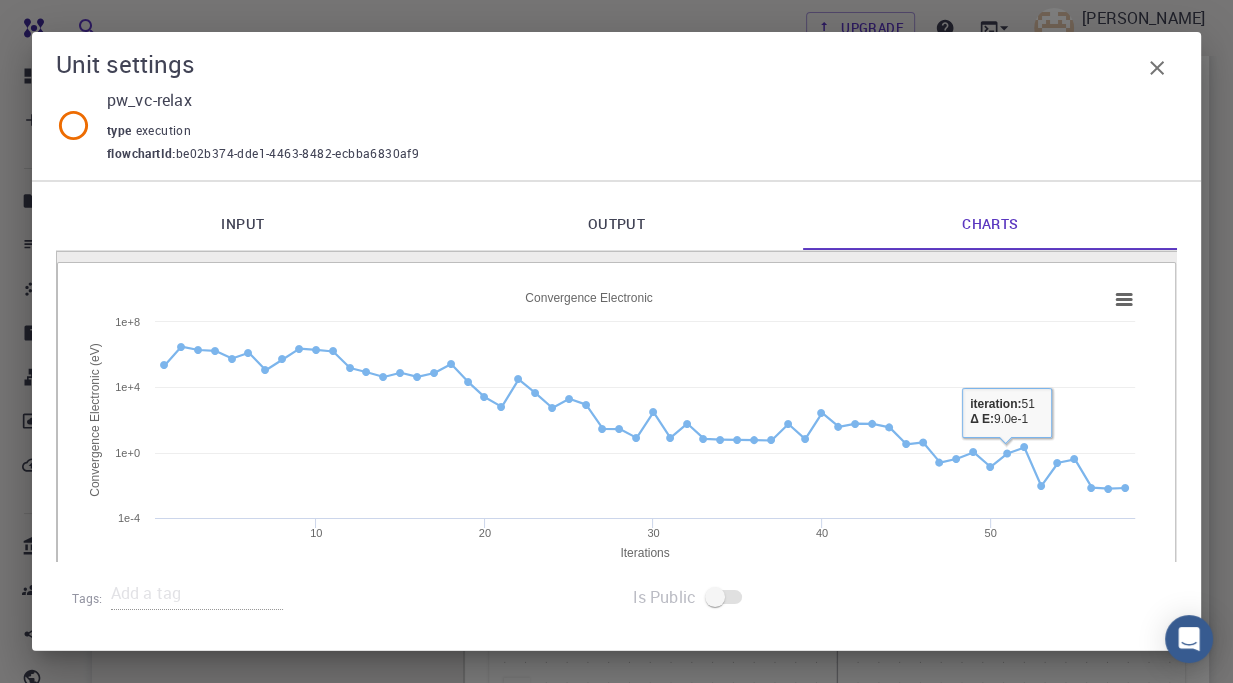 click 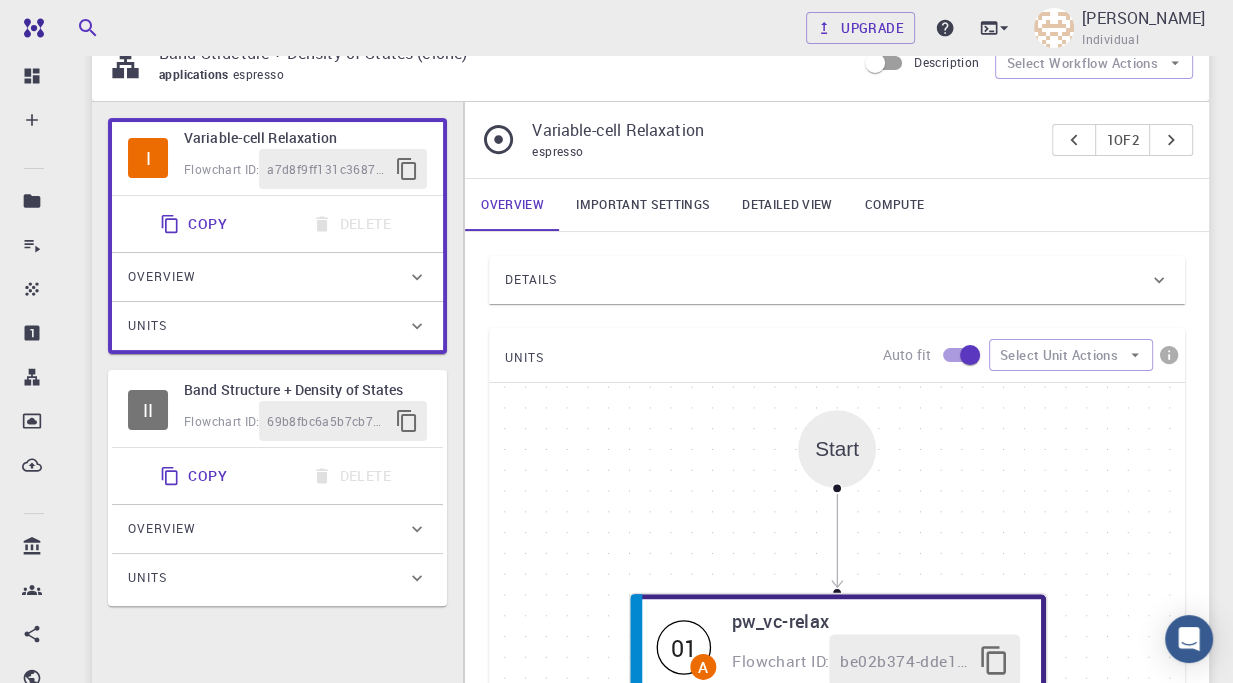 scroll, scrollTop: 0, scrollLeft: 0, axis: both 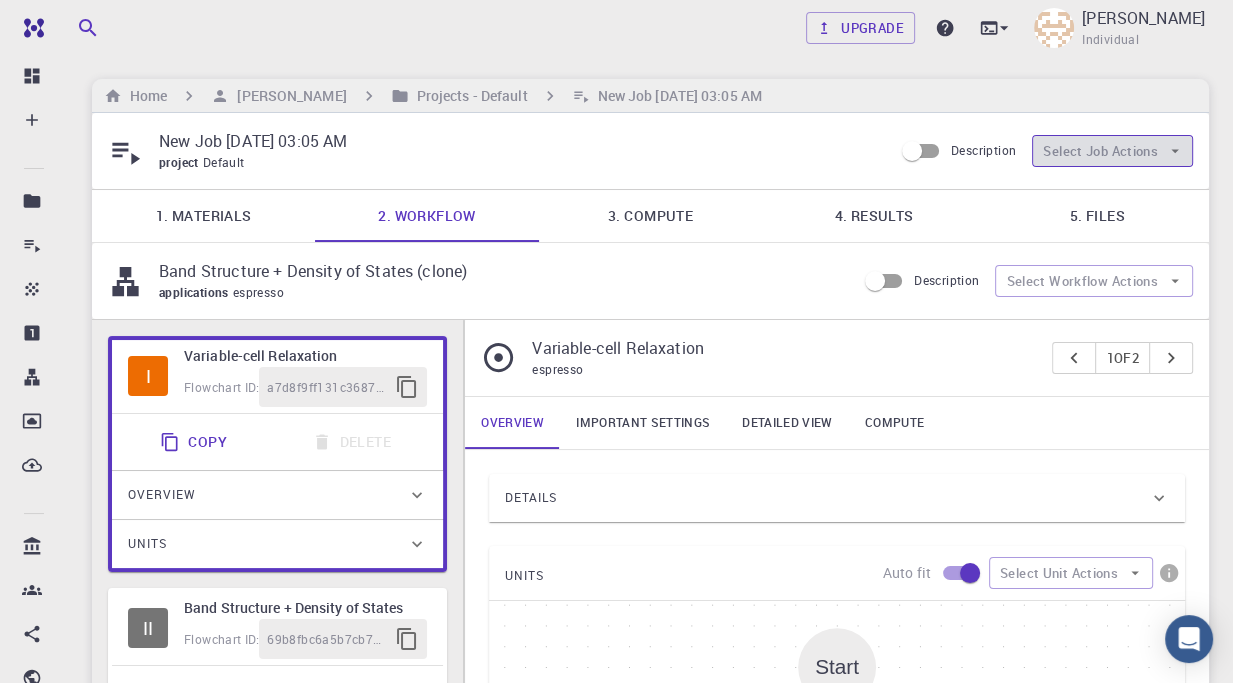 click on "Select Job Actions" at bounding box center (1112, 151) 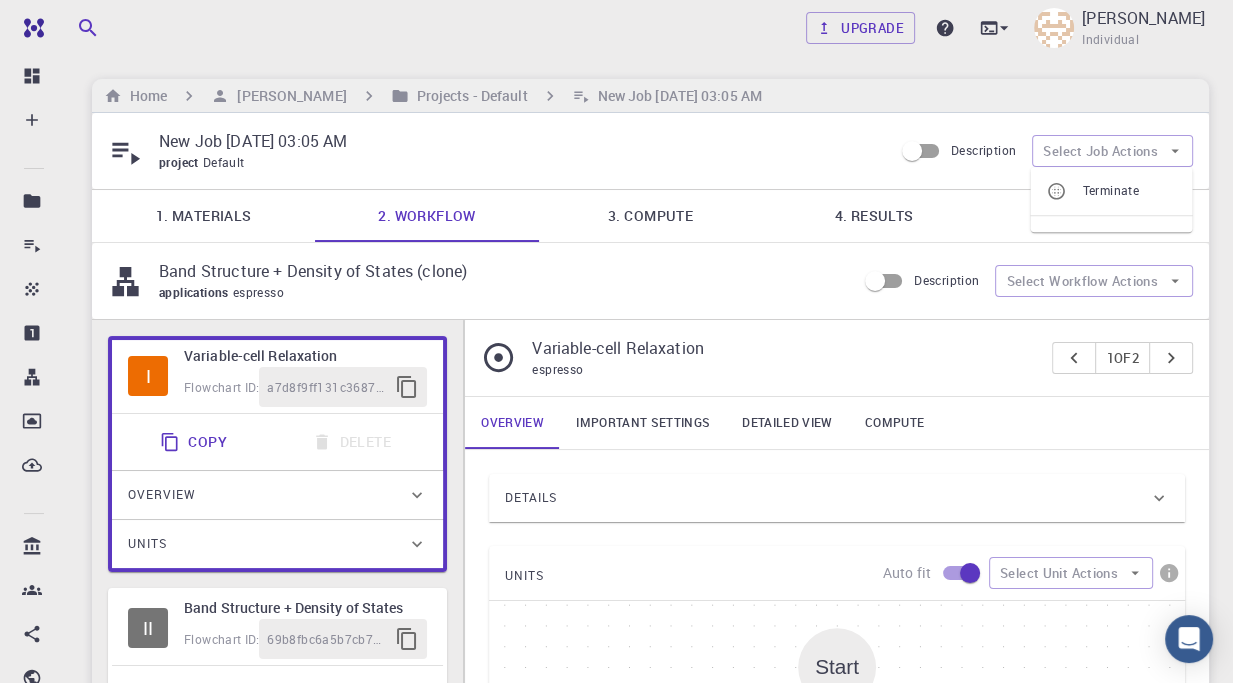 click on "New Job [DATE] 03:05 AM project Default Description Select Job Actions" at bounding box center [650, 151] 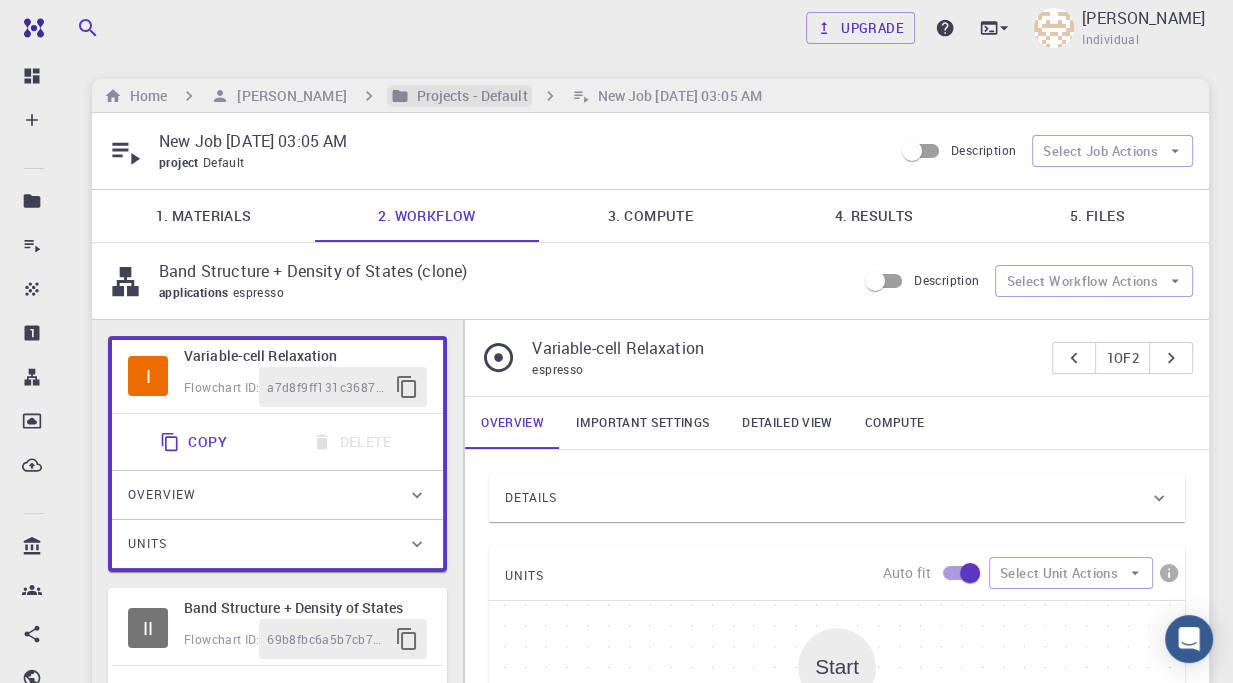 click on "Projects - Default" at bounding box center (468, 96) 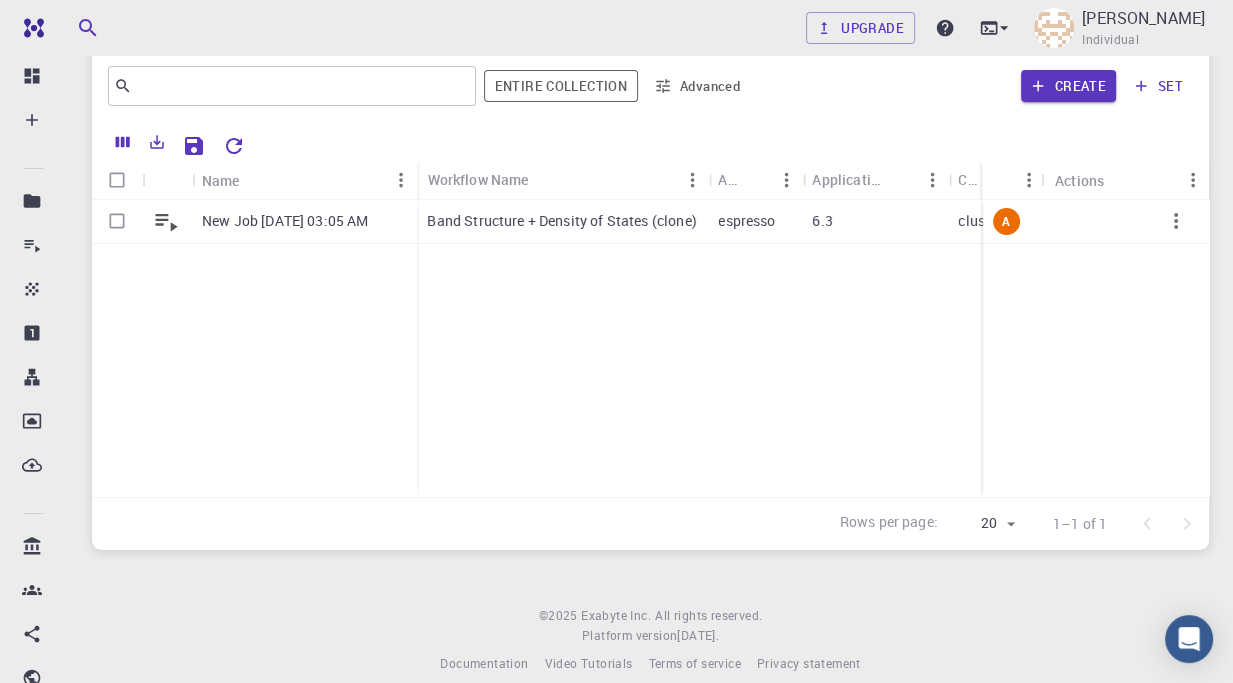 scroll, scrollTop: 215, scrollLeft: 0, axis: vertical 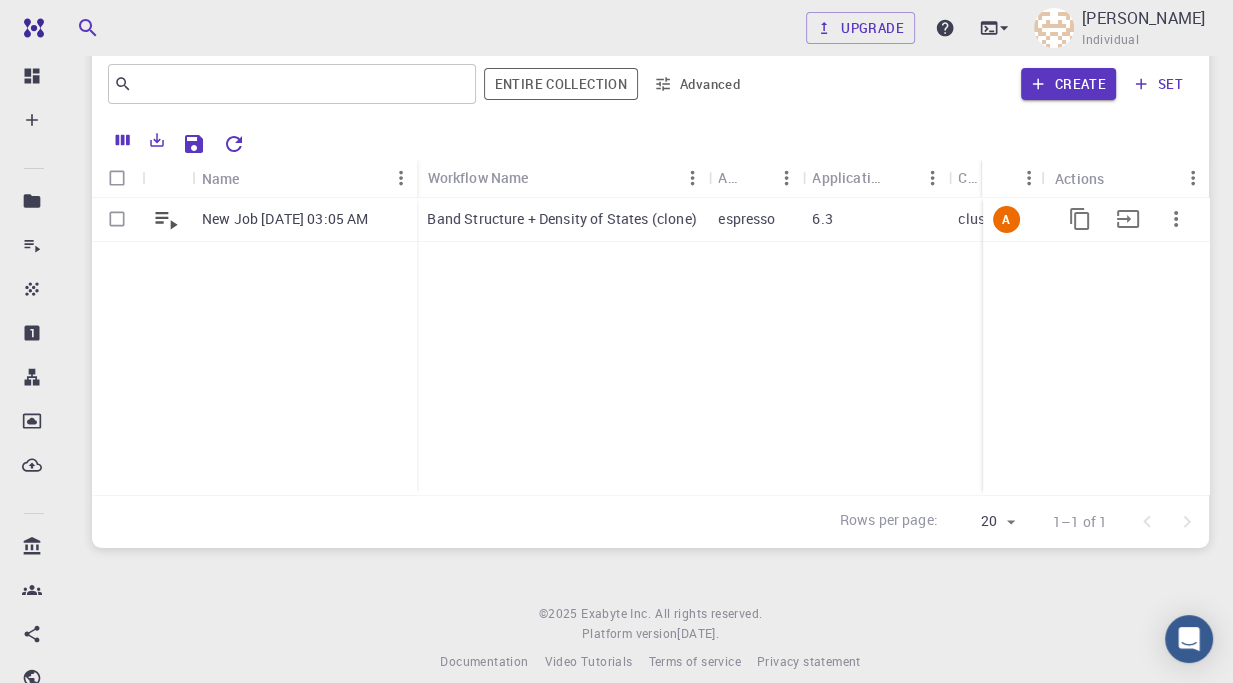 click on "New Job [DATE] 03:05 AM" at bounding box center (304, 220) 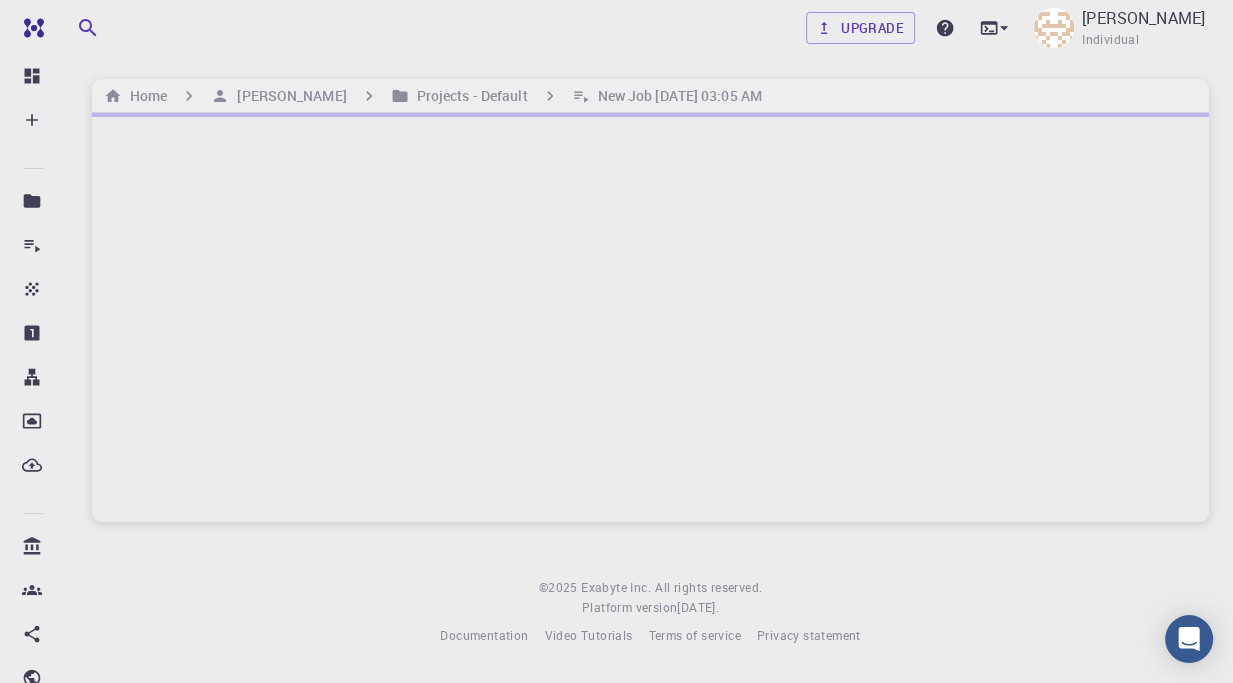 scroll, scrollTop: 0, scrollLeft: 0, axis: both 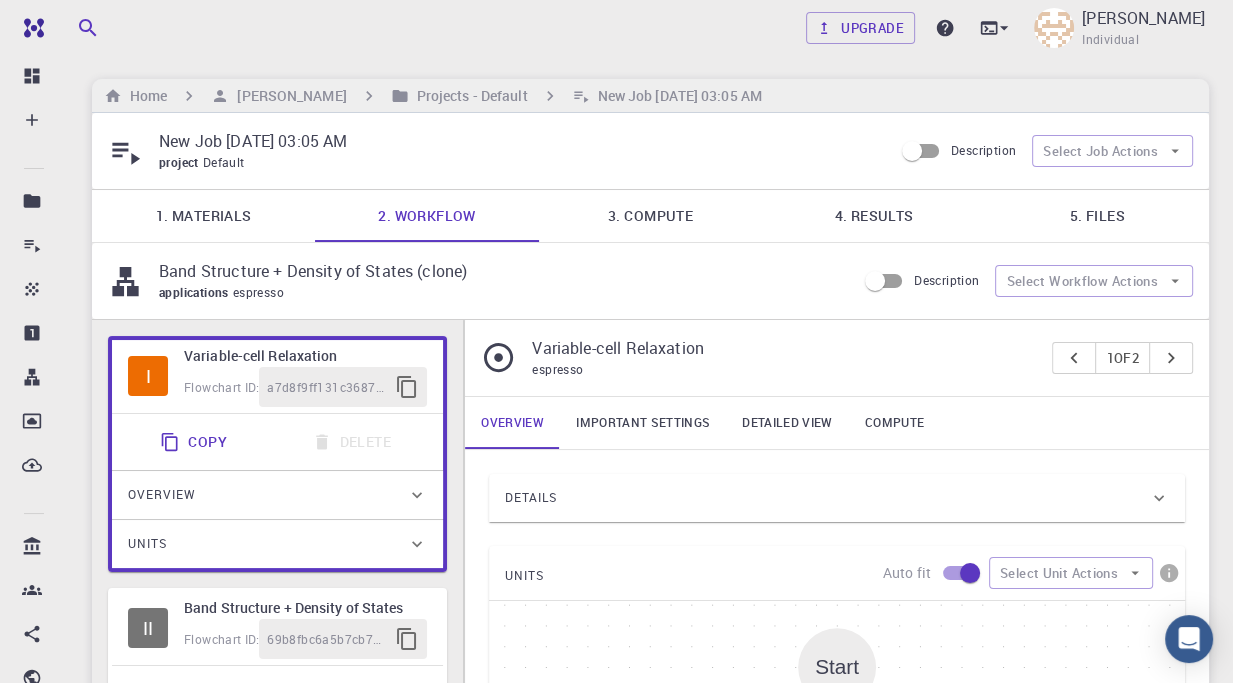 click on "Upgrade [PERSON_NAME] Individual Home [PERSON_NAME] Projects - Default New Job [DATE] 03:05 AM New Job [DATE] 03:05 AM project Default Description Select Job Actions 1. Materials 2. Workflow 3. Compute 4. Results 5. Files Band Structure + Density of States (clone) applications espresso Description Select Workflow Actions I Variable-cell Relaxation Flowchart ID:  a7d8f9ff131c36872b7b3ff2 Copy Delete Overview Properties total-energy fermi-energy pressure atomic-forces total-force stress-tensor final-structure Draft Application Name Quantum Espresso espresso Name Version 6.3 6.3 Version Build Default Default Build Units 01 A pw_vc-relax be02b374-dde1-4463-8482-ecbba6830af9 II Band Structure + Density of States Flowchart ID:  69b8fbc6a5b7cb721e808a67 Copy Delete Overview Properties atomic-forces fermi-energy pressure stress-tensor total-energy total-energy-contributions total-force band-structure band-structure fermi-energy band-gaps density-of-states Draft Application Name Name 01" at bounding box center (650, 727) 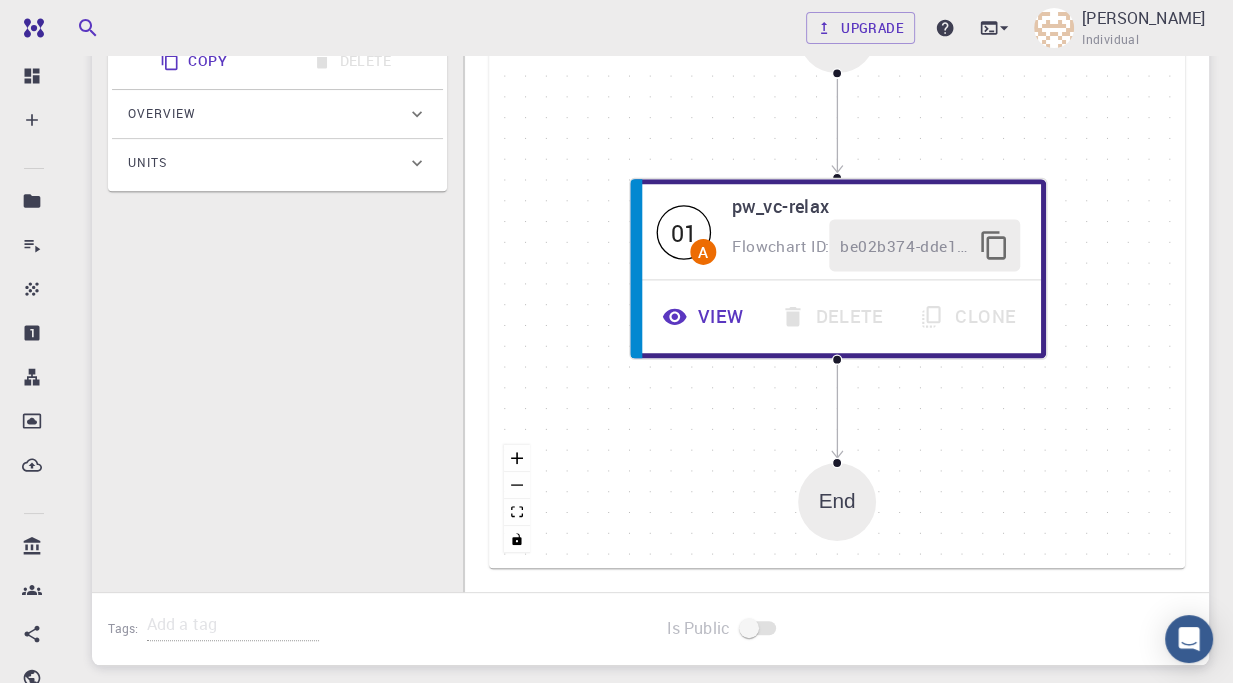scroll, scrollTop: 0, scrollLeft: 0, axis: both 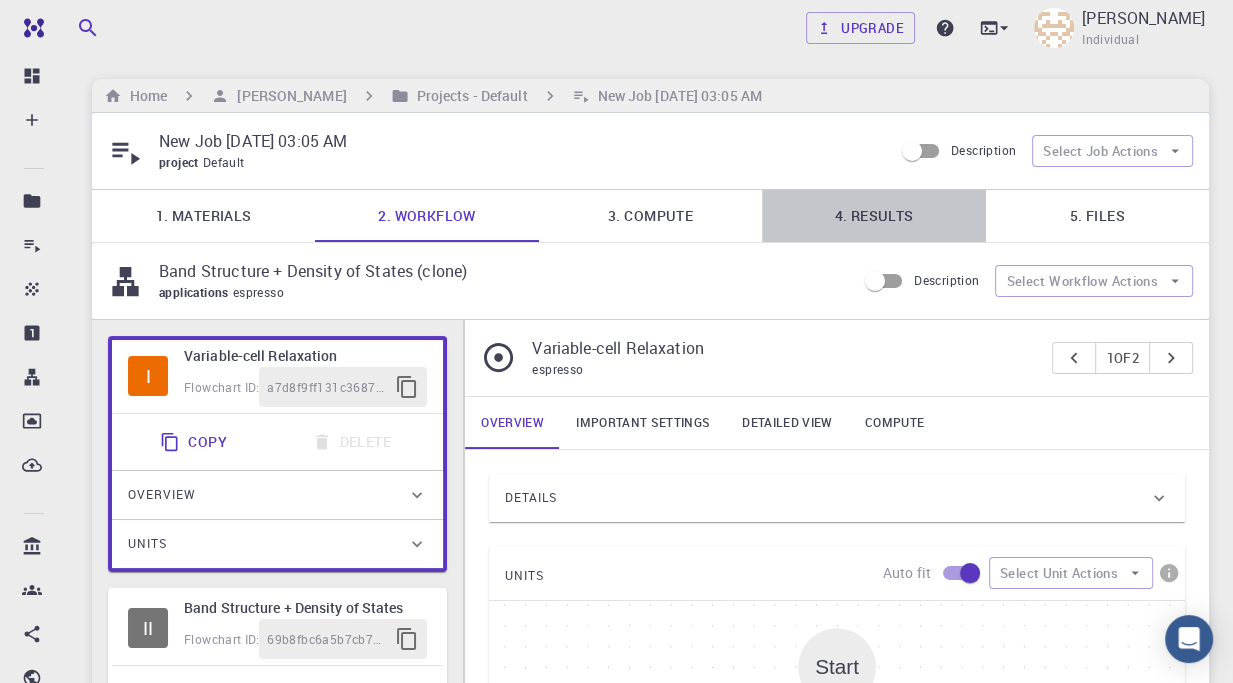 click on "4. Results" at bounding box center (873, 216) 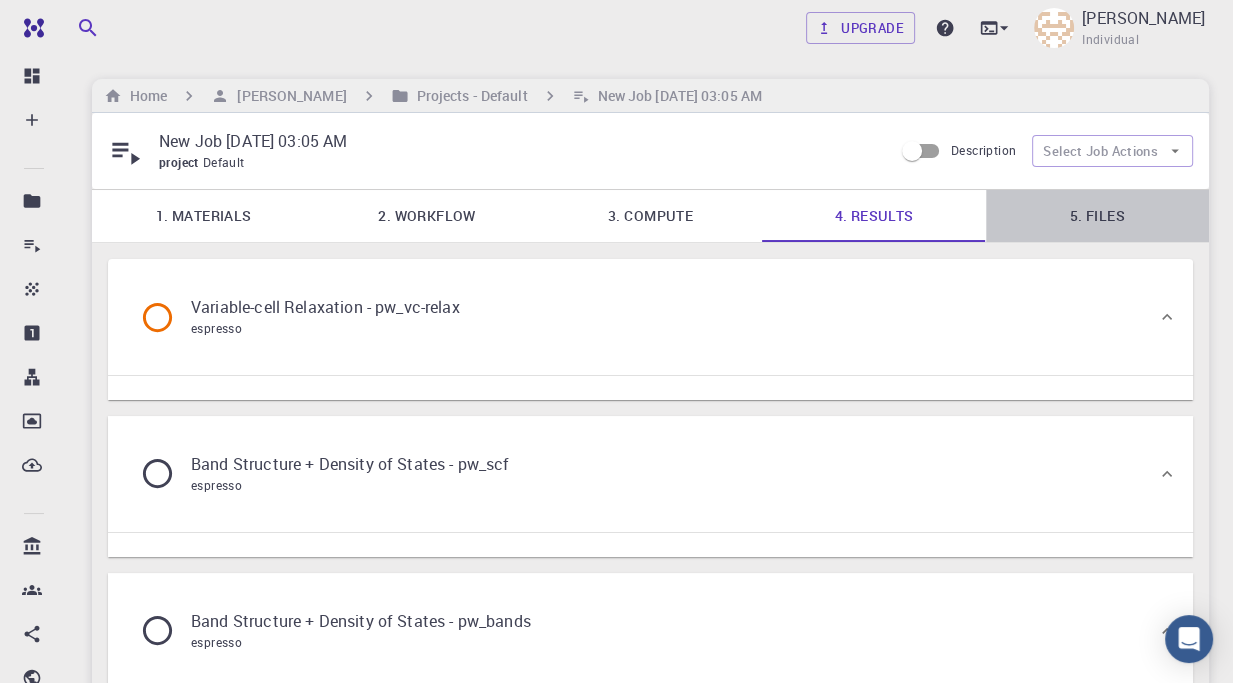 click on "5. Files" at bounding box center [1097, 216] 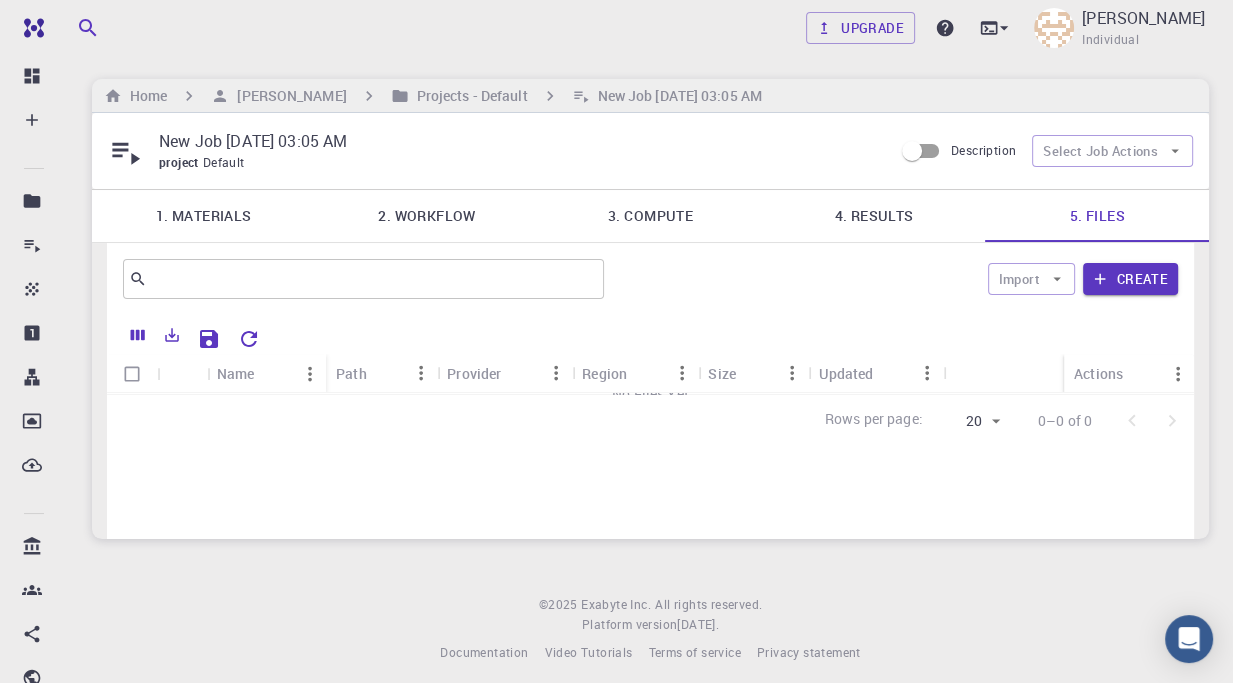 scroll, scrollTop: 11, scrollLeft: 0, axis: vertical 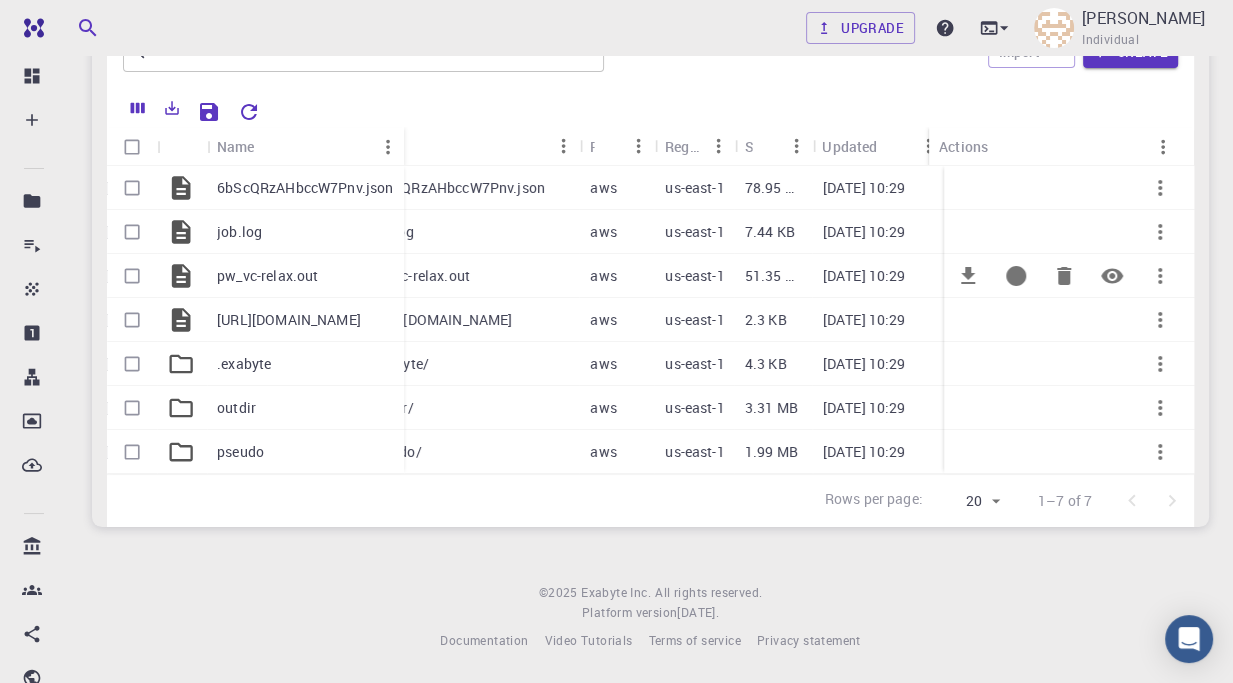 click on "01-21-1970 10:29" at bounding box center [864, 276] 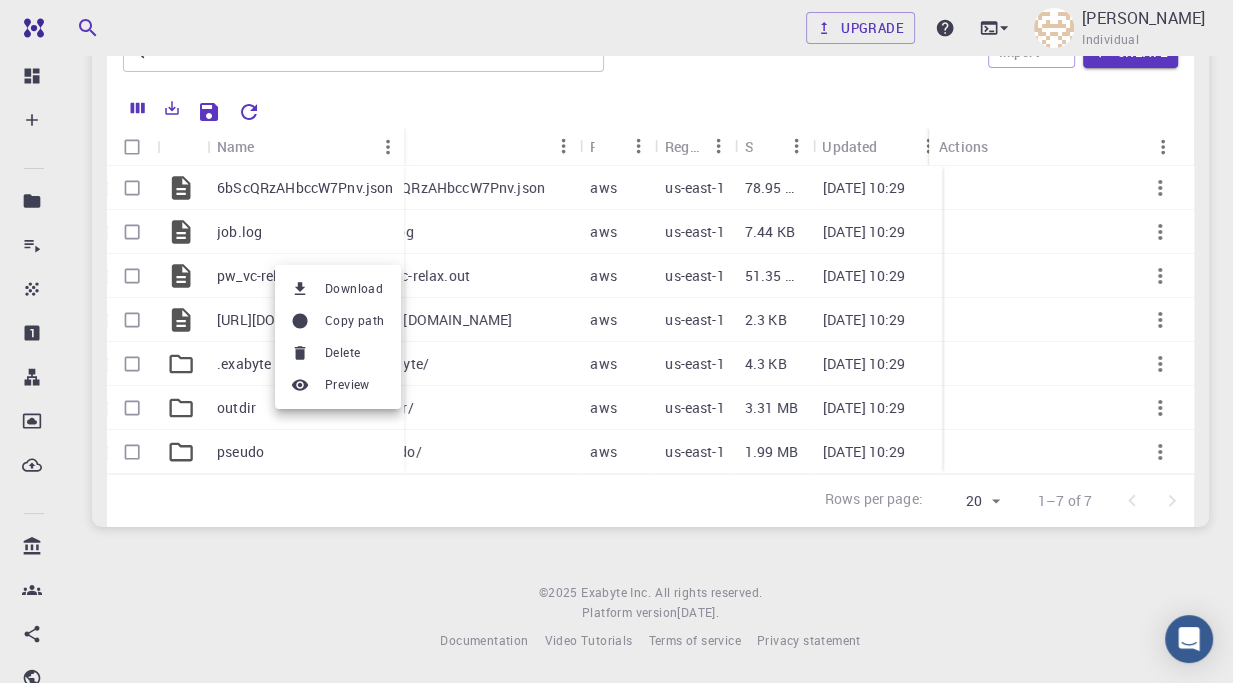 click 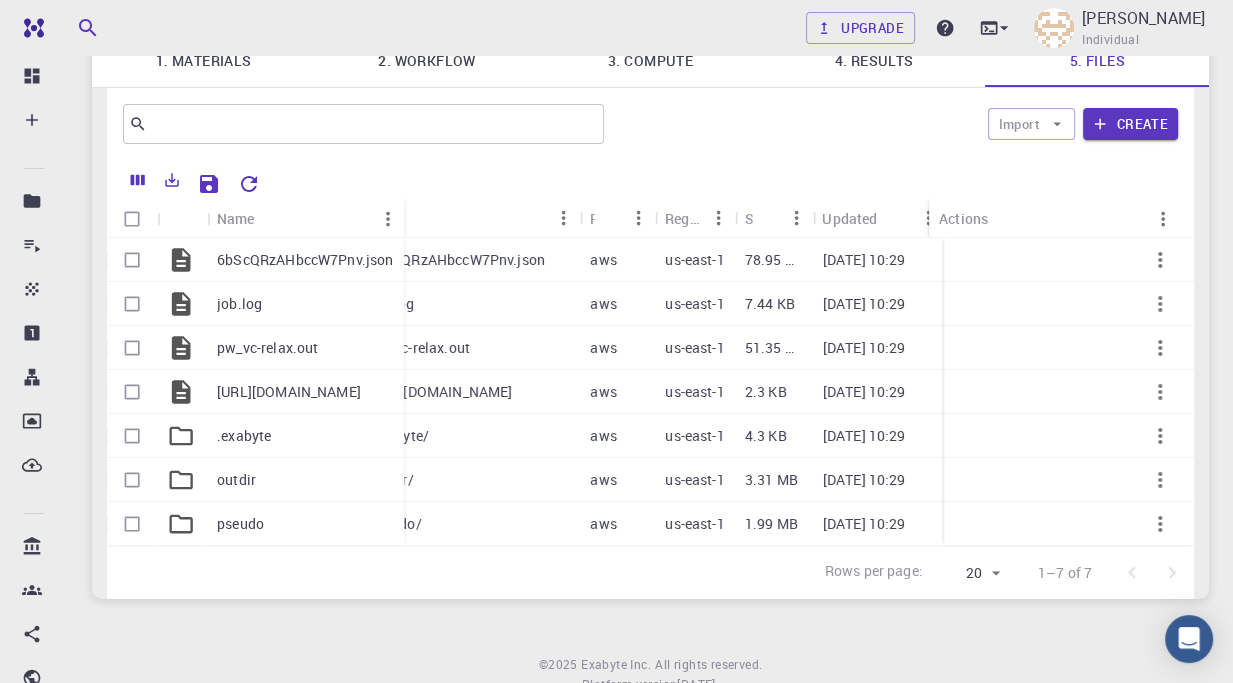 scroll, scrollTop: 157, scrollLeft: 0, axis: vertical 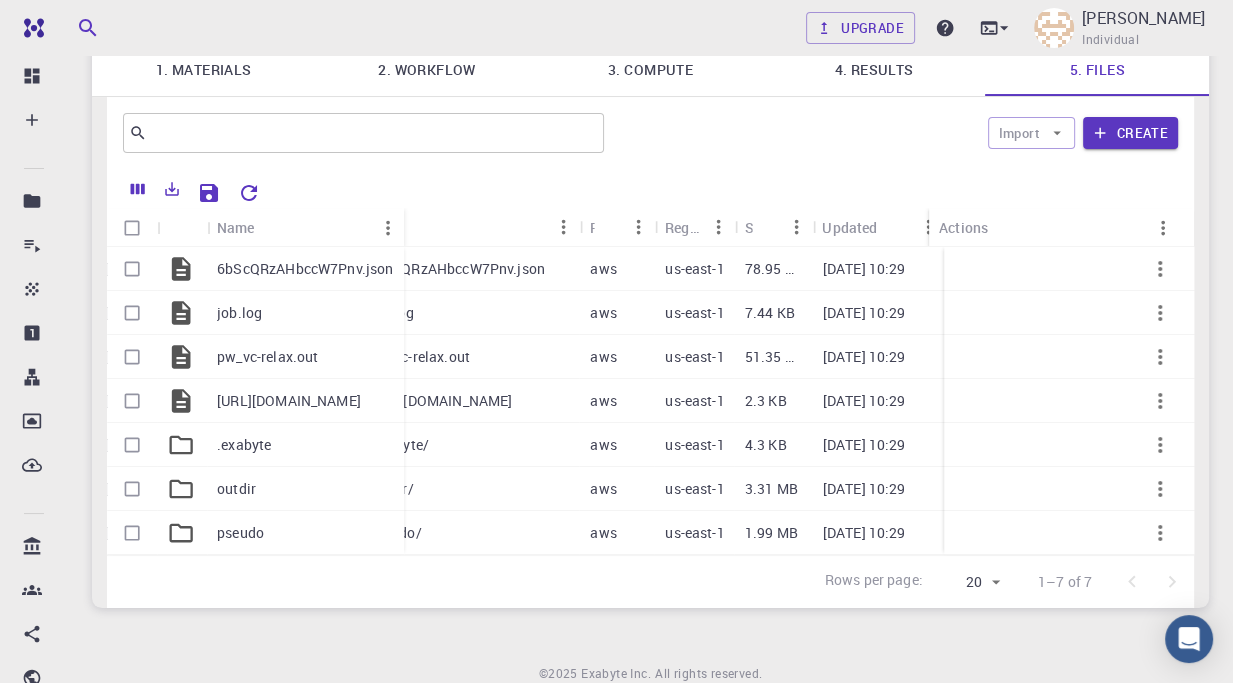 click on "2. Workflow" at bounding box center (426, 70) 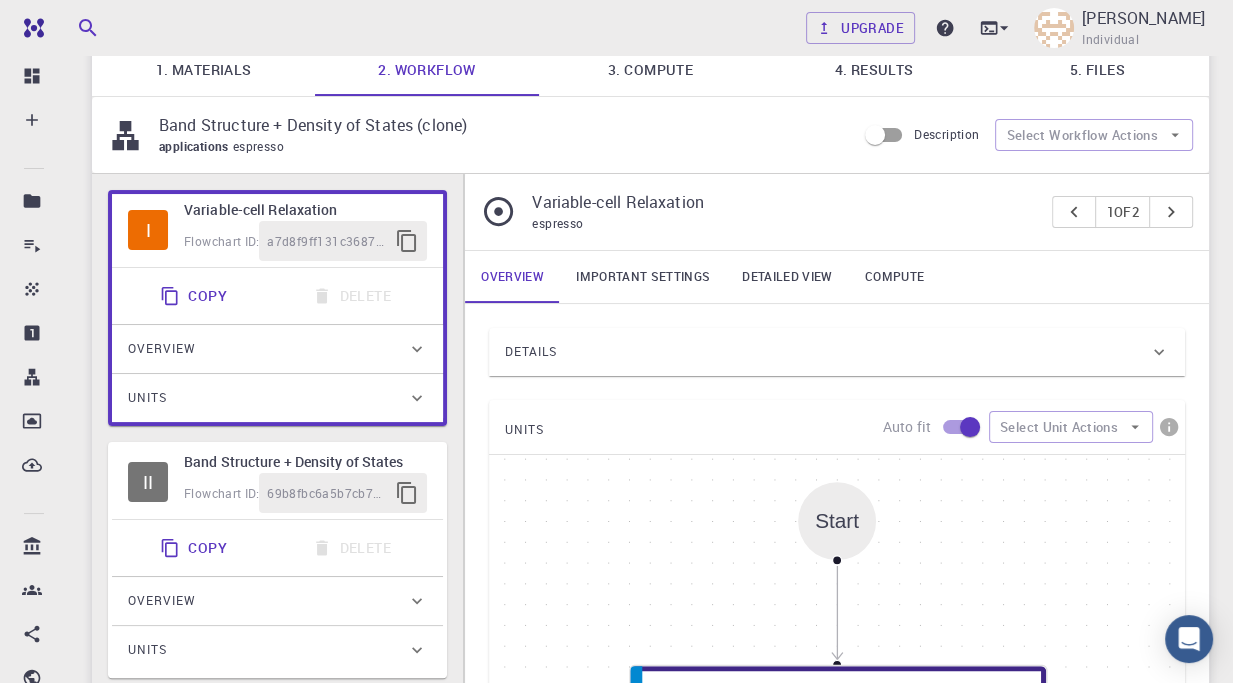 click on "1. Materials" at bounding box center (203, 70) 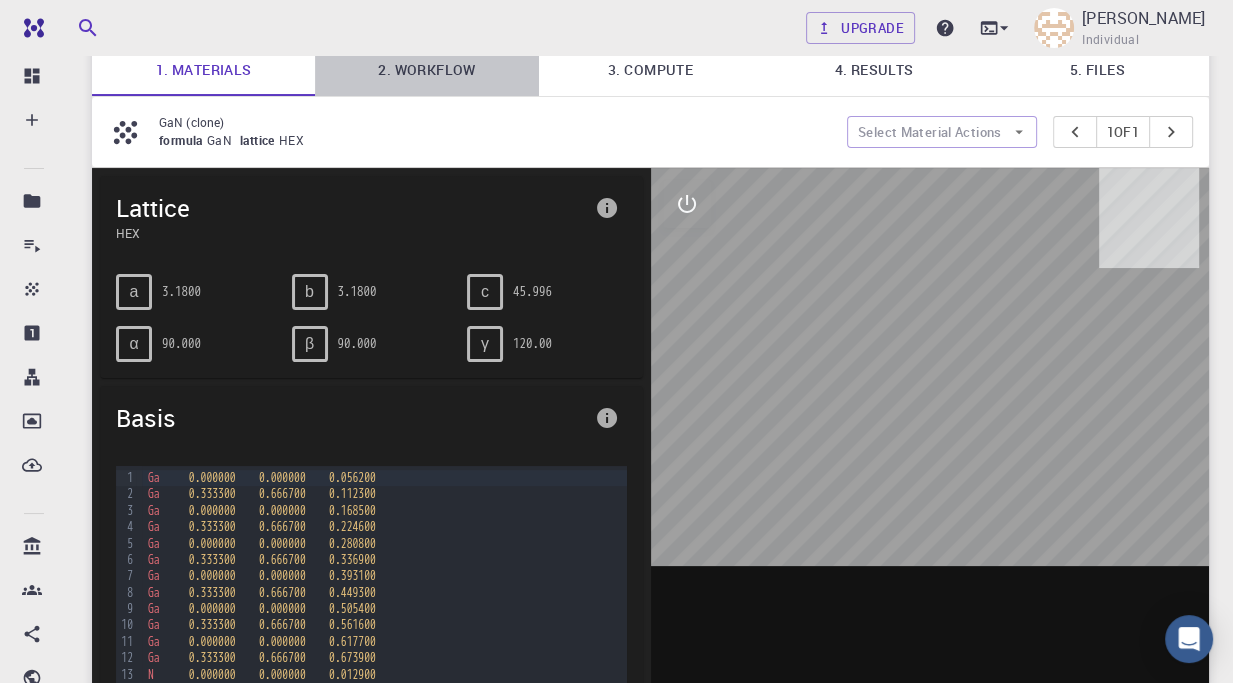 click on "2. Workflow" at bounding box center (426, 70) 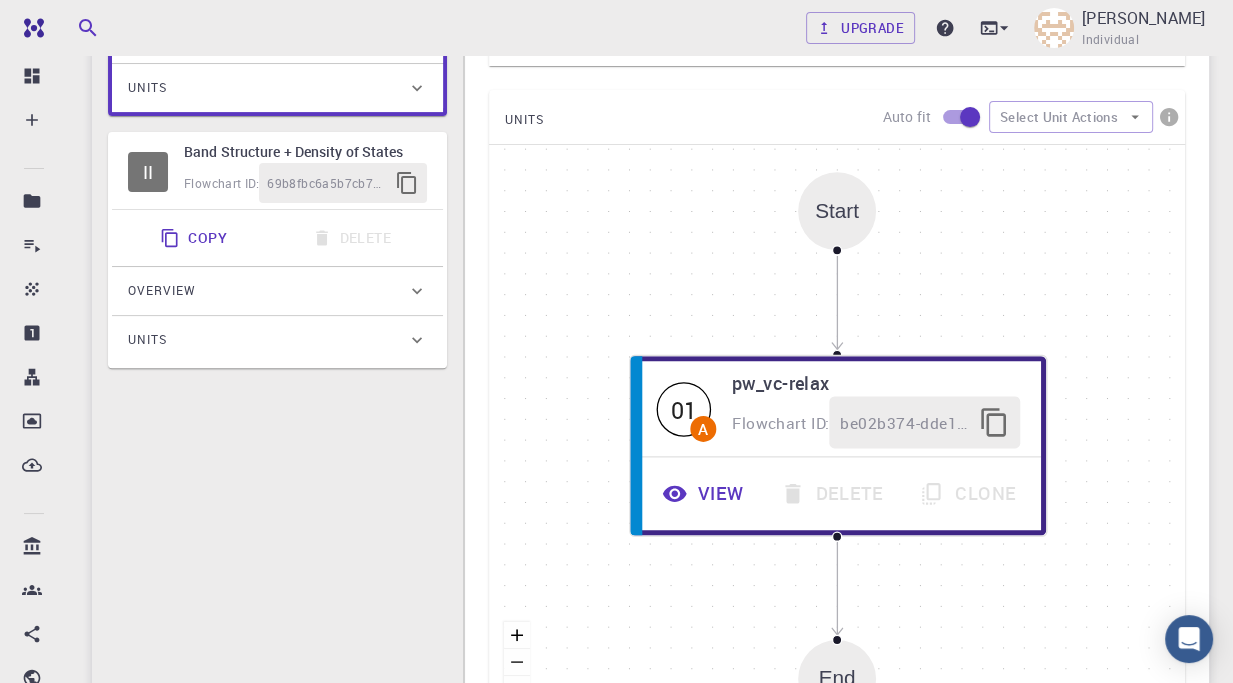 scroll, scrollTop: 461, scrollLeft: 0, axis: vertical 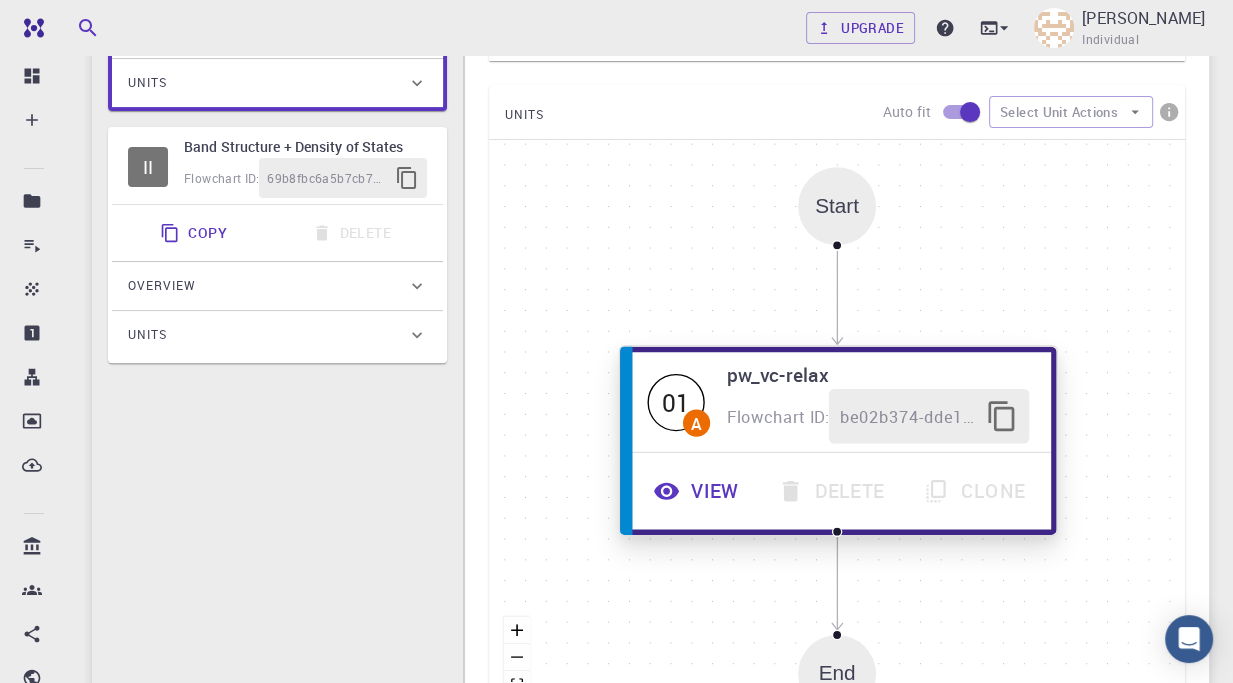 click on "View" at bounding box center [699, 491] 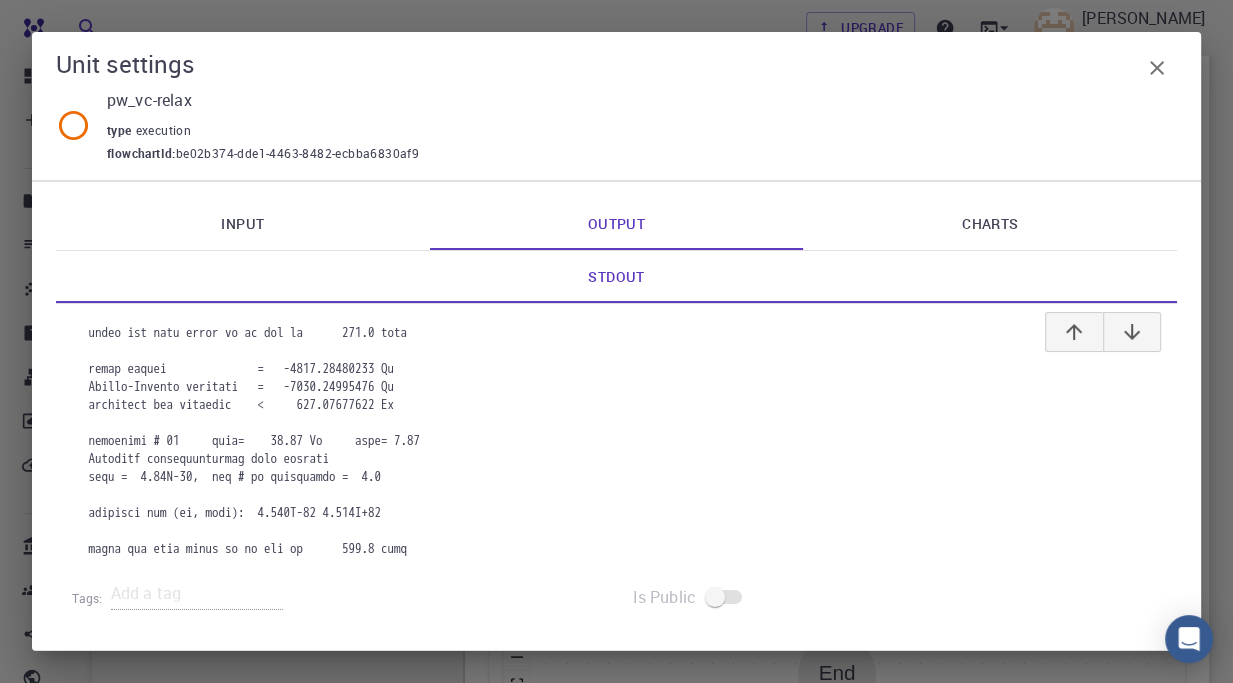 scroll, scrollTop: 7624, scrollLeft: 0, axis: vertical 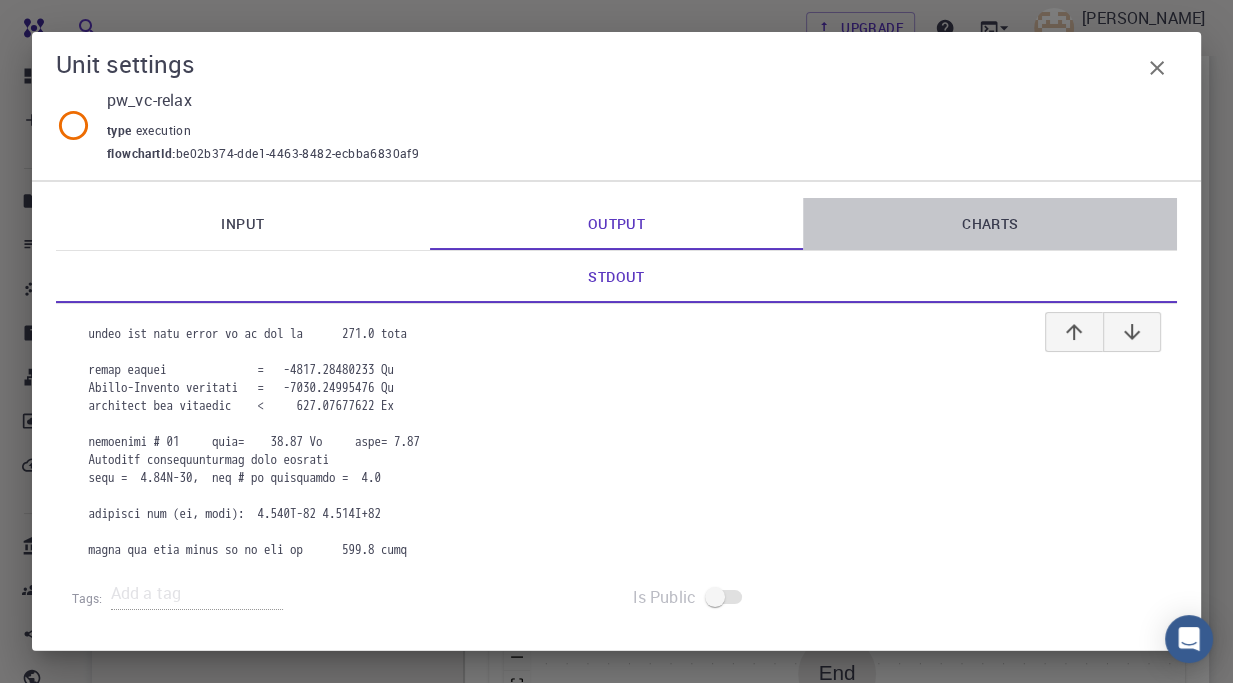 click on "Charts" at bounding box center [990, 224] 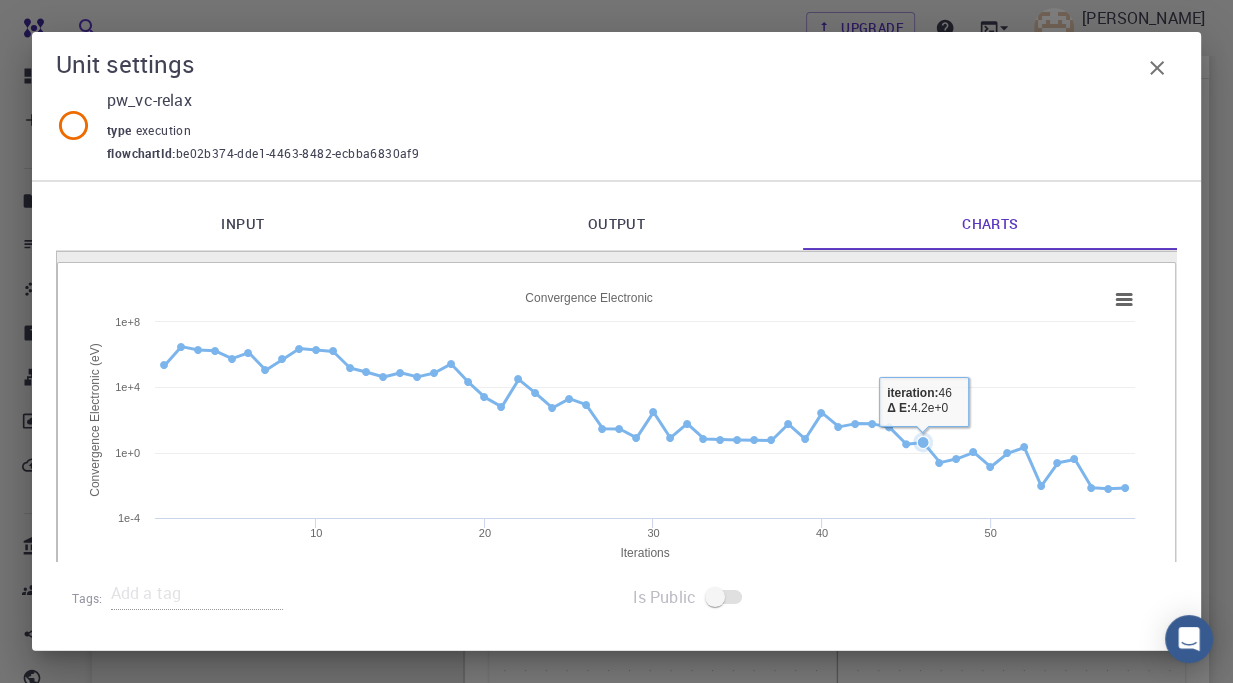scroll, scrollTop: 361, scrollLeft: 0, axis: vertical 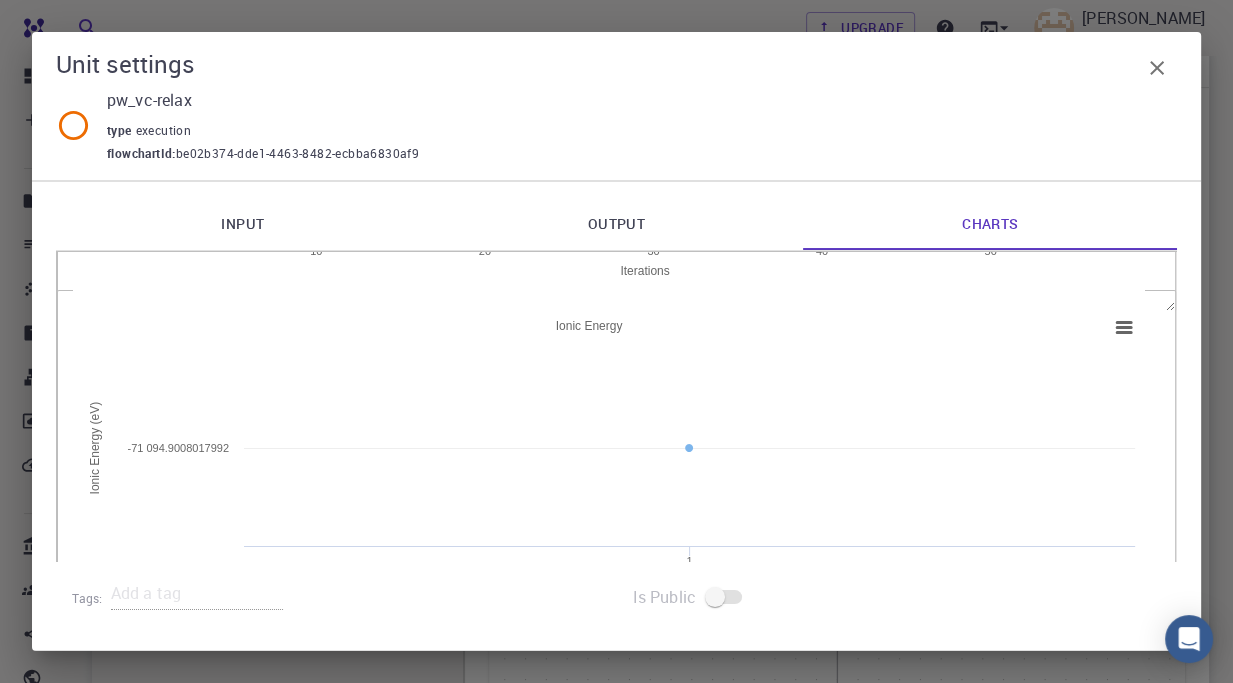 click at bounding box center [1157, 68] 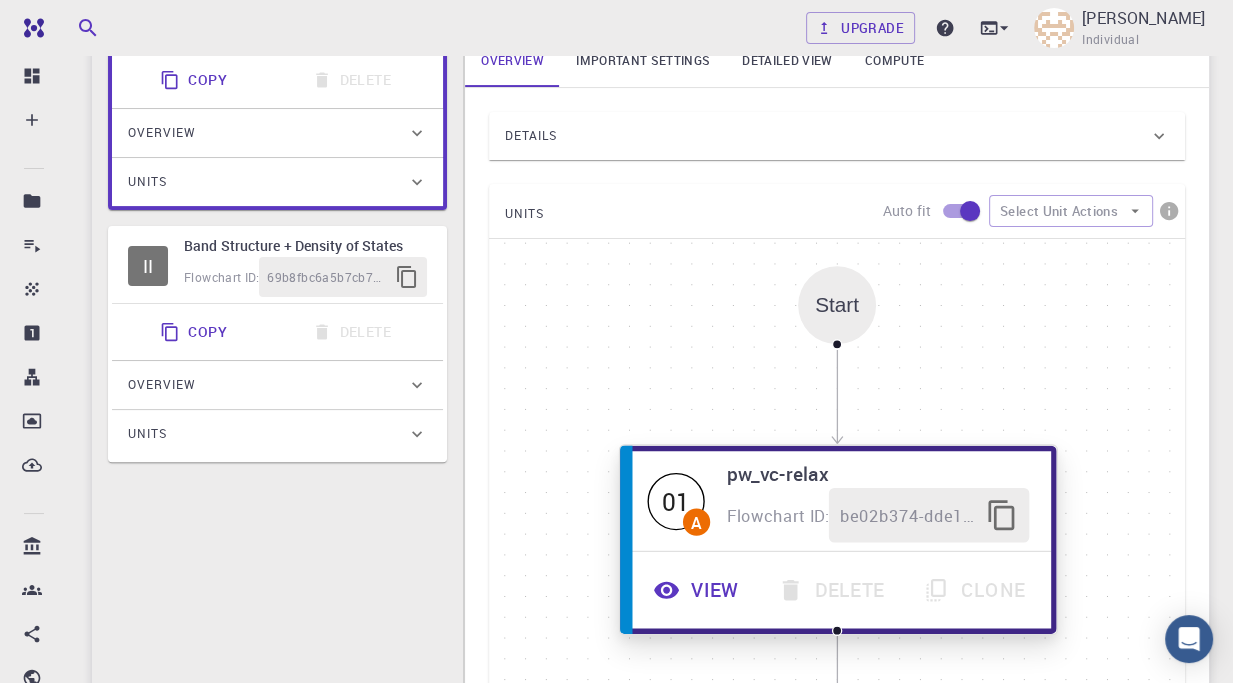 click on "View" at bounding box center (699, 590) 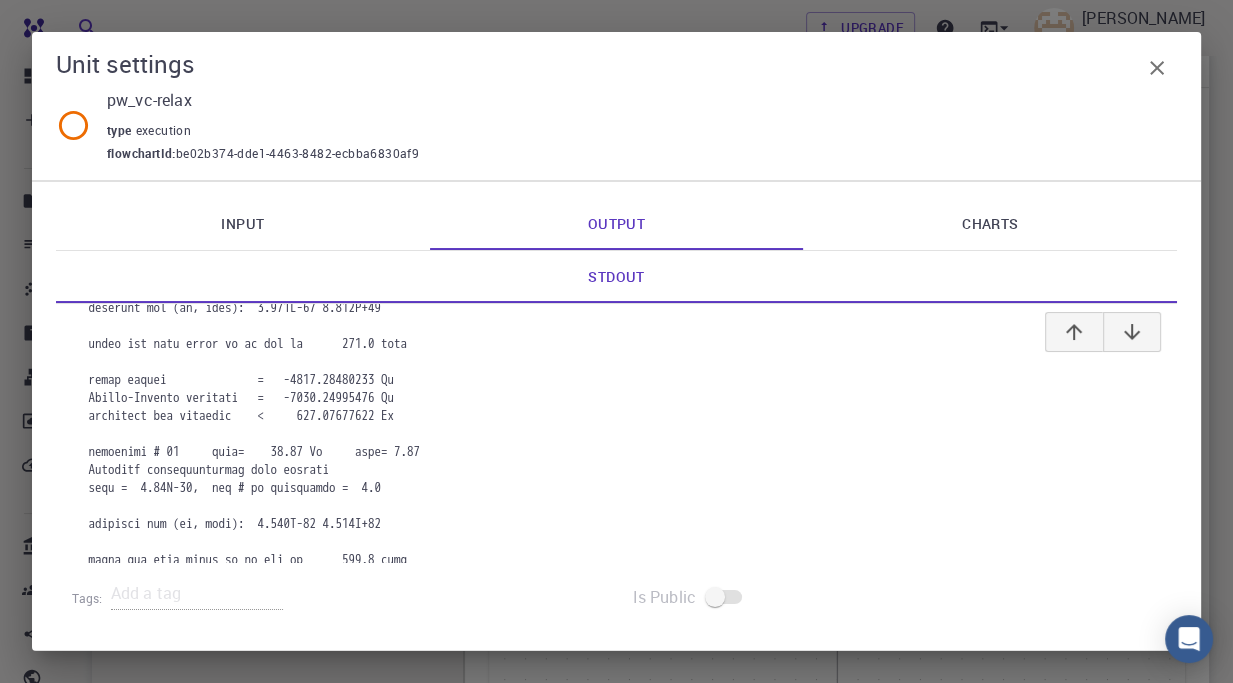 scroll, scrollTop: 7624, scrollLeft: 0, axis: vertical 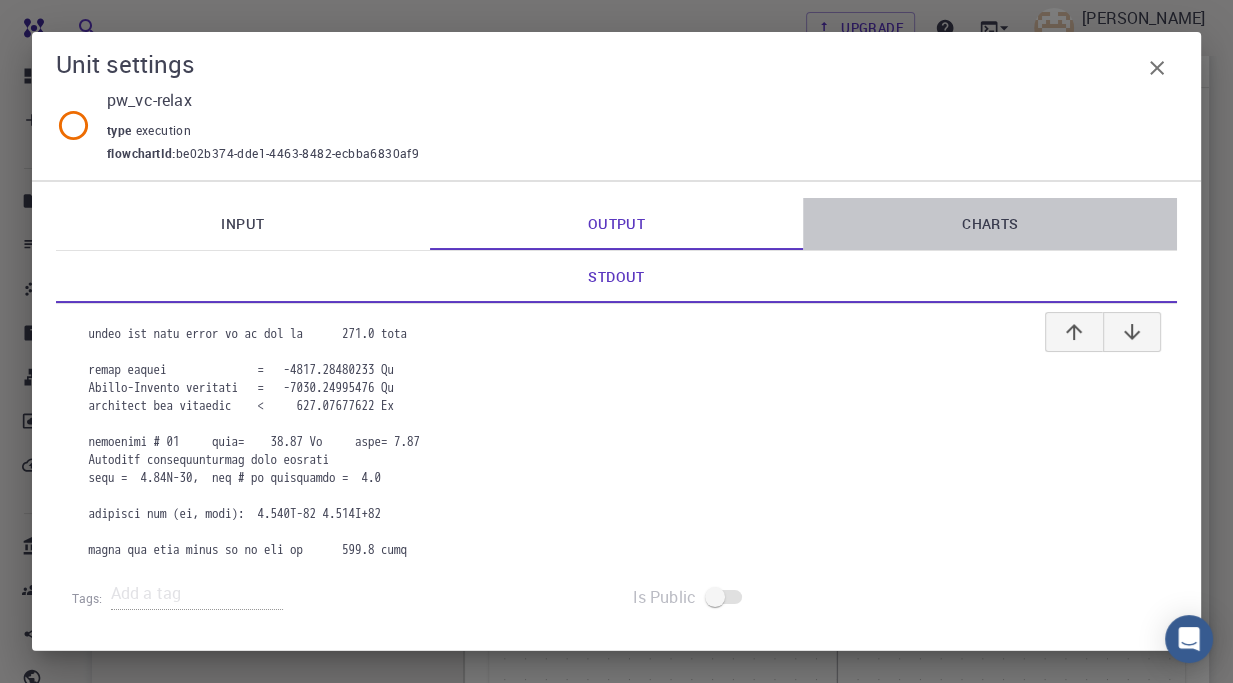 click on "Charts" at bounding box center (990, 224) 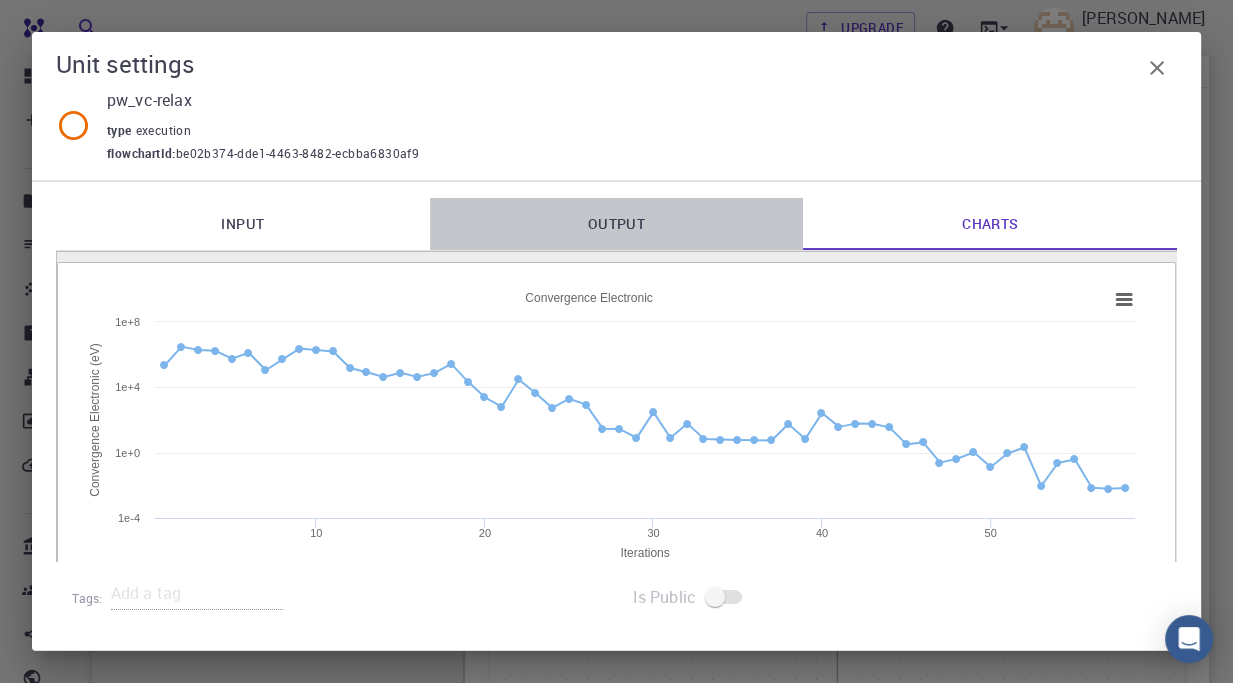 click on "Output" at bounding box center (617, 224) 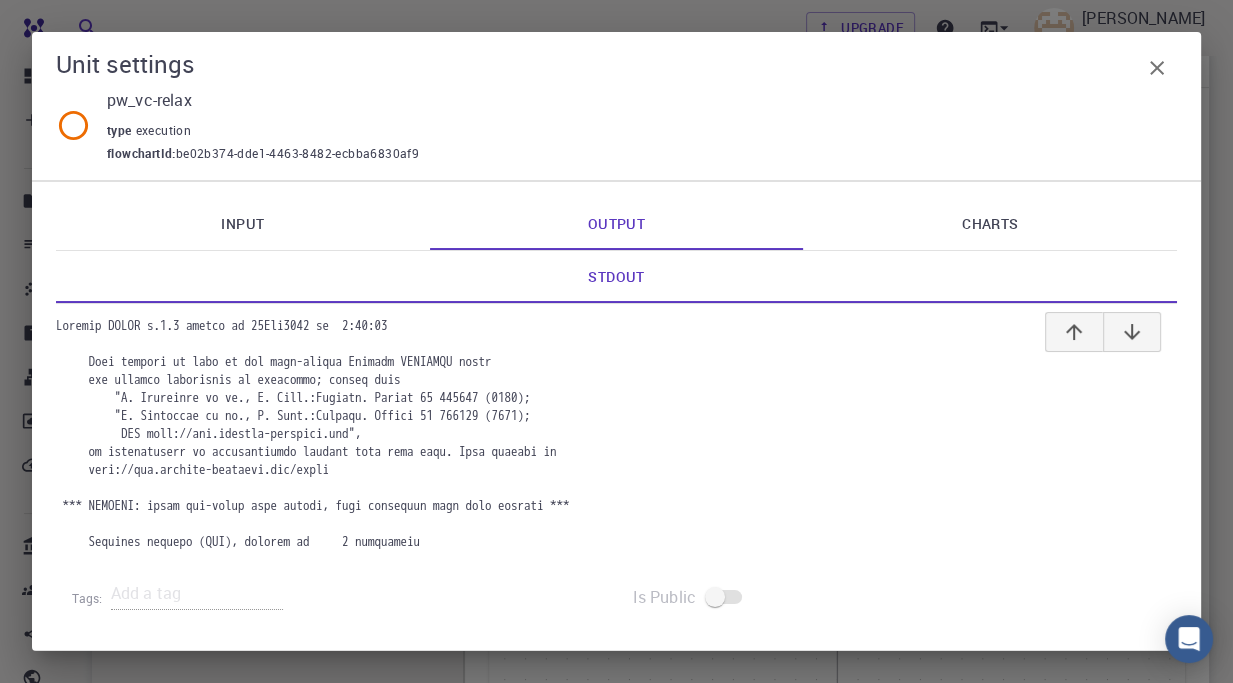 click on "Stdout" at bounding box center [616, 277] 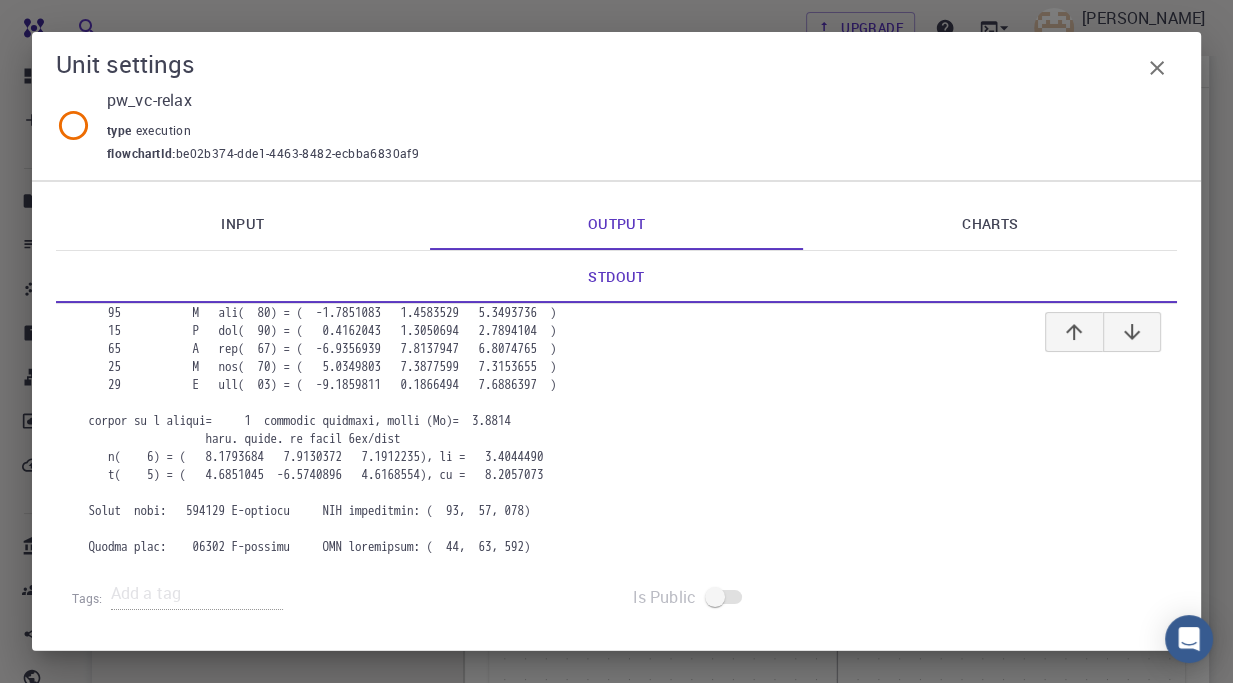 scroll, scrollTop: 7624, scrollLeft: 0, axis: vertical 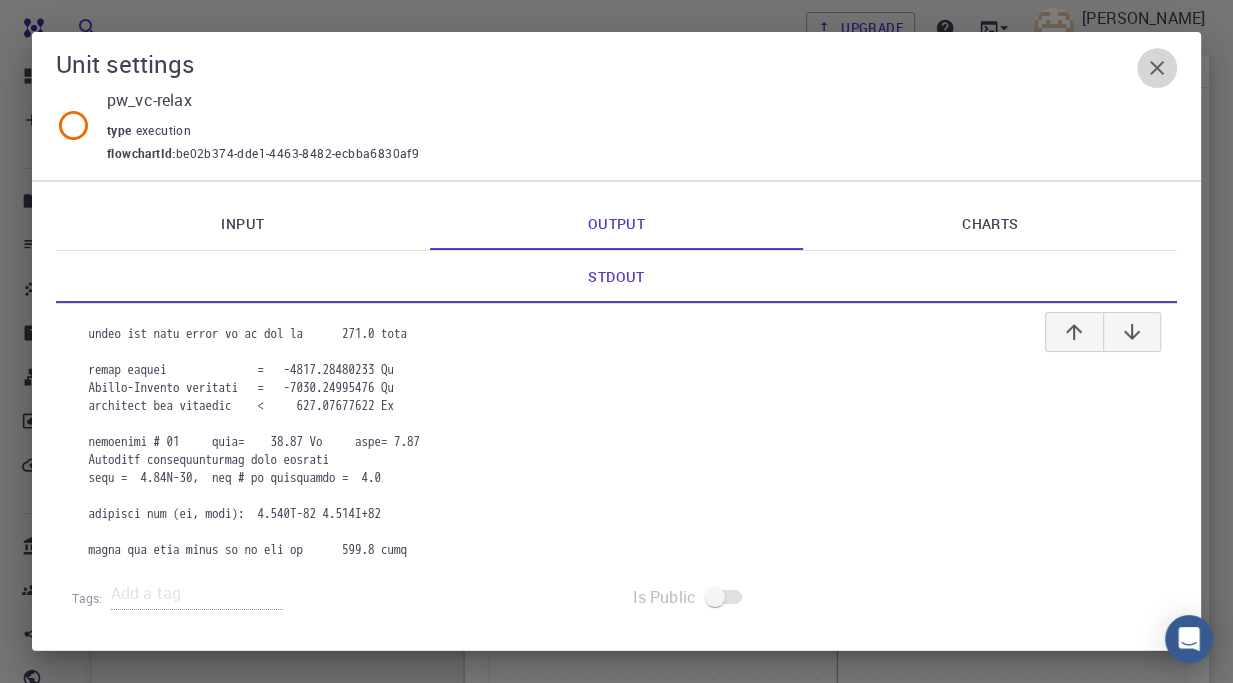 click 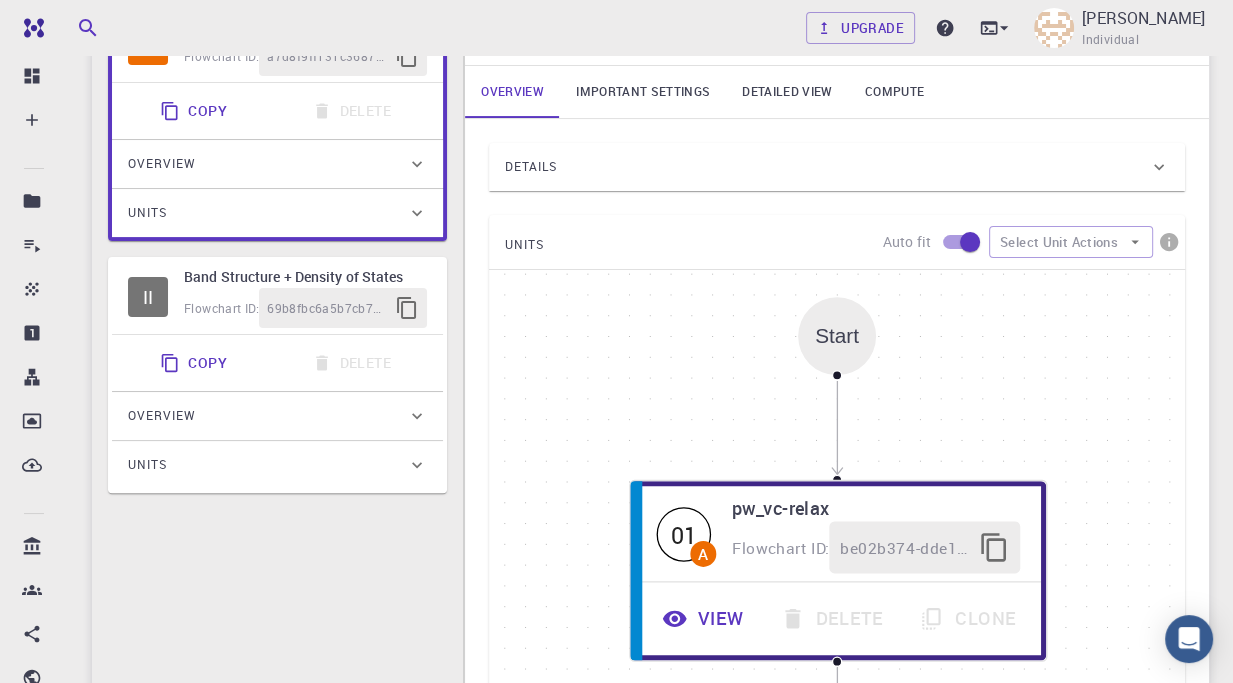 scroll, scrollTop: 237, scrollLeft: 0, axis: vertical 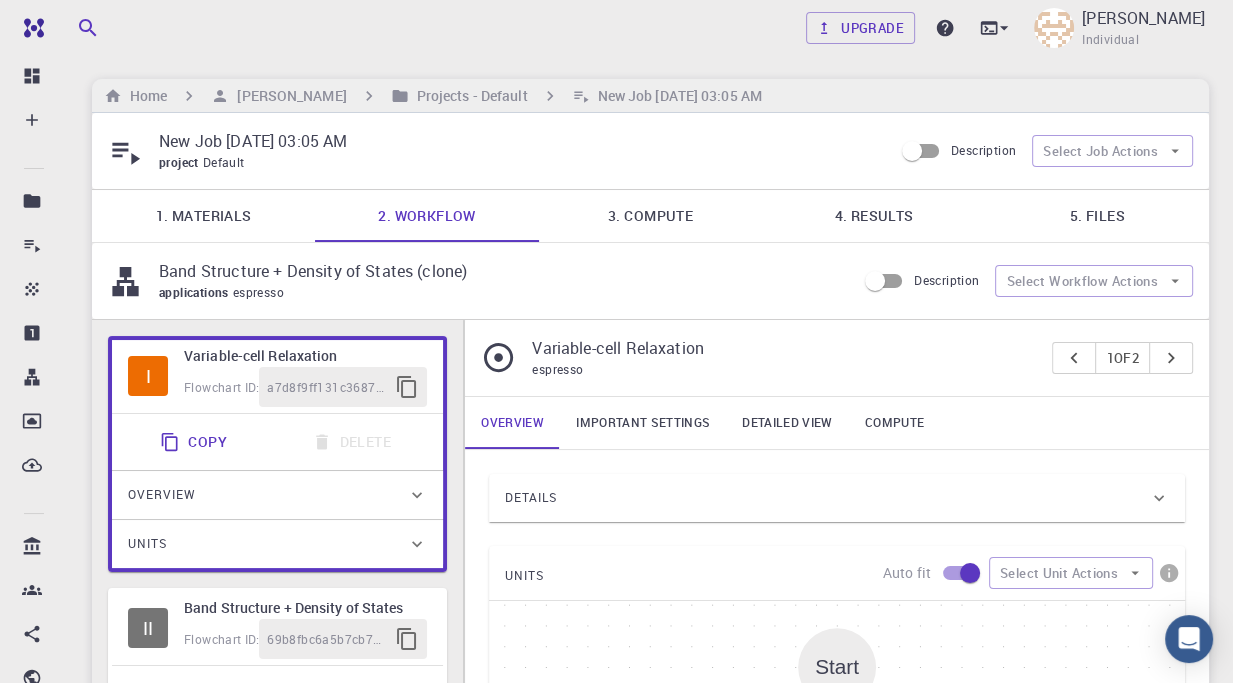 click on "4. Results" at bounding box center [873, 216] 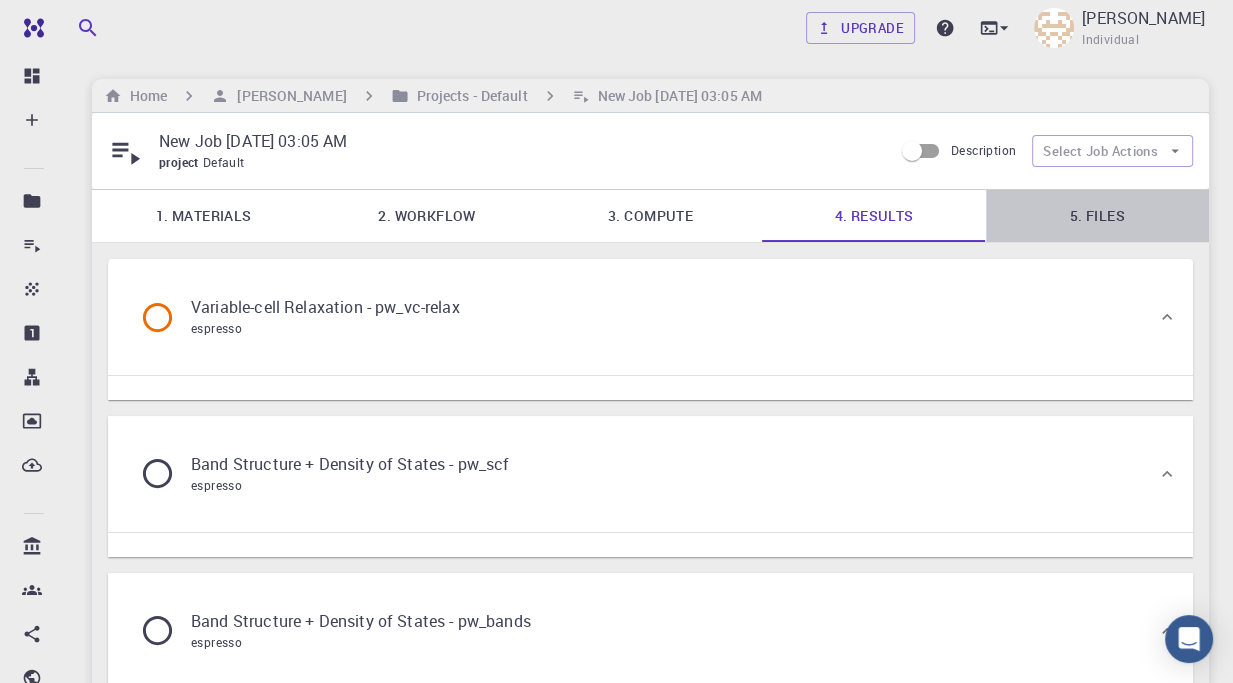 click on "5. Files" at bounding box center [1097, 216] 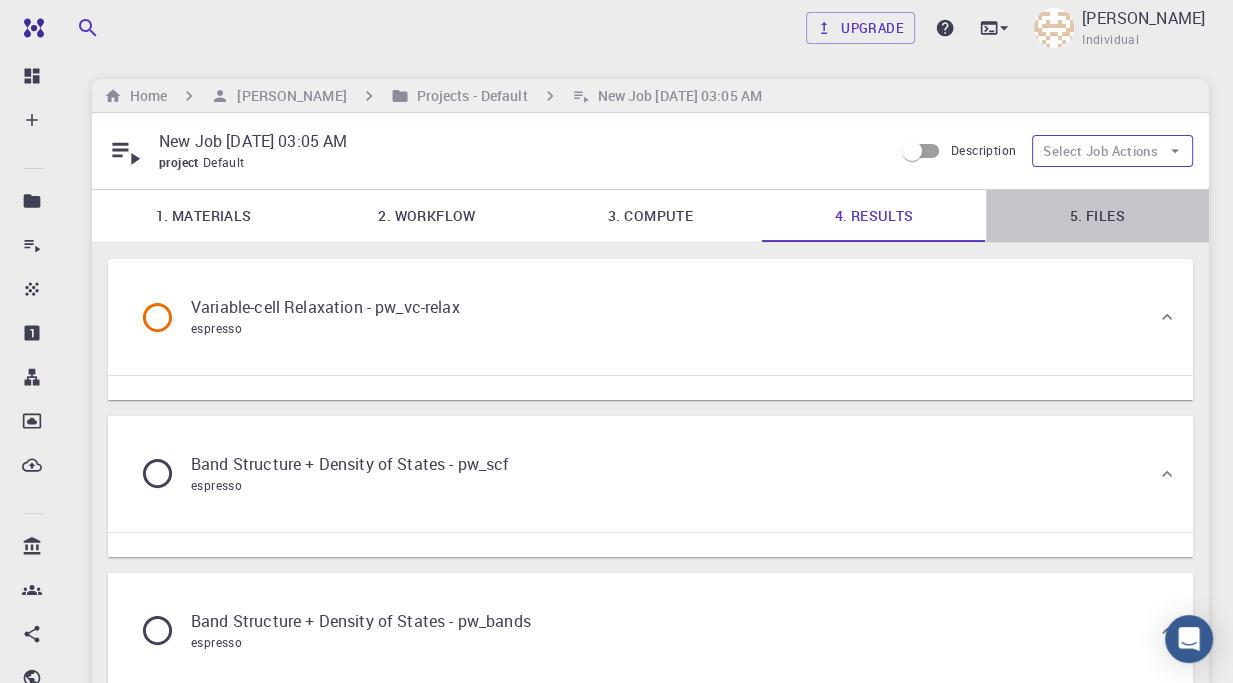click on "Select Job Actions" at bounding box center [1112, 151] 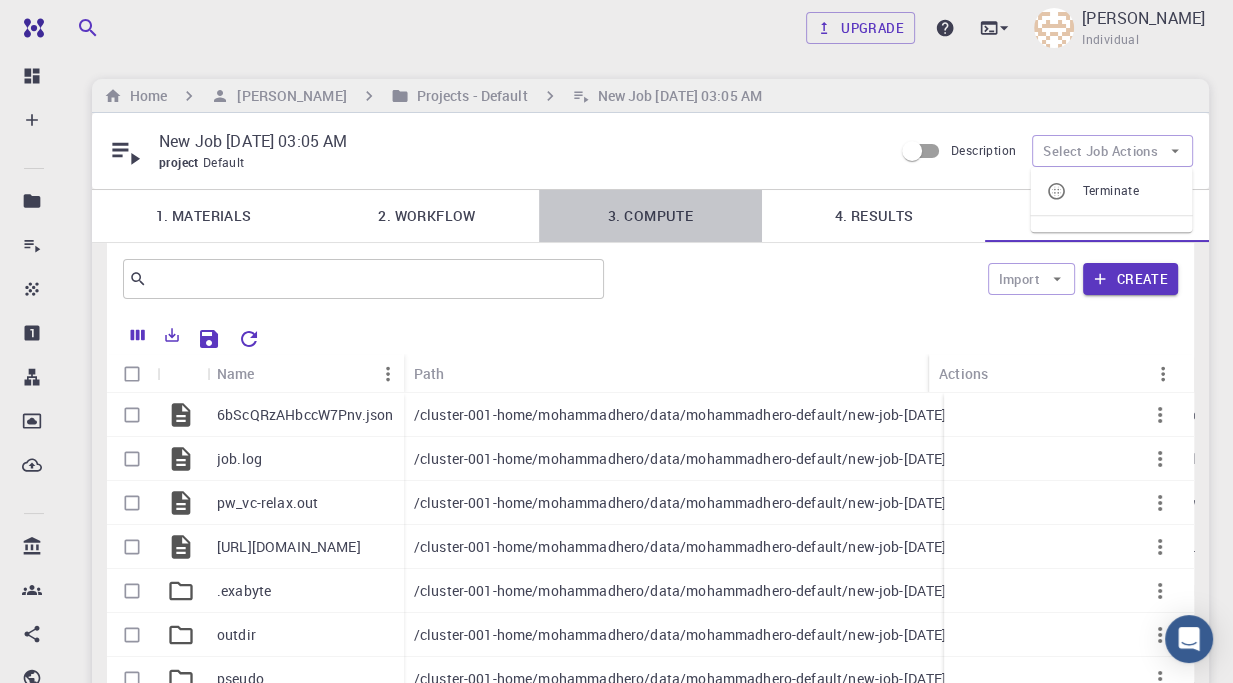 click on "3. Compute" at bounding box center [650, 216] 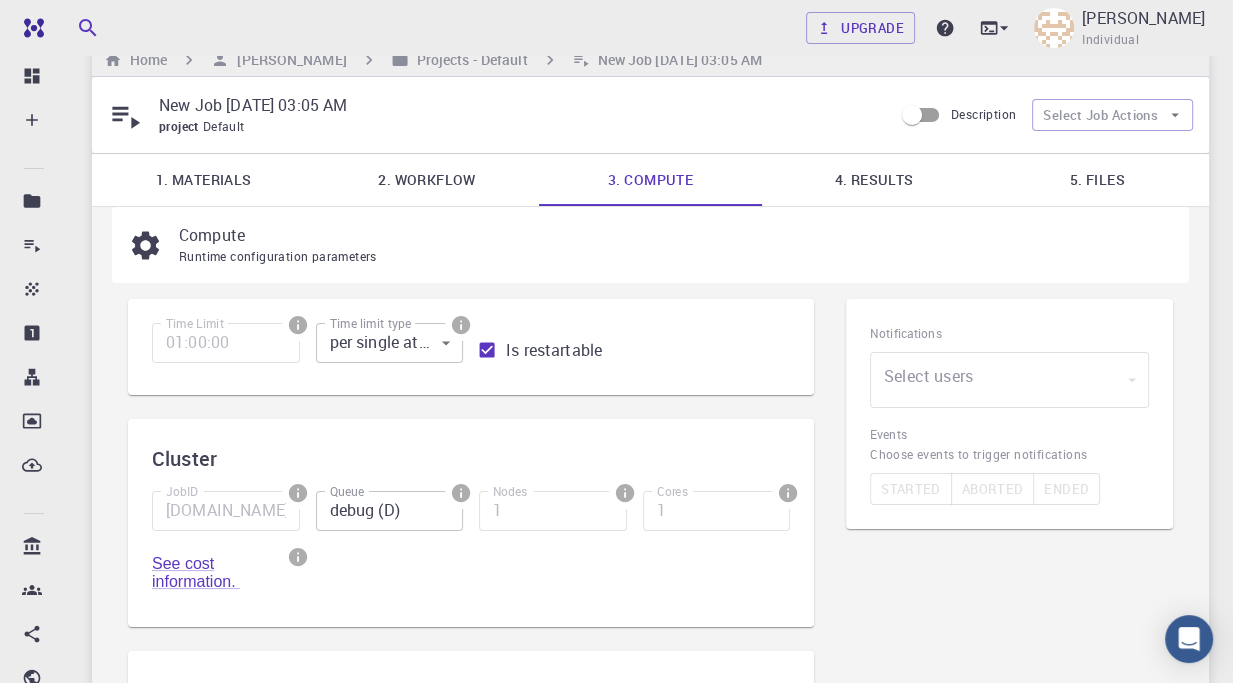 drag, startPoint x: 811, startPoint y: 309, endPoint x: 789, endPoint y: 543, distance: 235.0319 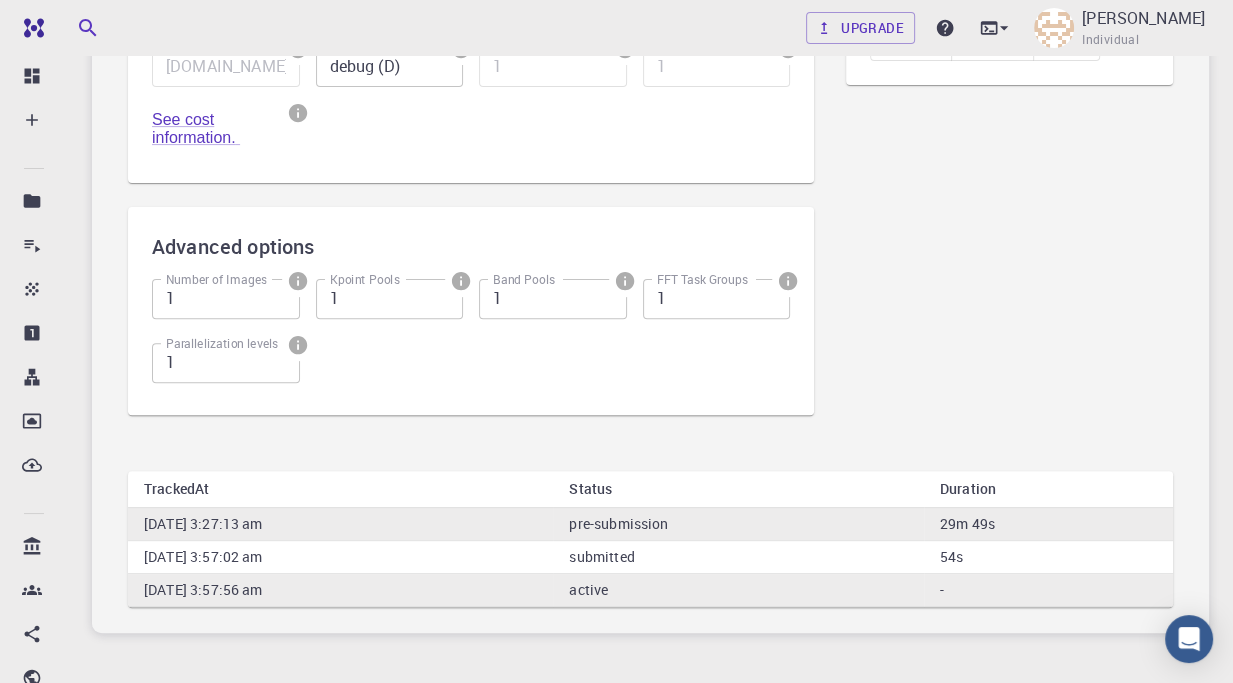 scroll, scrollTop: 584, scrollLeft: 0, axis: vertical 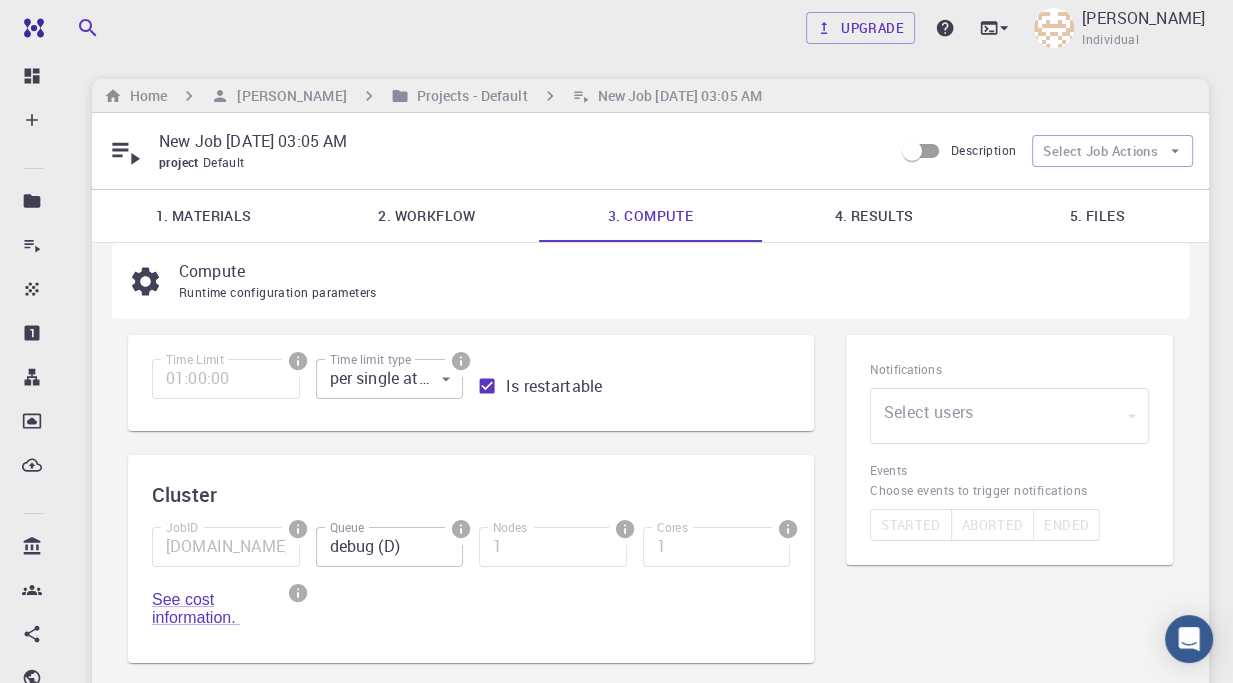 click on "1. Materials" at bounding box center [203, 216] 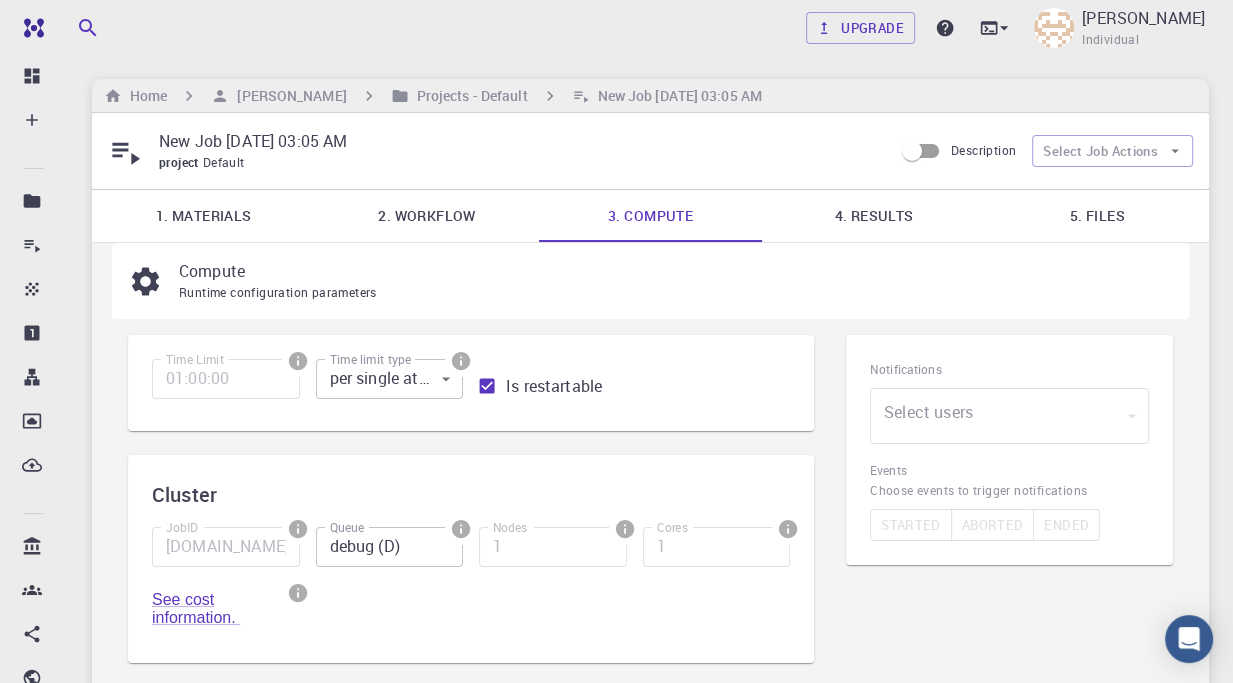 click on "2. Workflow" at bounding box center [426, 216] 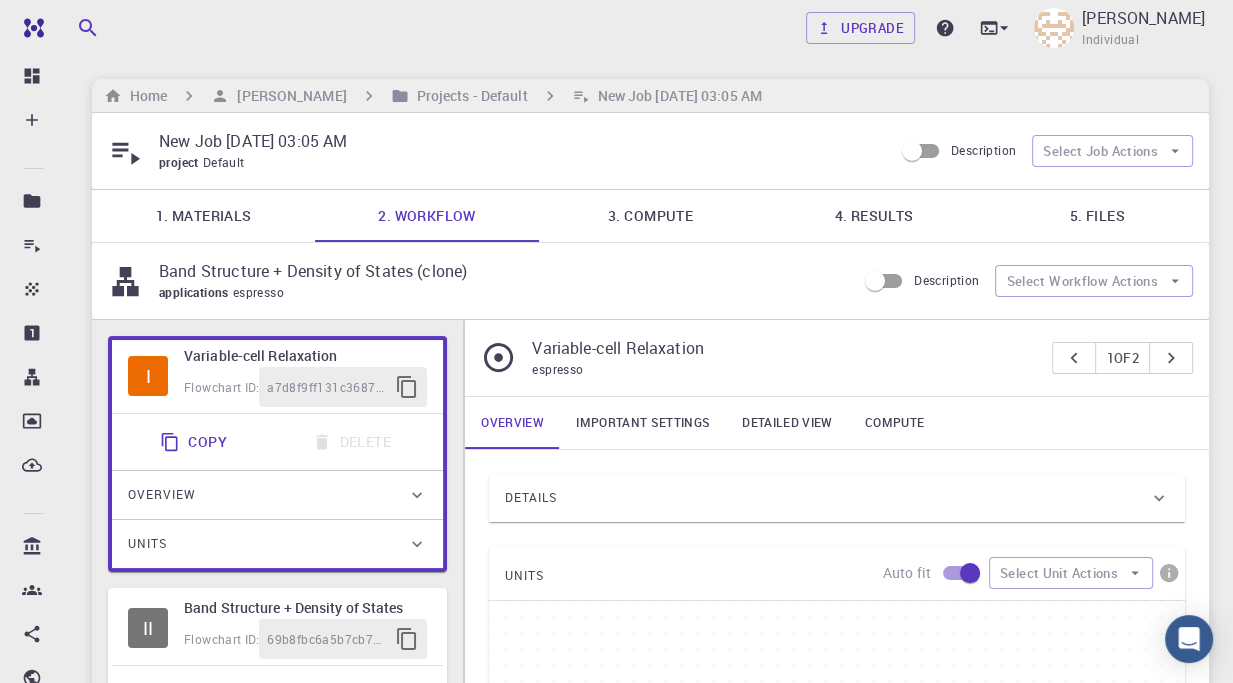 click on "2. Workflow" at bounding box center (426, 216) 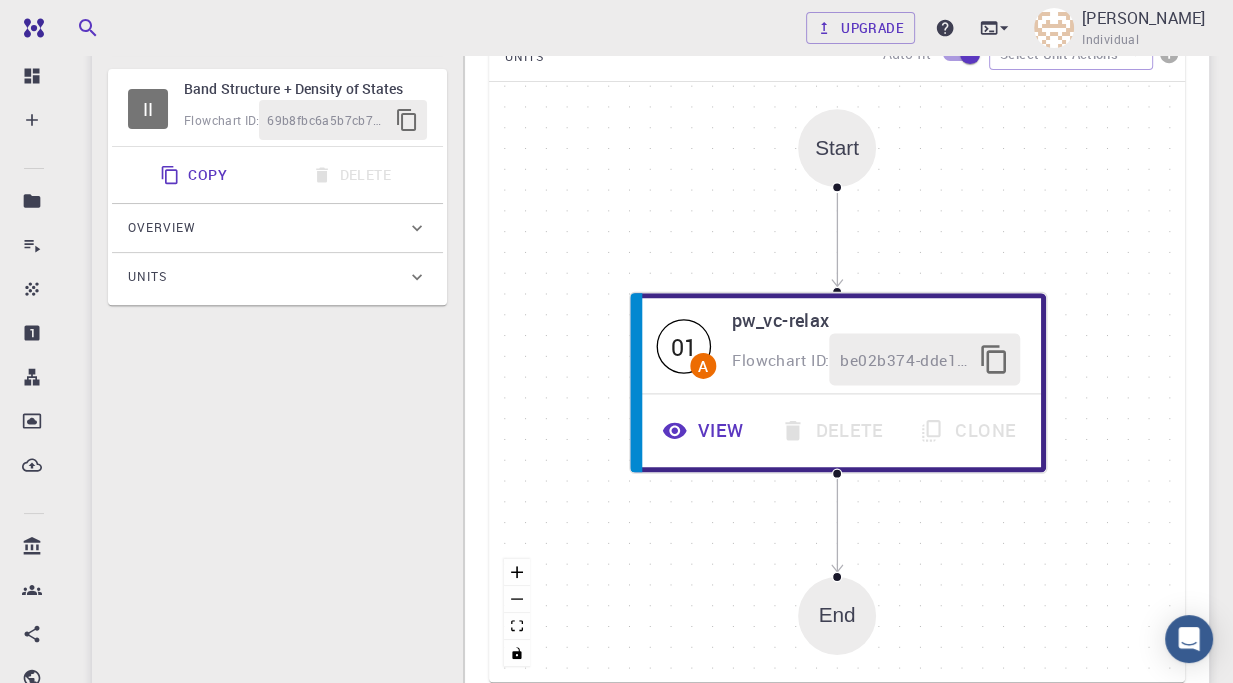 scroll, scrollTop: 532, scrollLeft: 0, axis: vertical 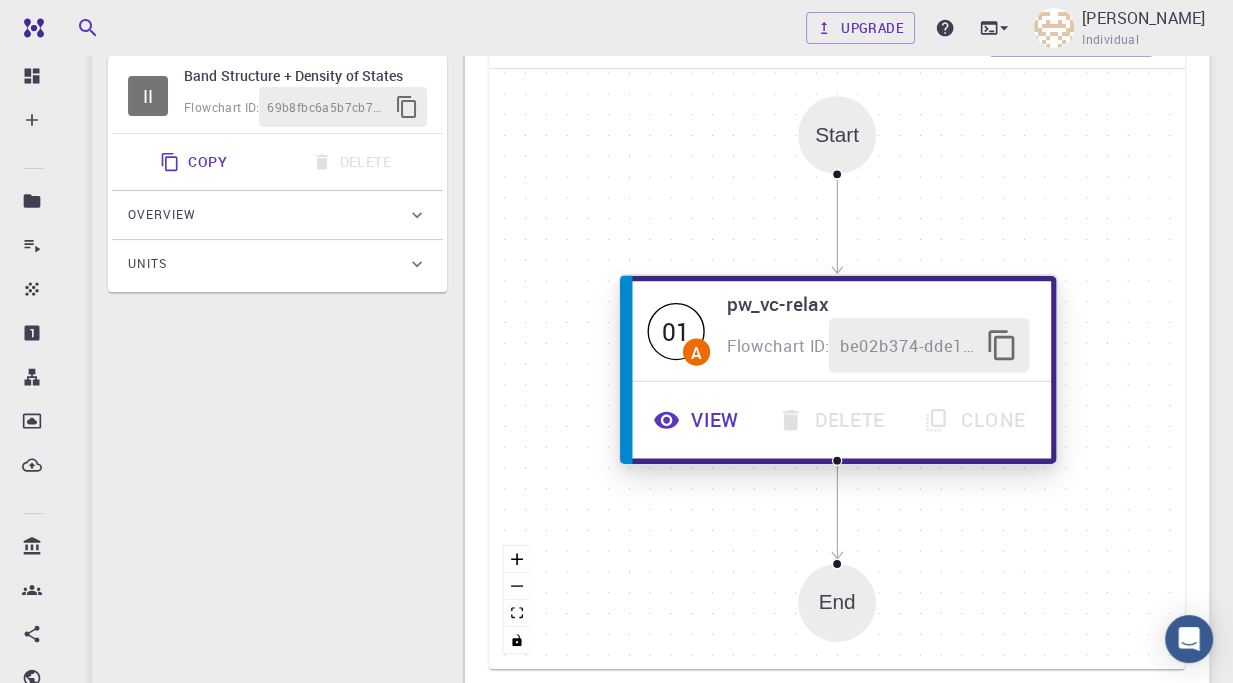 click on "View" at bounding box center (699, 420) 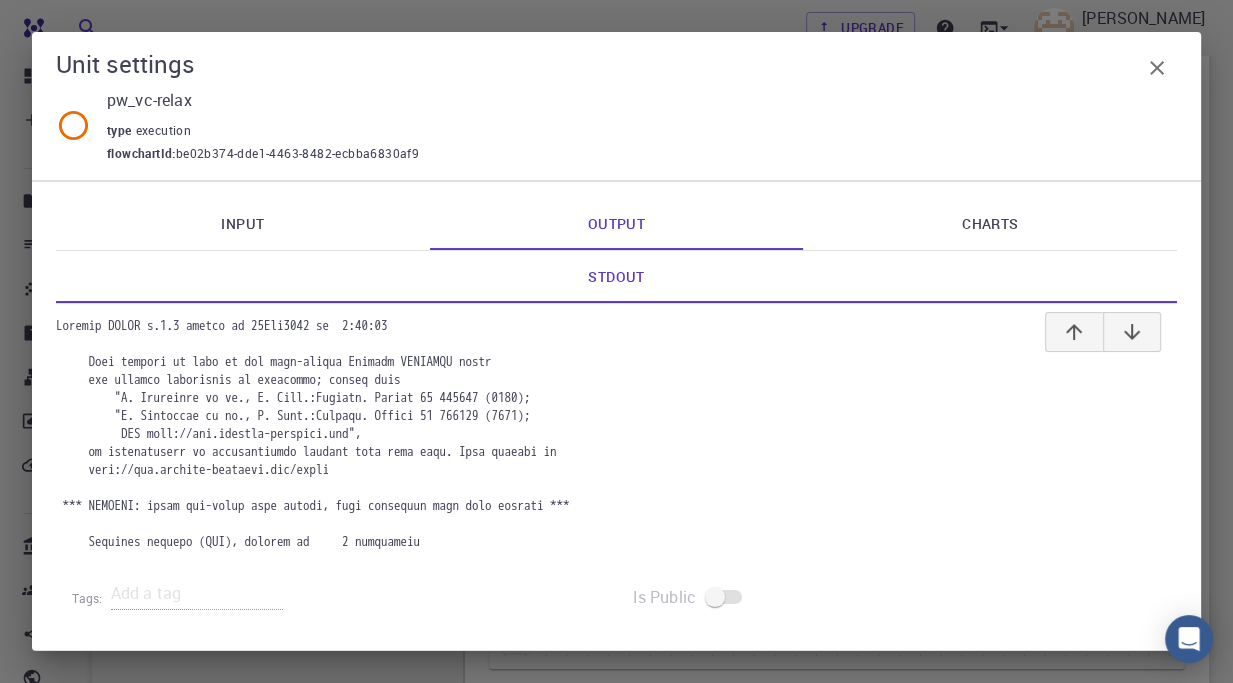 scroll, scrollTop: 7625, scrollLeft: 0, axis: vertical 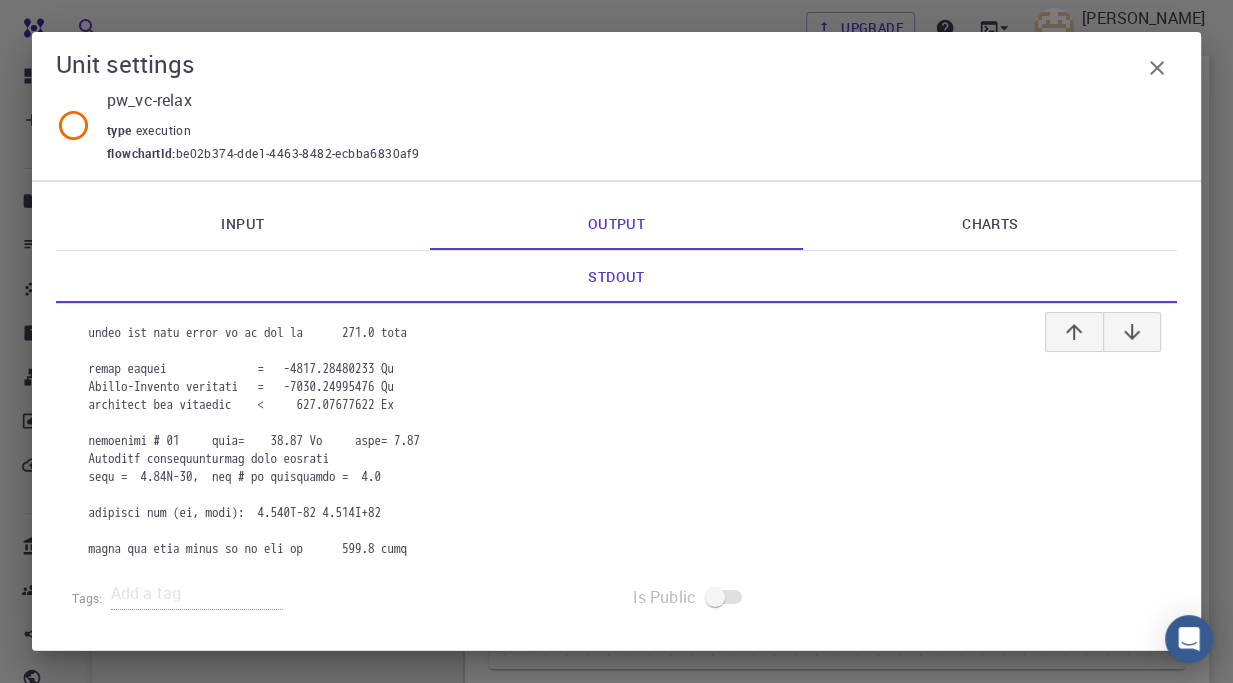 click at bounding box center (616, -2664) 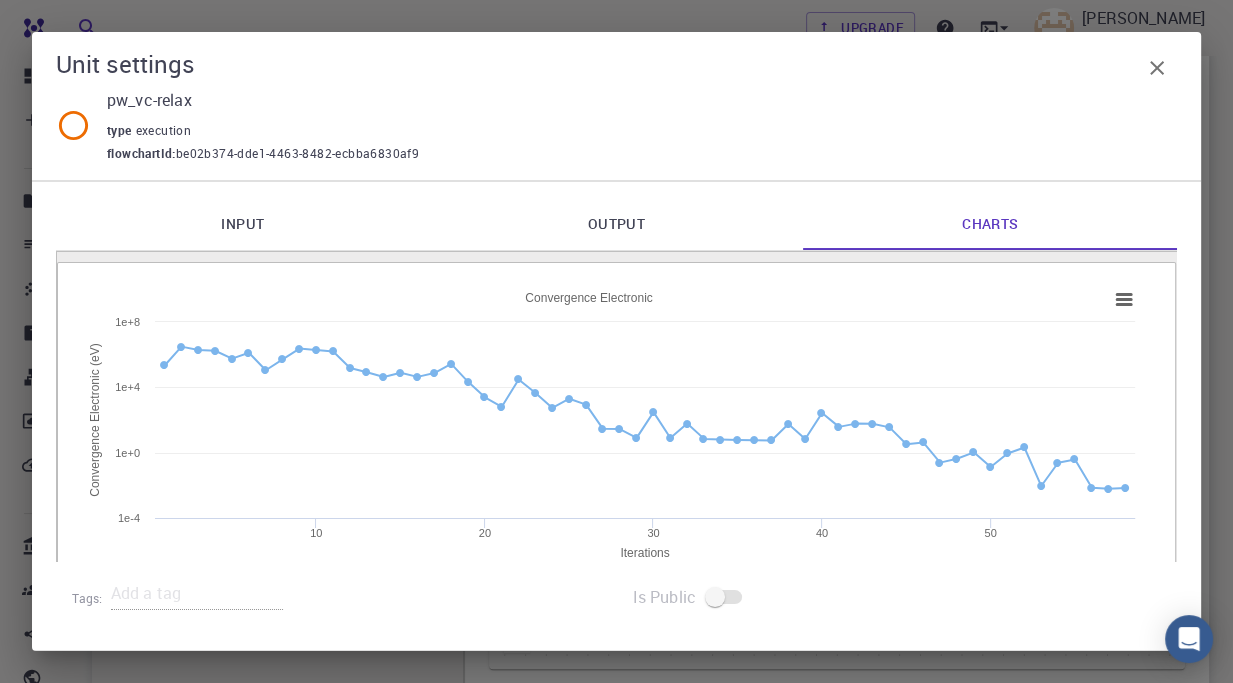 click on "Output" at bounding box center (617, 224) 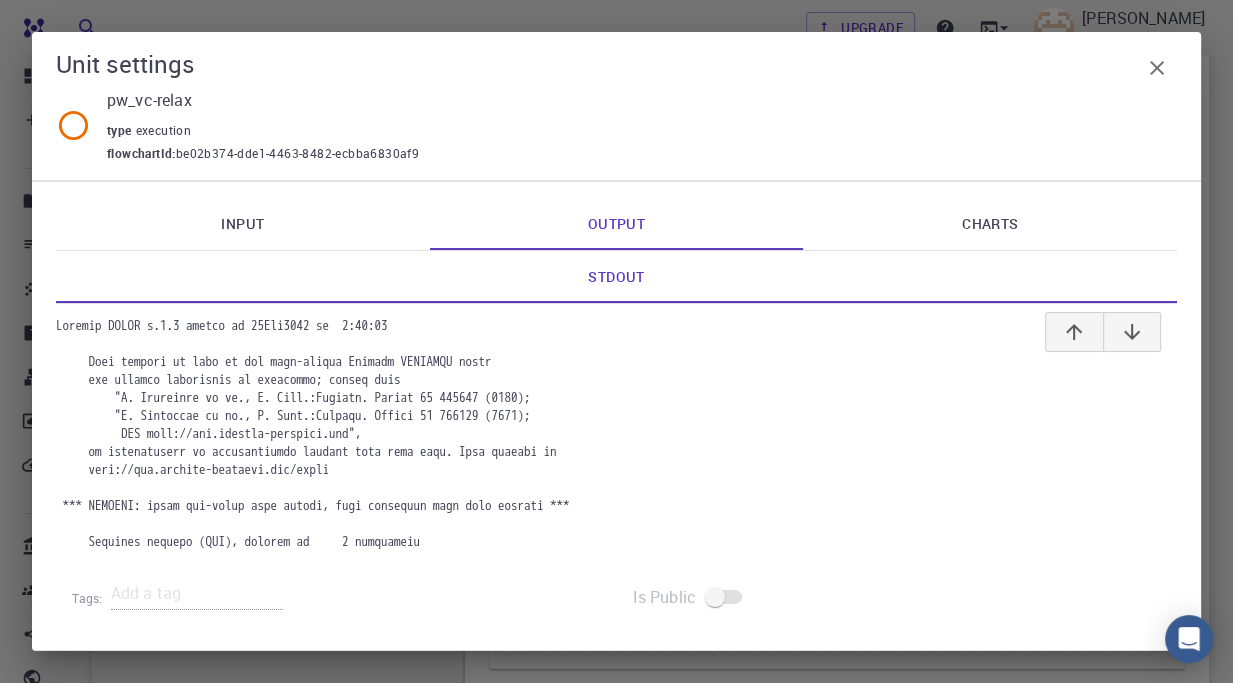 click at bounding box center (617, 249) 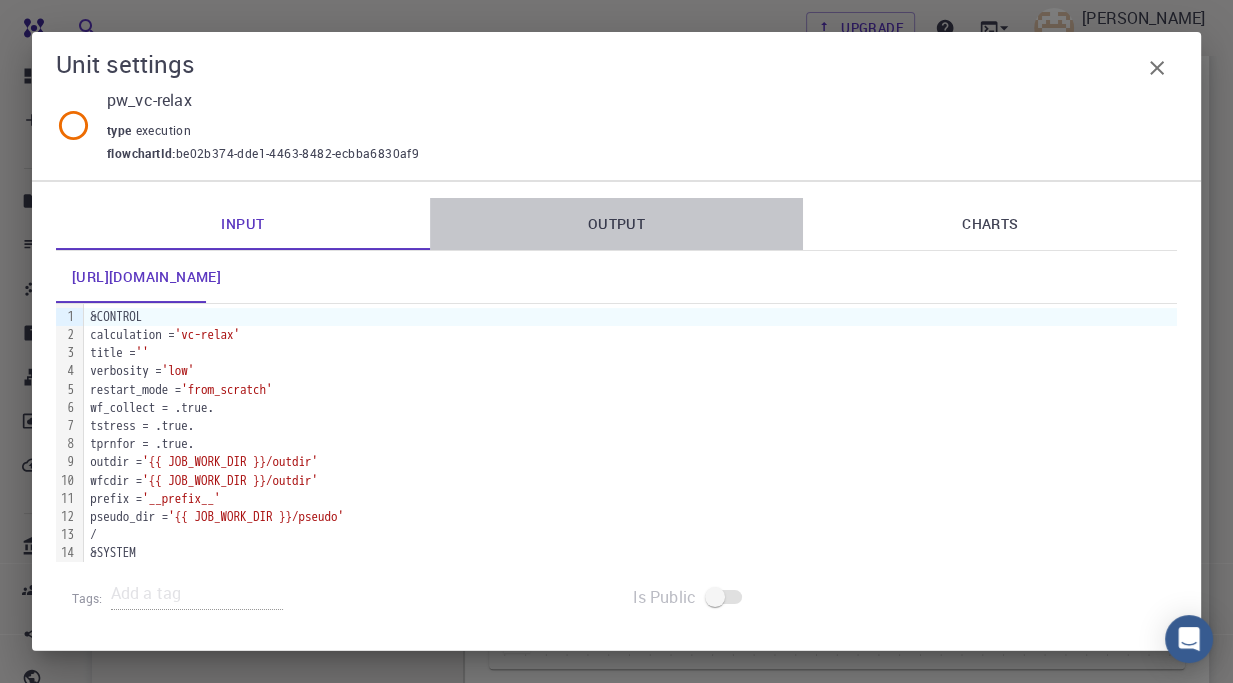click on "Output" at bounding box center [617, 224] 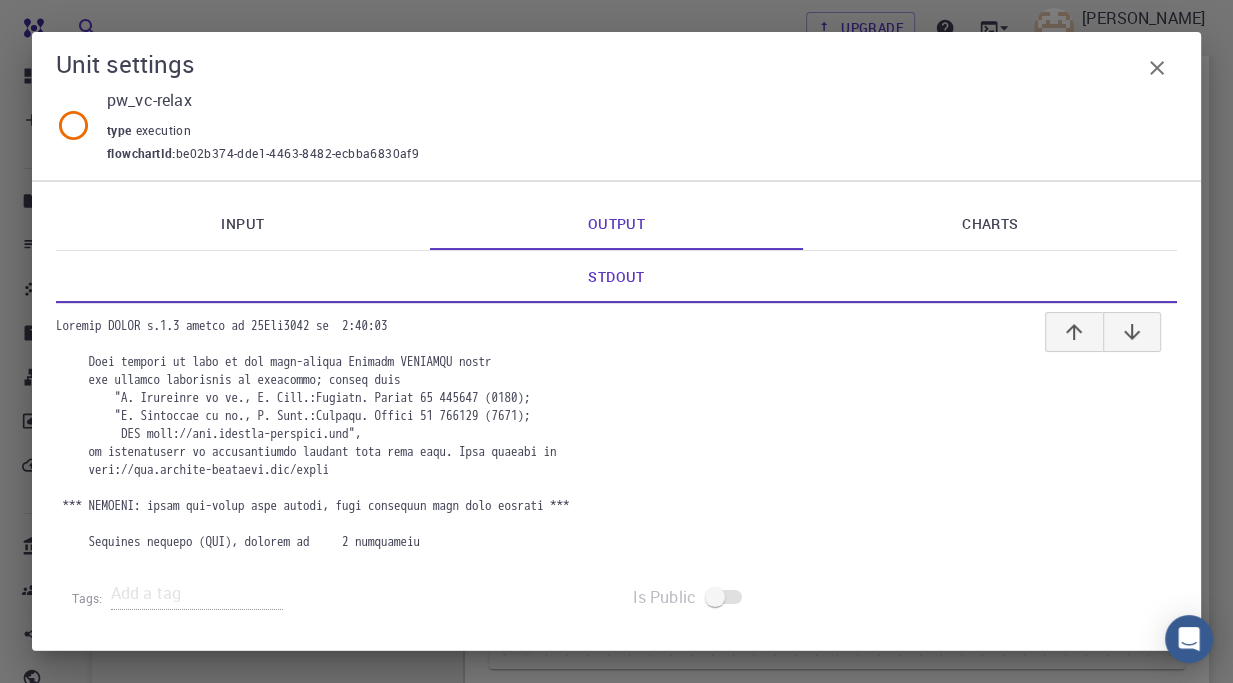 click on "Charts" at bounding box center (990, 224) 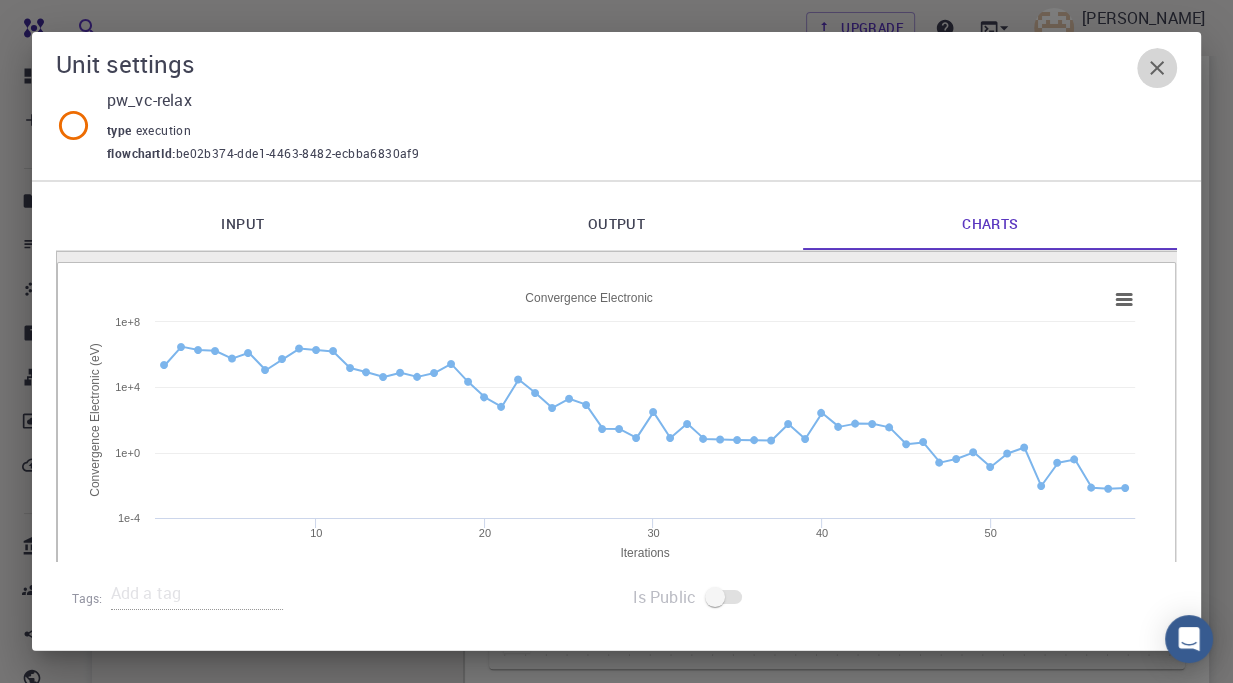 click 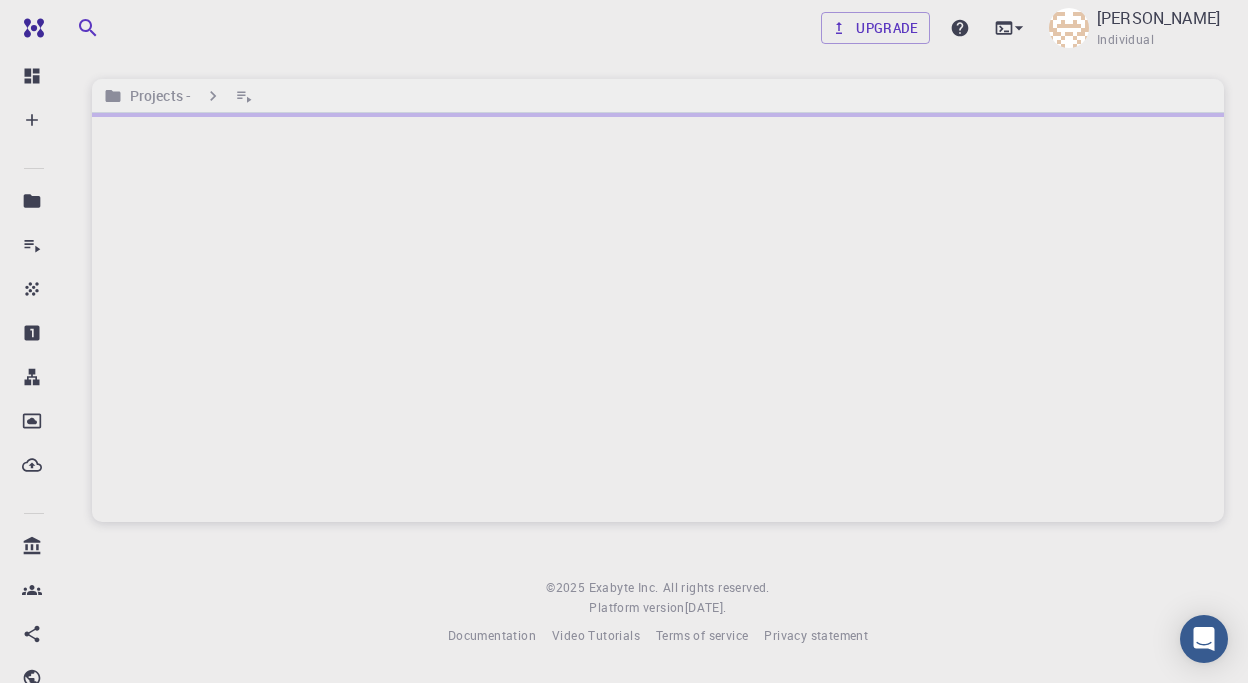 scroll, scrollTop: 0, scrollLeft: 0, axis: both 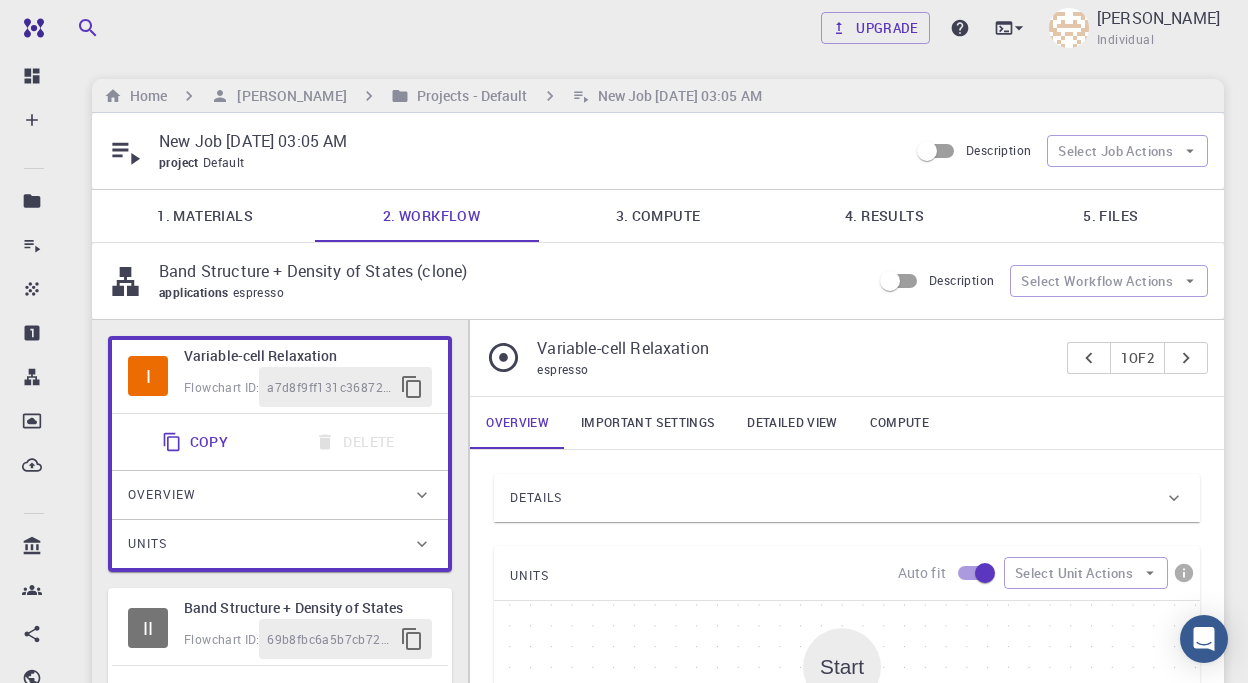 type on "/export/share/pseudo/ga/gga/pbe/gbrv/1.4/us/ga_pbe_gbrv_1.4.upf" 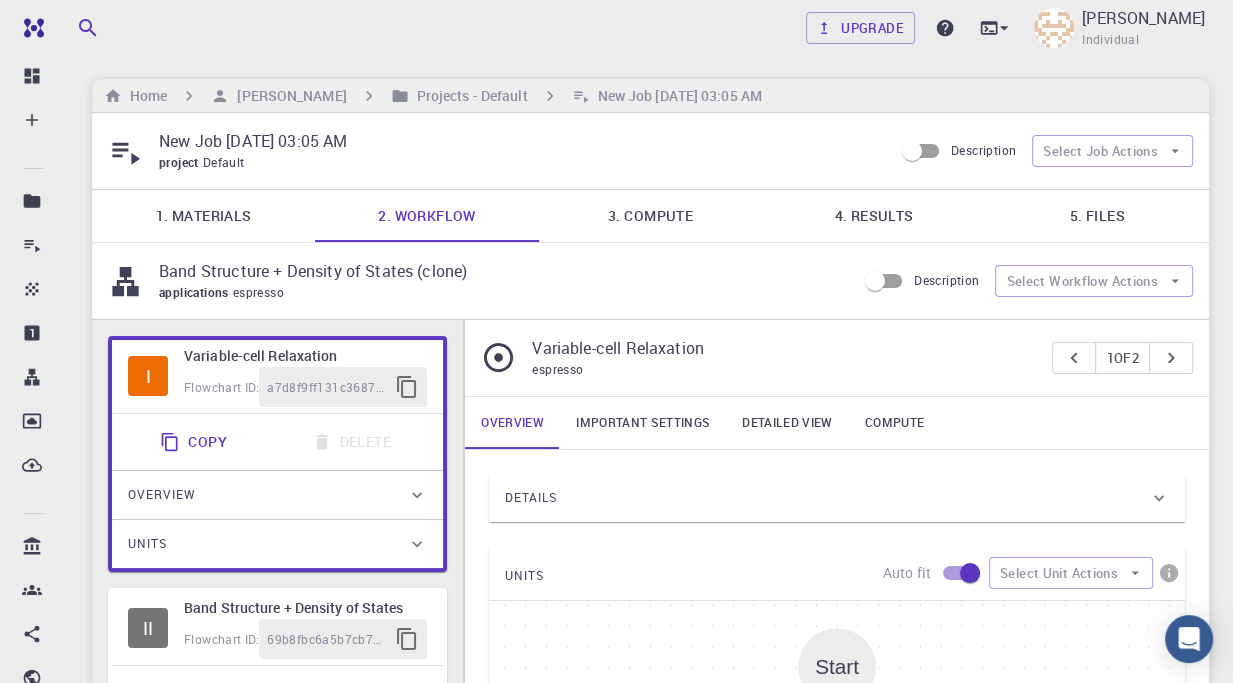 click on "Upgrade [PERSON_NAME] Individual Home [PERSON_NAME] Projects - Default New Job [DATE] 03:05 AM New Job [DATE] 03:05 AM project Default Description Select Job Actions 1. Materials 2. Workflow 3. Compute 4. Results 5. Files Band Structure + Density of States (clone) applications espresso Description Select Workflow Actions I Variable-cell Relaxation Flowchart ID:  a7d8f9ff131c36872b7b3ff2 Copy Delete Overview Properties total-energy fermi-energy pressure atomic-forces total-force stress-tensor final-structure Draft Application Name Quantum Espresso espresso Name Version 6.3 6.3 Version Build Default Default Build Units 01 A pw_vc-relax be02b374-dde1-4463-8482-ecbba6830af9 II Band Structure + Density of States Flowchart ID:  69b8fbc6a5b7cb721e808a67 Copy Delete Overview Properties atomic-forces fermi-energy pressure stress-tensor total-energy total-energy-contributions total-force band-structure band-structure fermi-energy band-gaps density-of-states Draft Application Name Name 01" at bounding box center (650, 727) 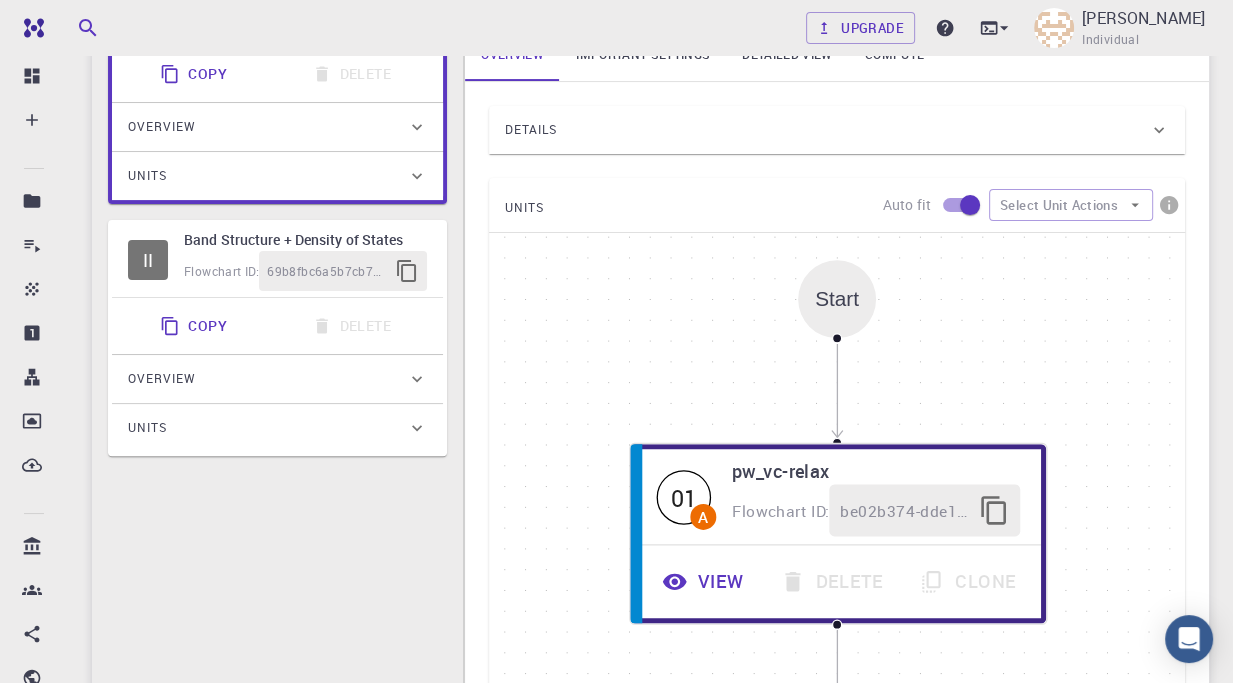 scroll, scrollTop: 440, scrollLeft: 0, axis: vertical 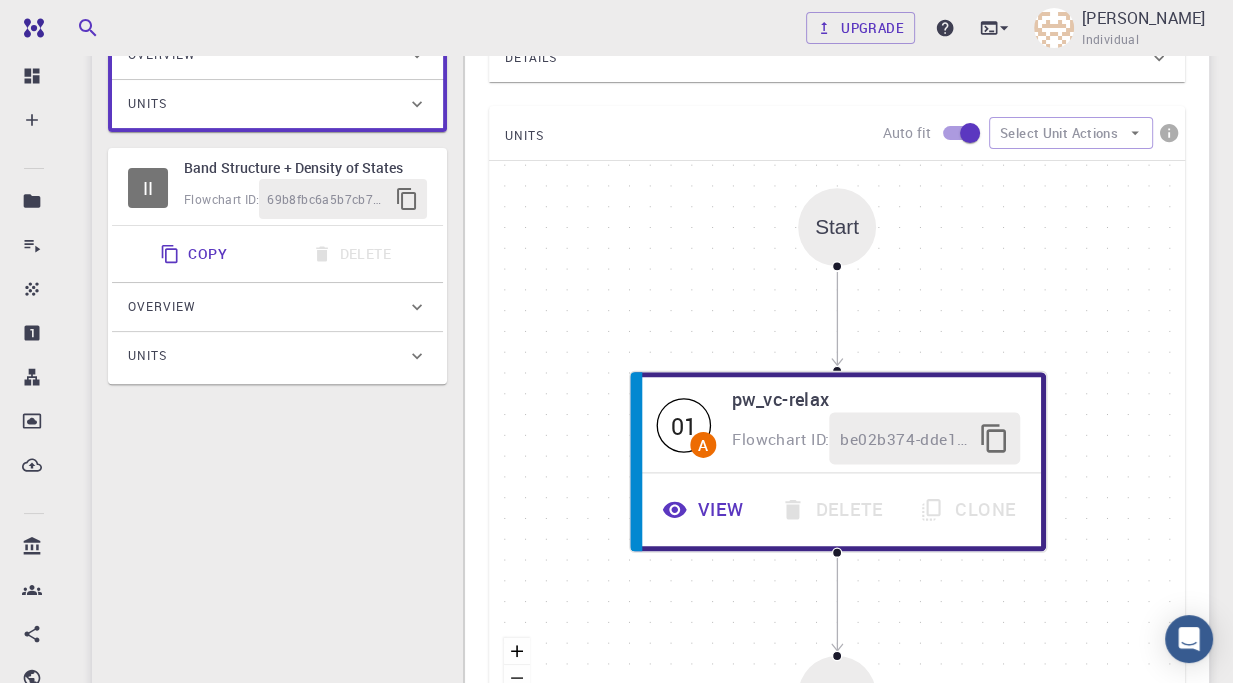 click on "Units" at bounding box center [267, 104] 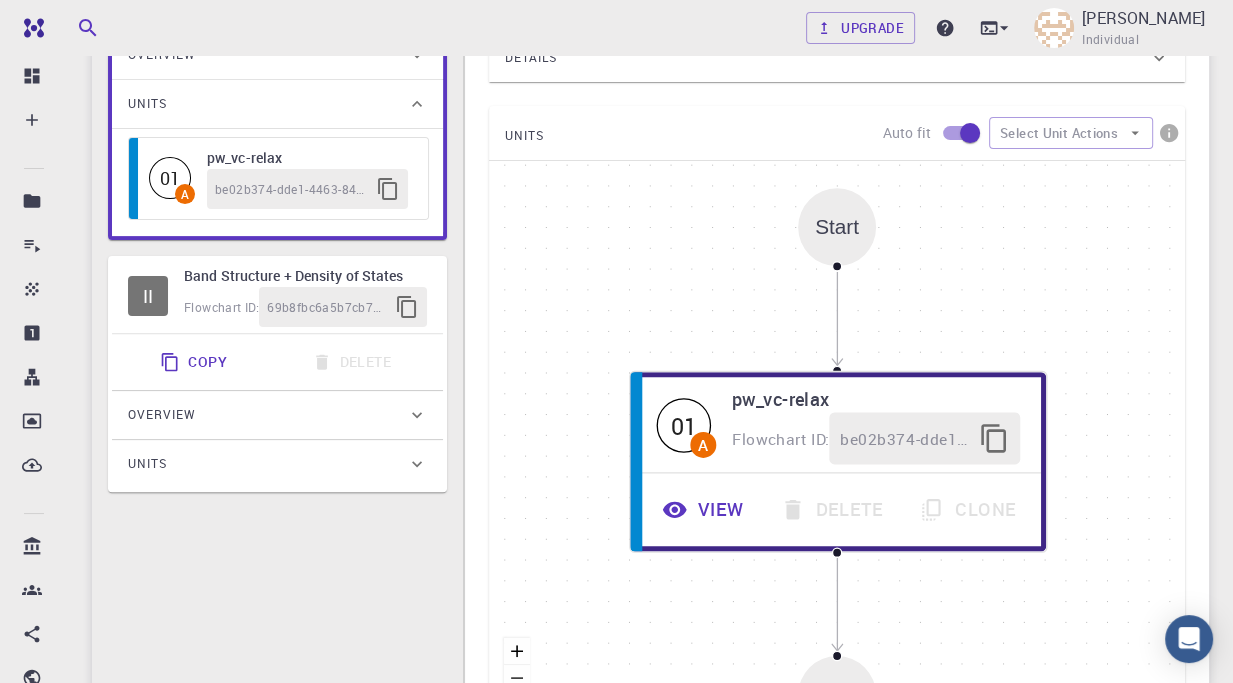 click on "Overview" at bounding box center (277, 55) 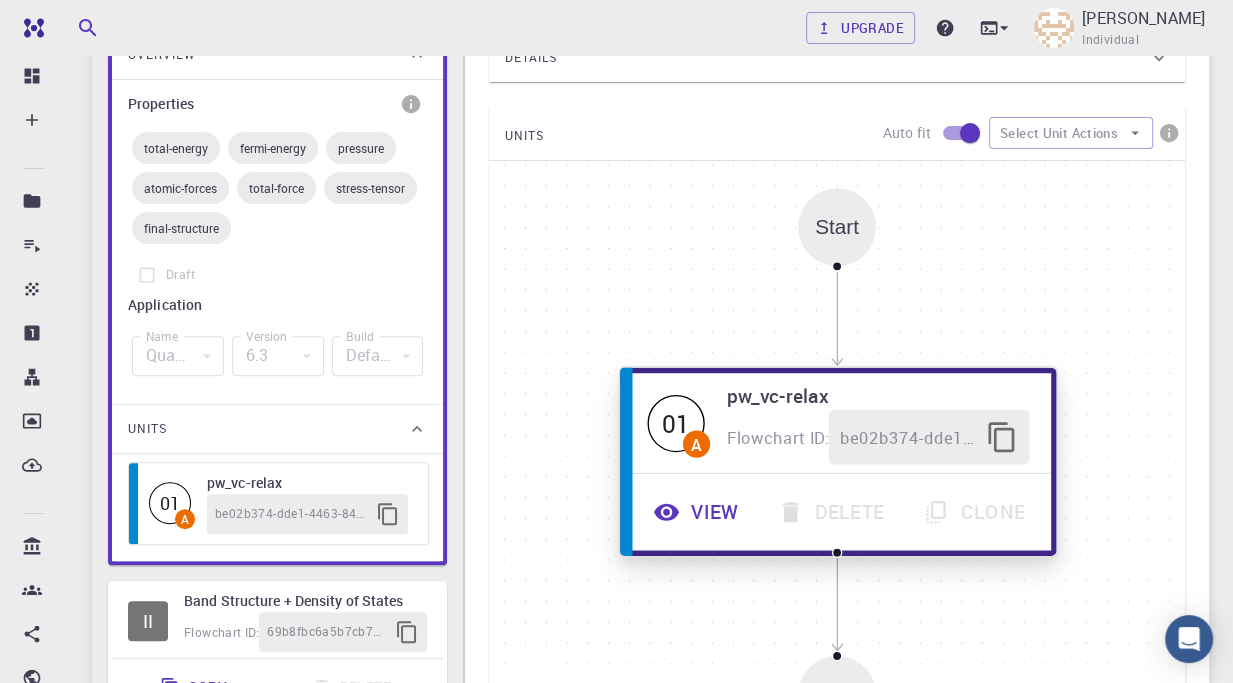 click on "View" at bounding box center [699, 512] 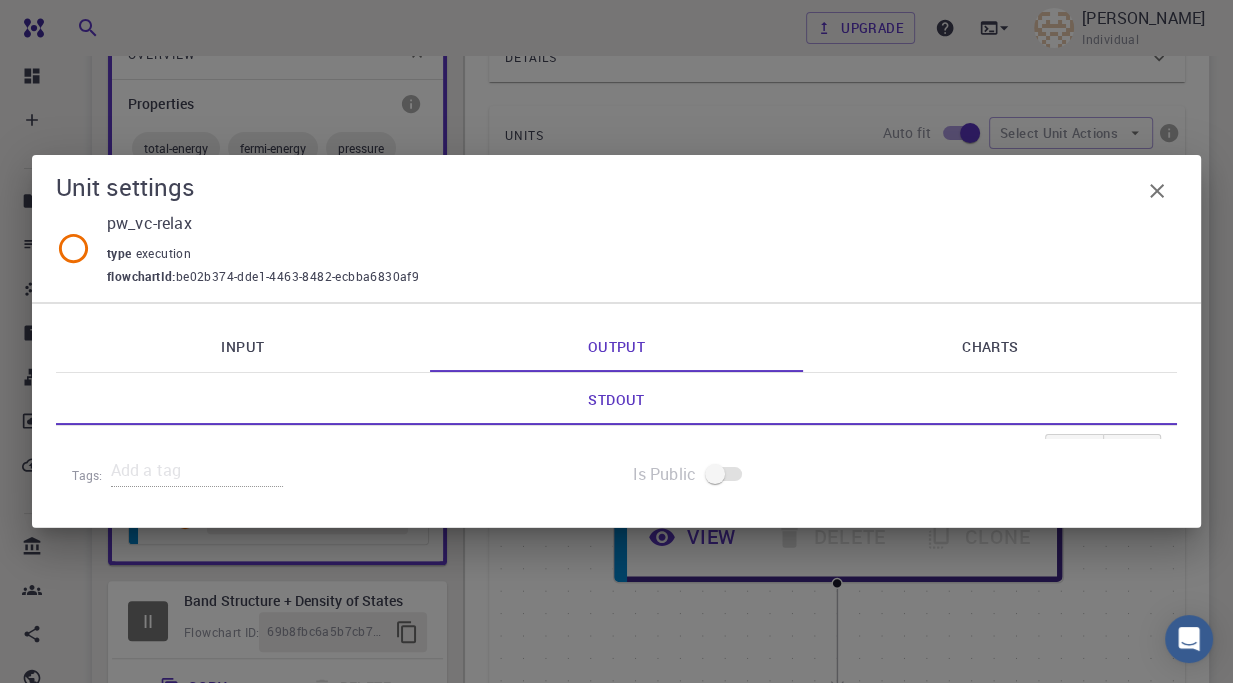 scroll, scrollTop: 7625, scrollLeft: 0, axis: vertical 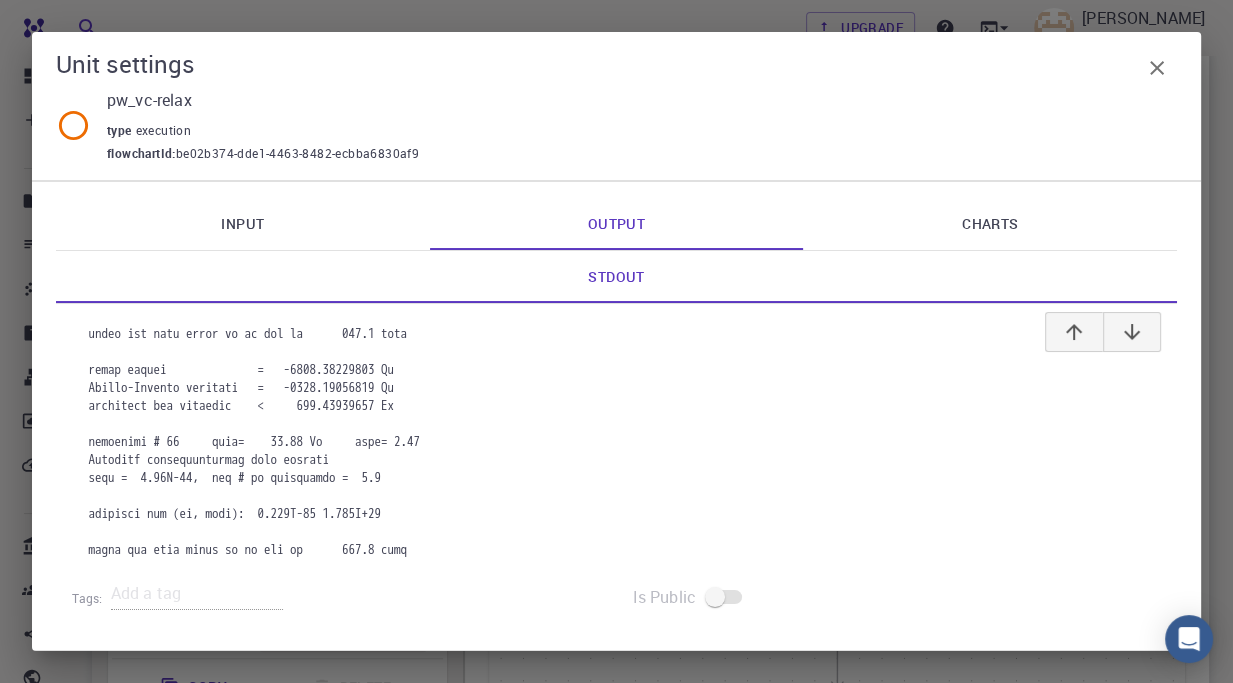 click 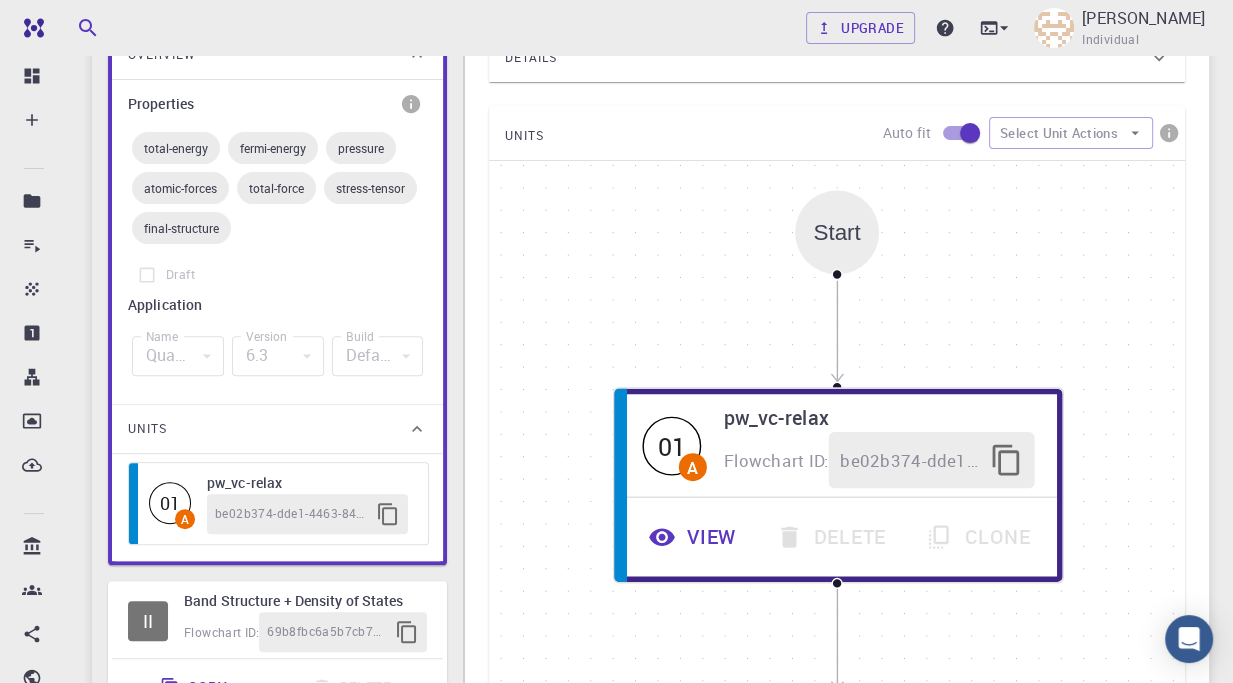 click on "Start 01 A pw_vc-relax Flowchart ID:  be02b374-dde1-4463-8482-ecbba6830af9 View Delete Clone End" at bounding box center [837, 485] 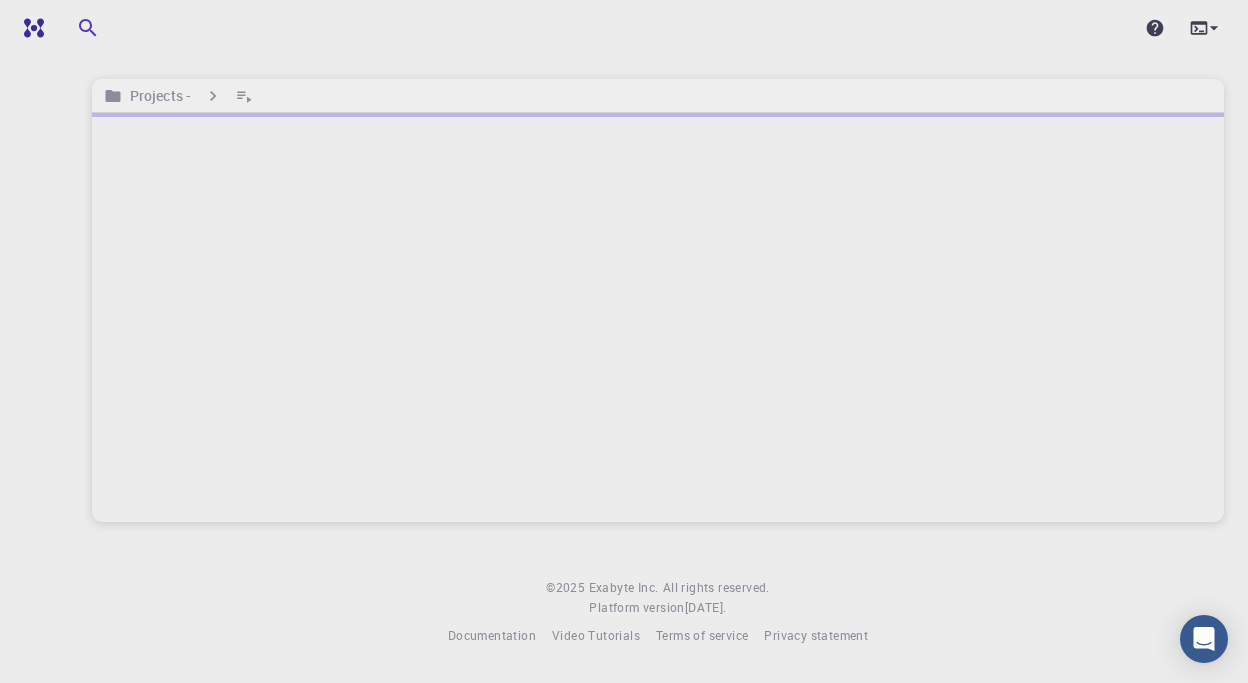 scroll, scrollTop: 0, scrollLeft: 0, axis: both 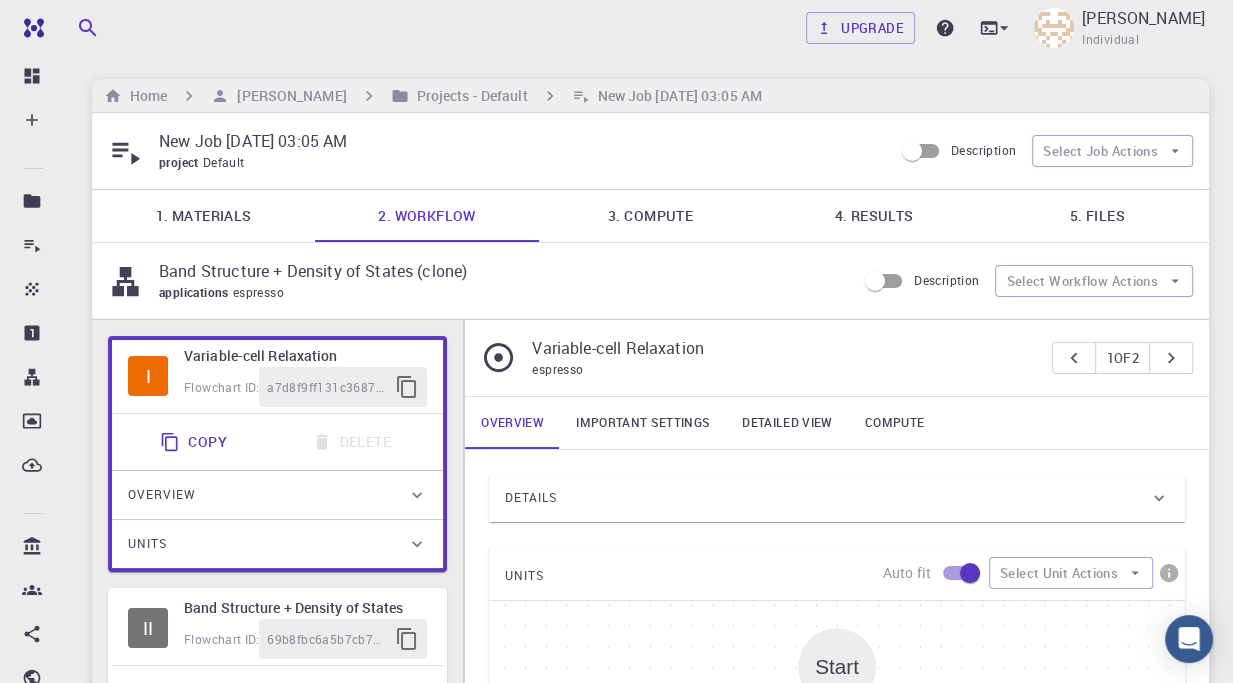 type on "/export/share/pseudo/ga/gga/pbe/gbrv/1.4/us/ga_pbe_gbrv_1.4.upf" 